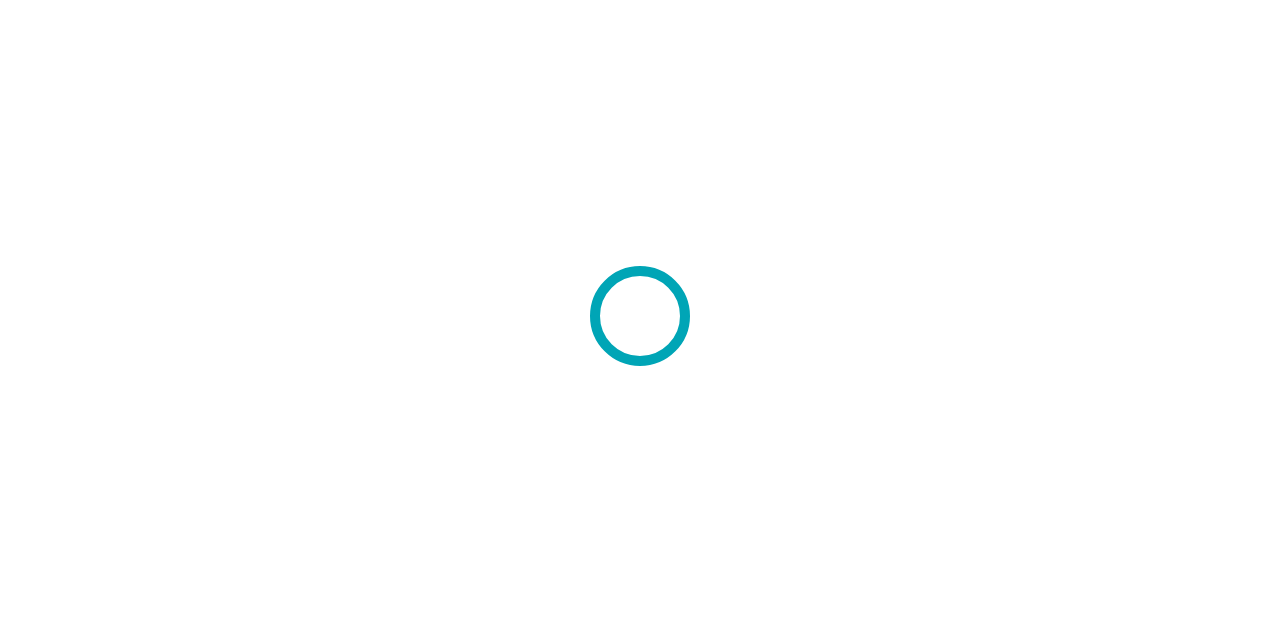 scroll, scrollTop: 0, scrollLeft: 0, axis: both 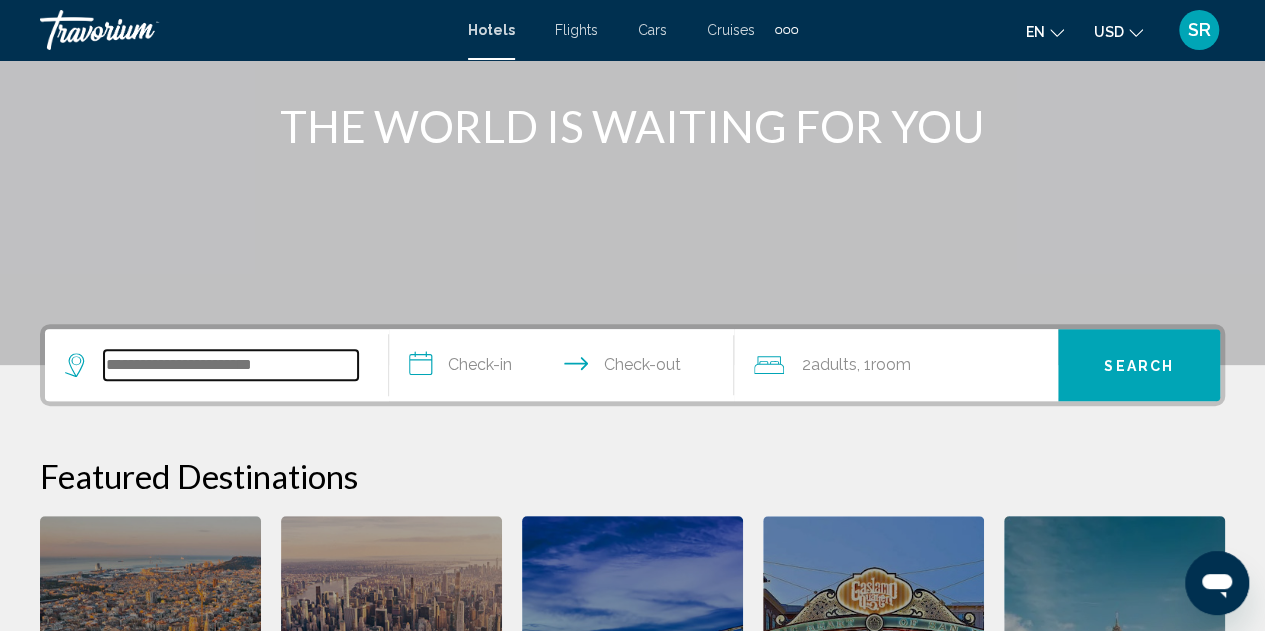 drag, startPoint x: 285, startPoint y: 357, endPoint x: 268, endPoint y: 363, distance: 18.027756 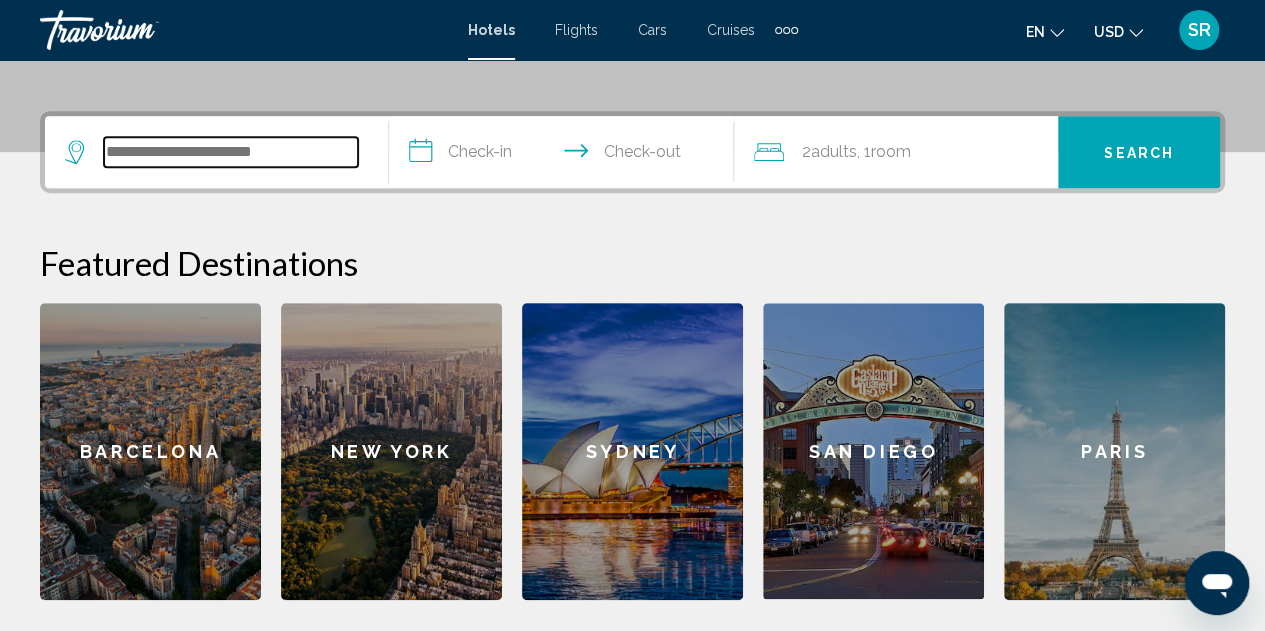 scroll, scrollTop: 494, scrollLeft: 0, axis: vertical 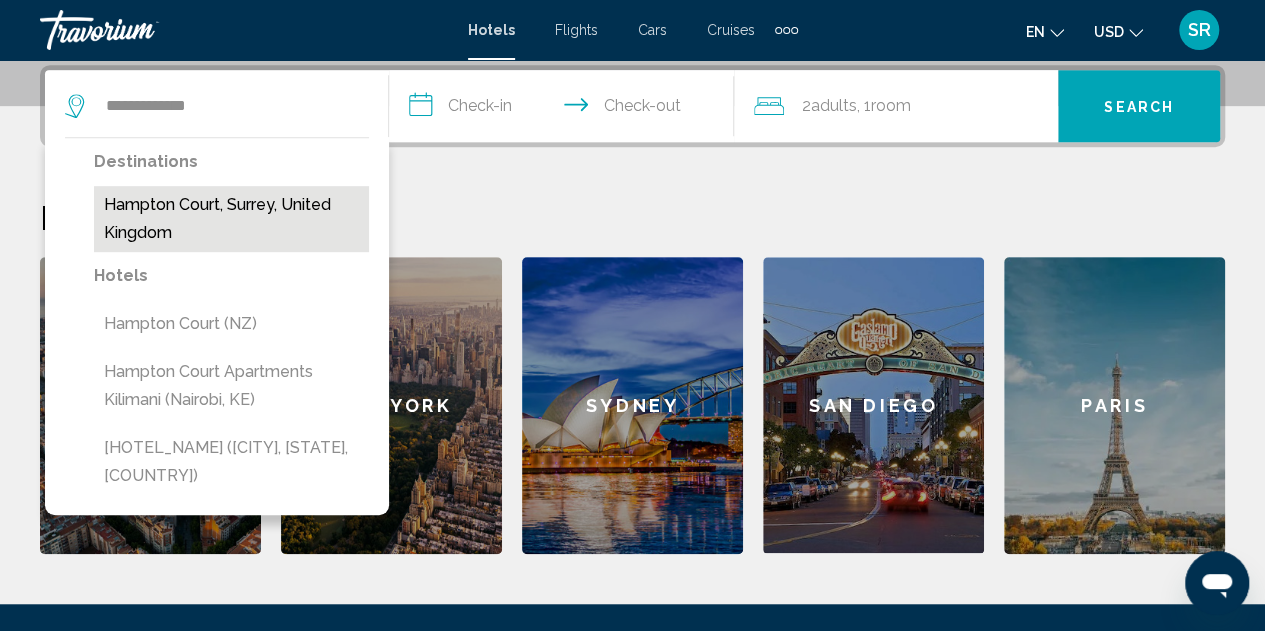 click on "Hampton Court, Surrey, United Kingdom" at bounding box center (231, 219) 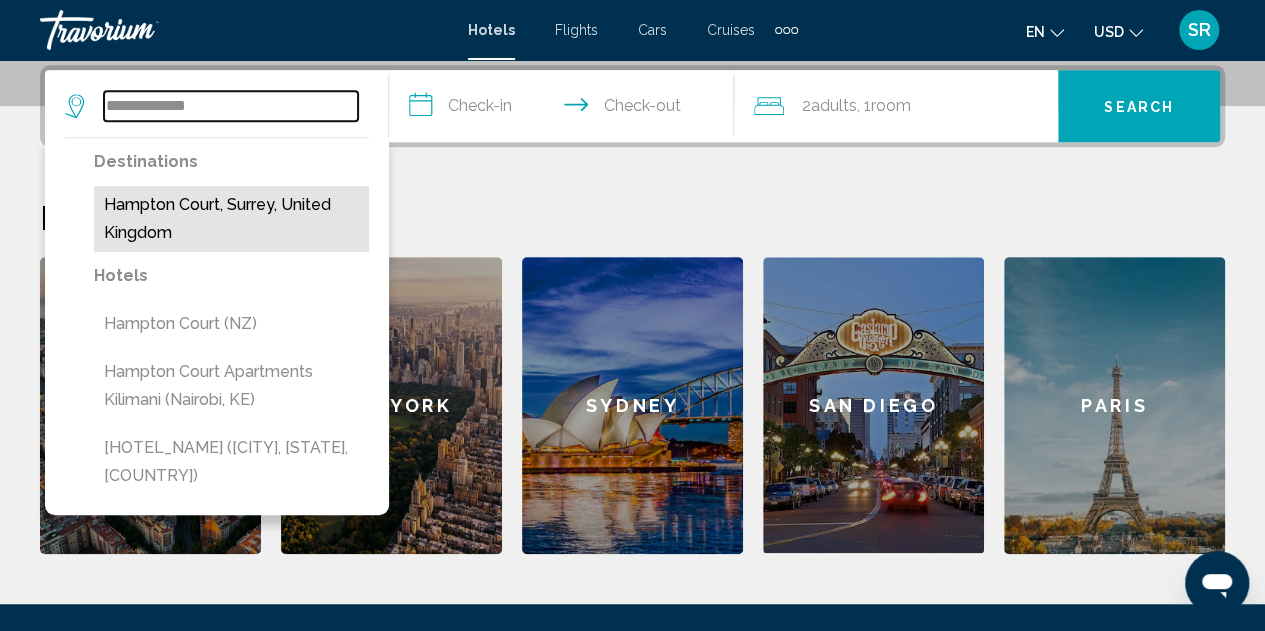 type on "**********" 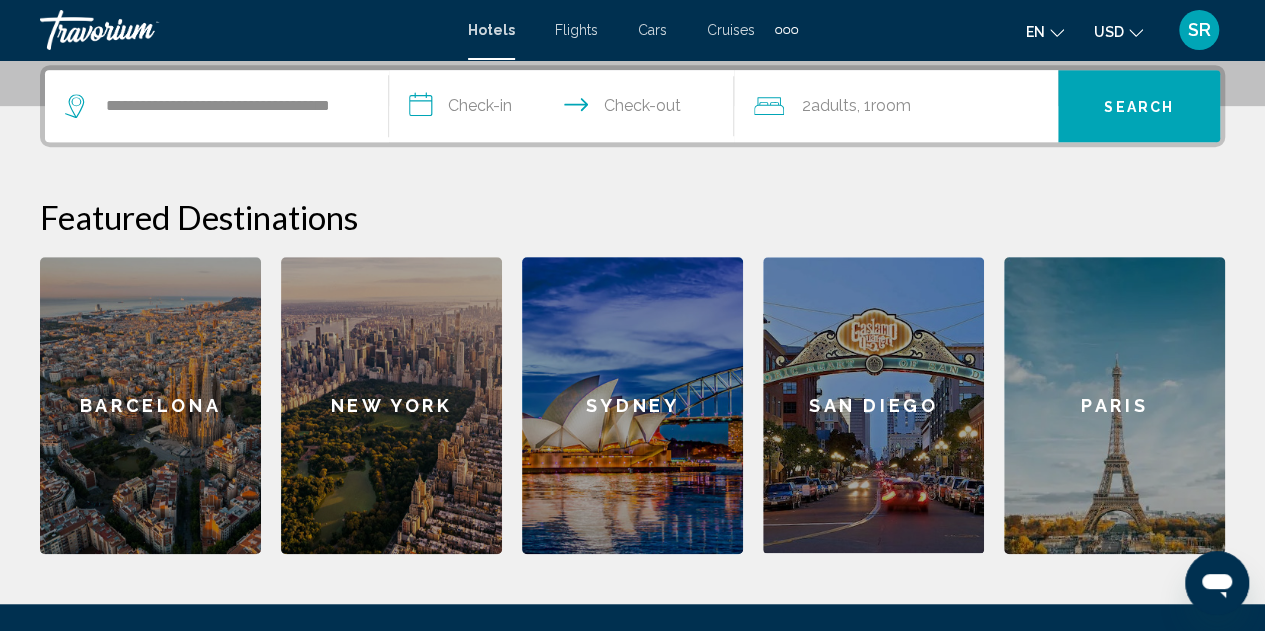 click on "**********" at bounding box center (632, 309) 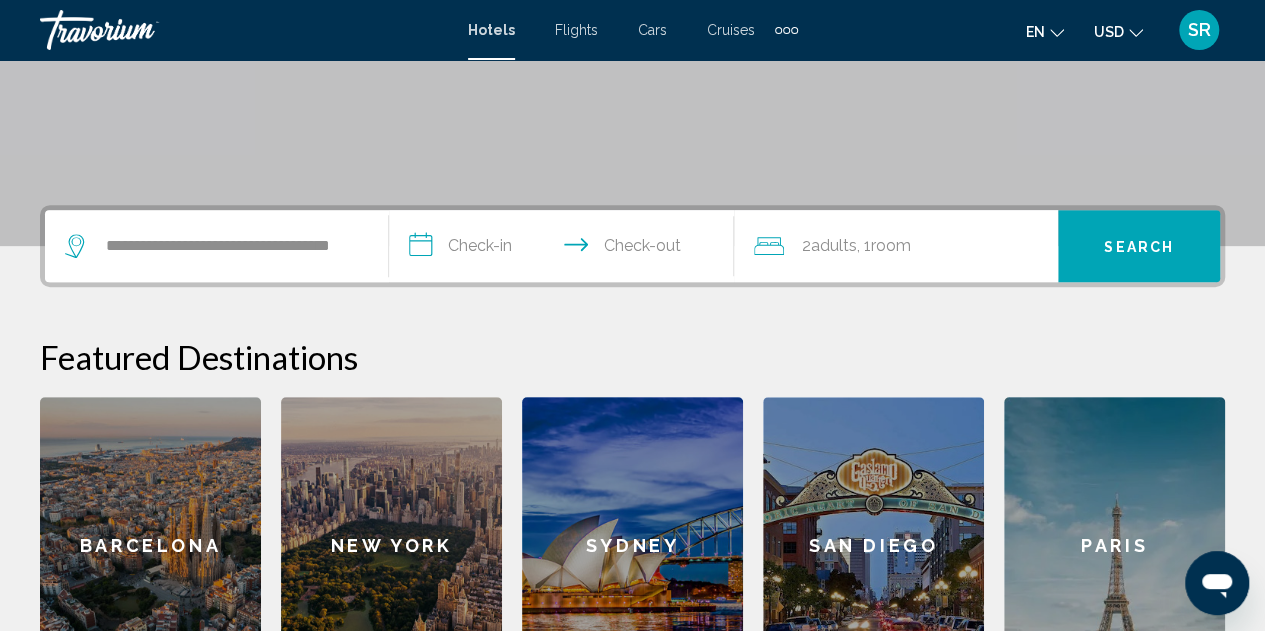scroll, scrollTop: 360, scrollLeft: 0, axis: vertical 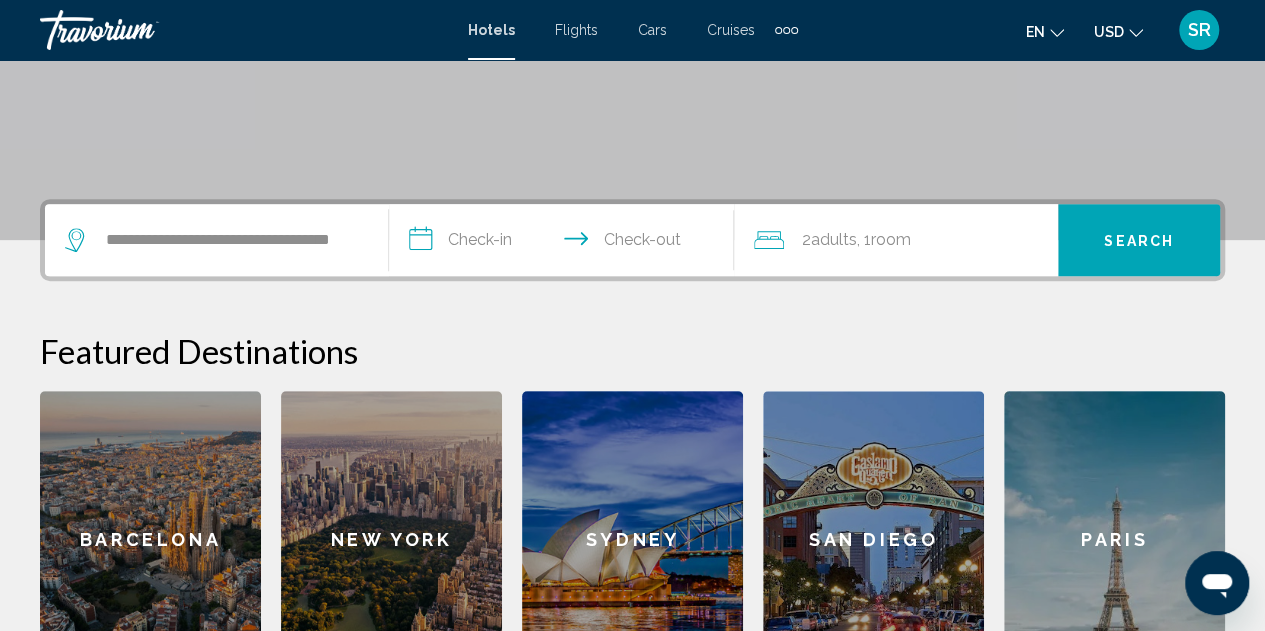 click on "Search" at bounding box center [1139, 240] 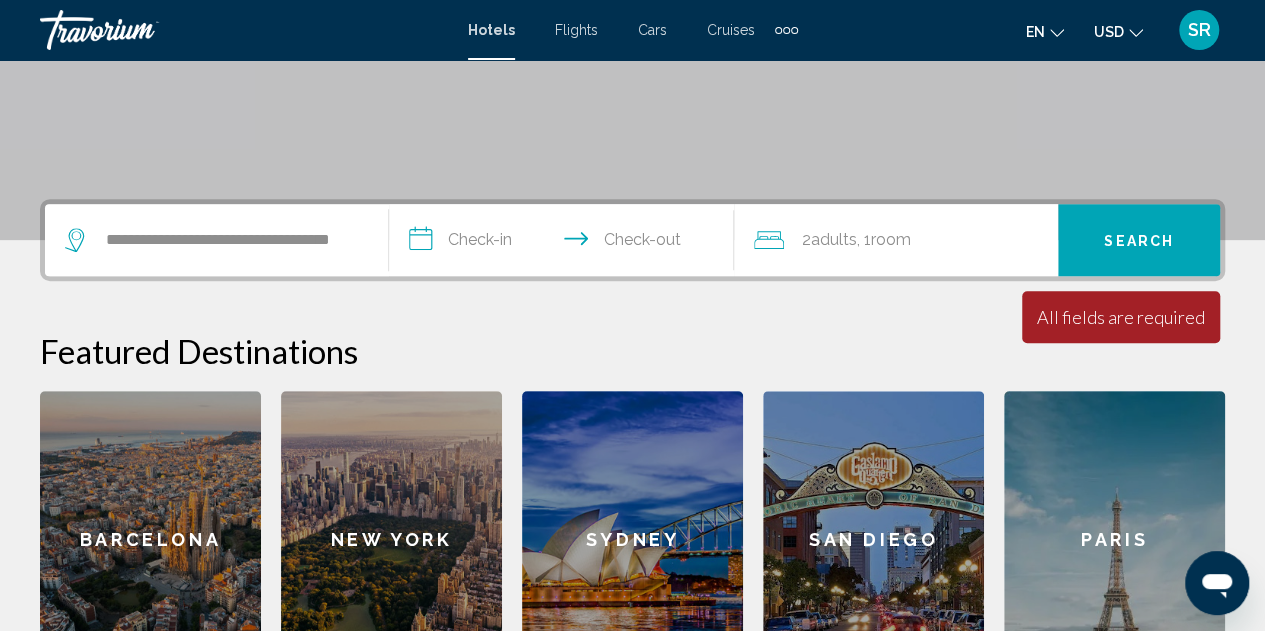 click on "**********" at bounding box center [565, 243] 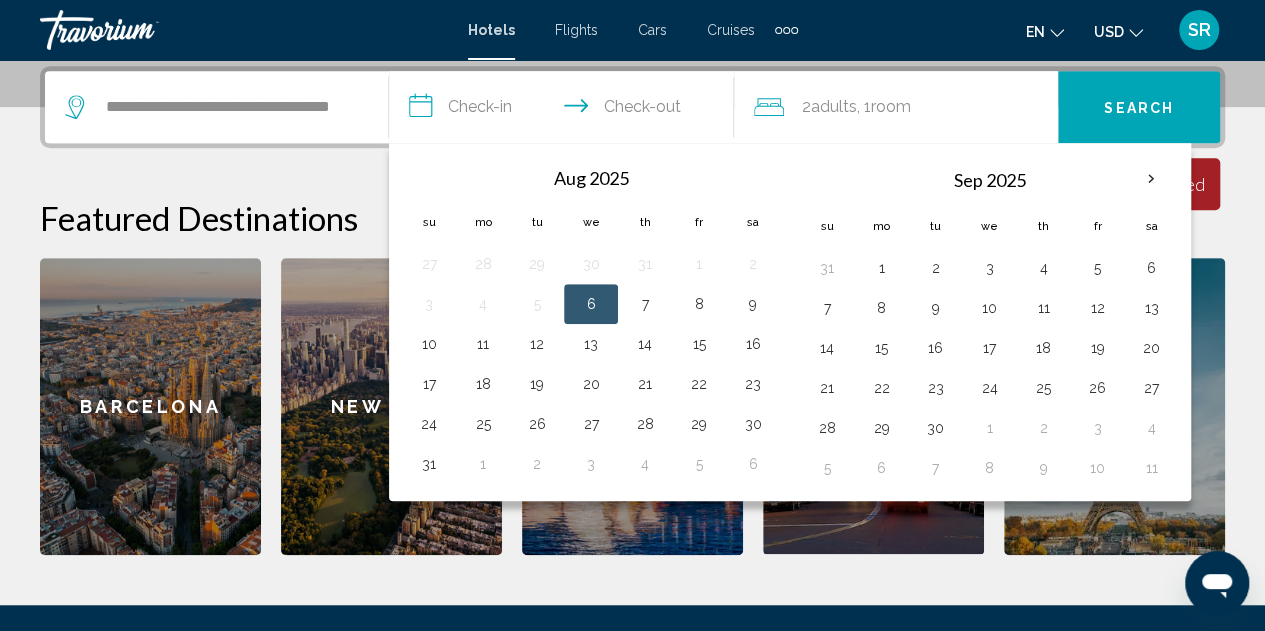 scroll, scrollTop: 494, scrollLeft: 0, axis: vertical 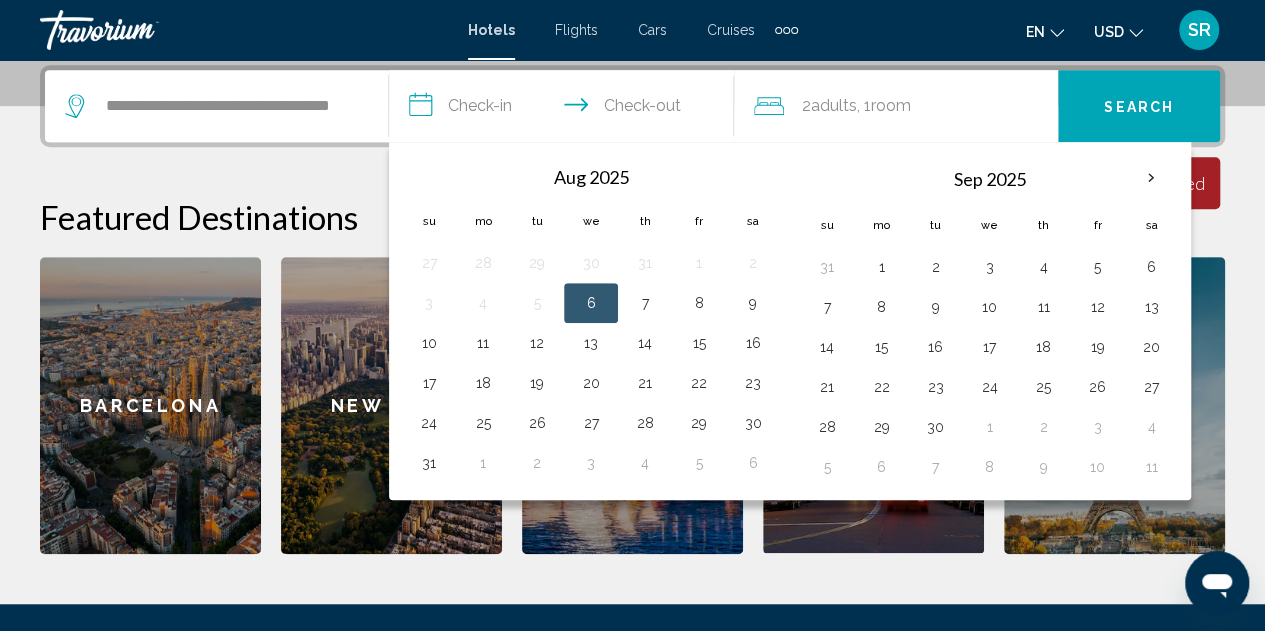 drag, startPoint x: 639, startPoint y: 292, endPoint x: 596, endPoint y: 291, distance: 43.011627 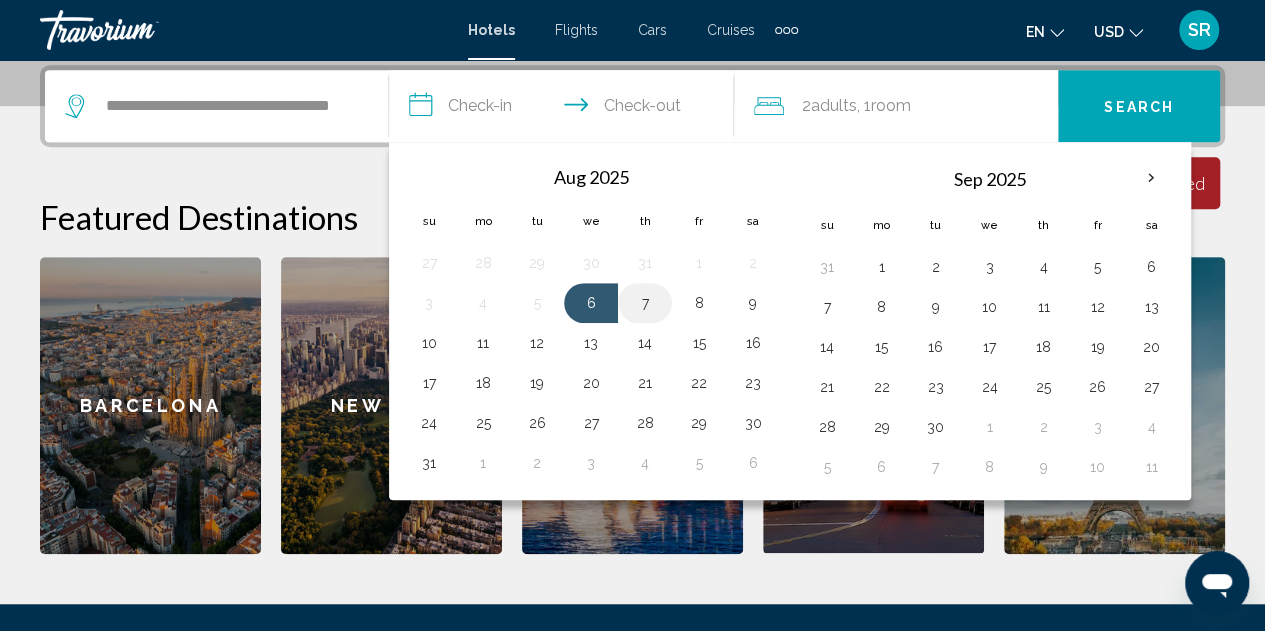 click on "7" at bounding box center (645, 303) 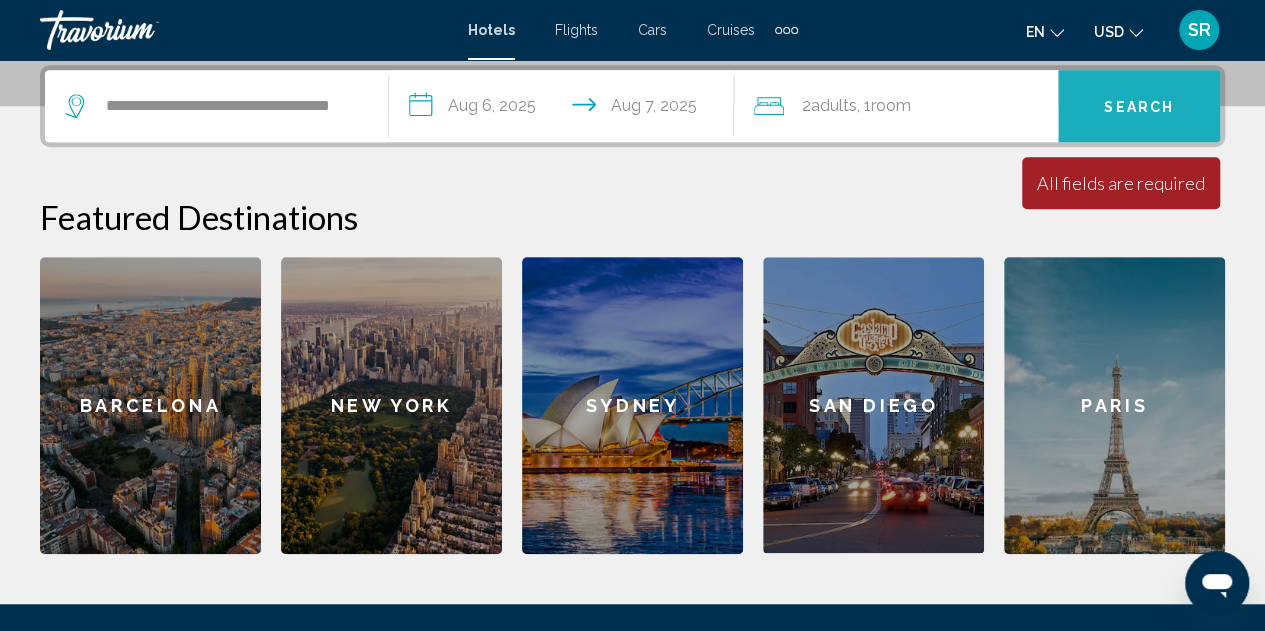 click on "Search" at bounding box center [1139, 106] 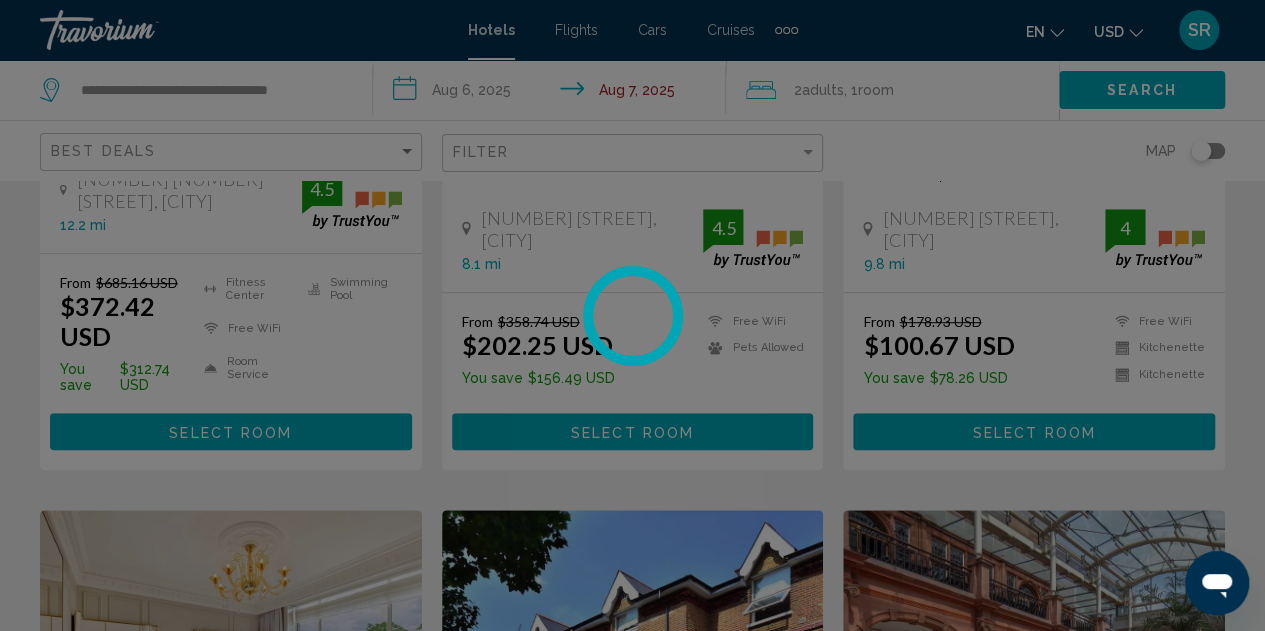 scroll, scrollTop: 0, scrollLeft: 0, axis: both 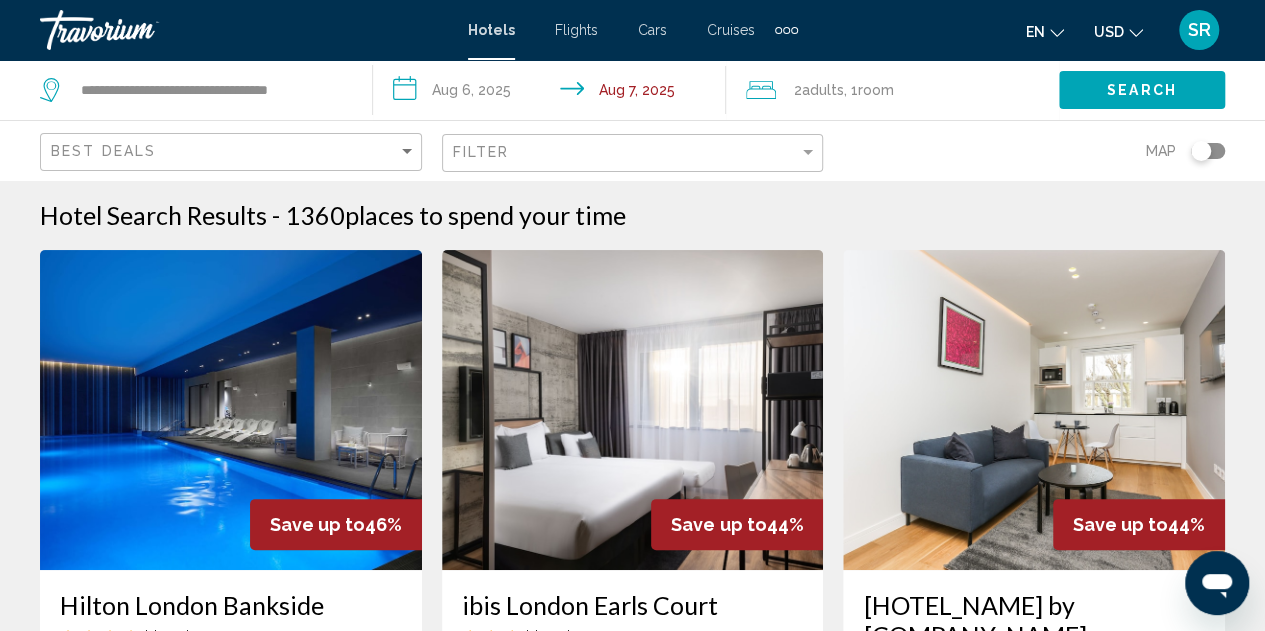 click at bounding box center [786, 30] 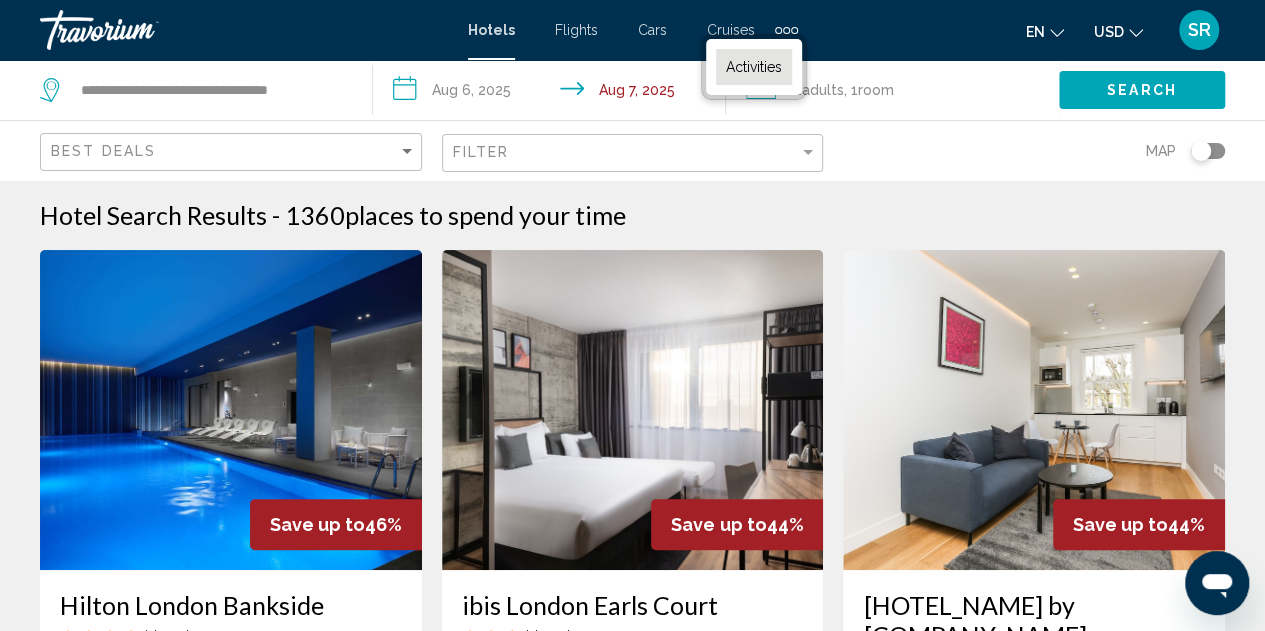 click on "Activities" at bounding box center [754, 67] 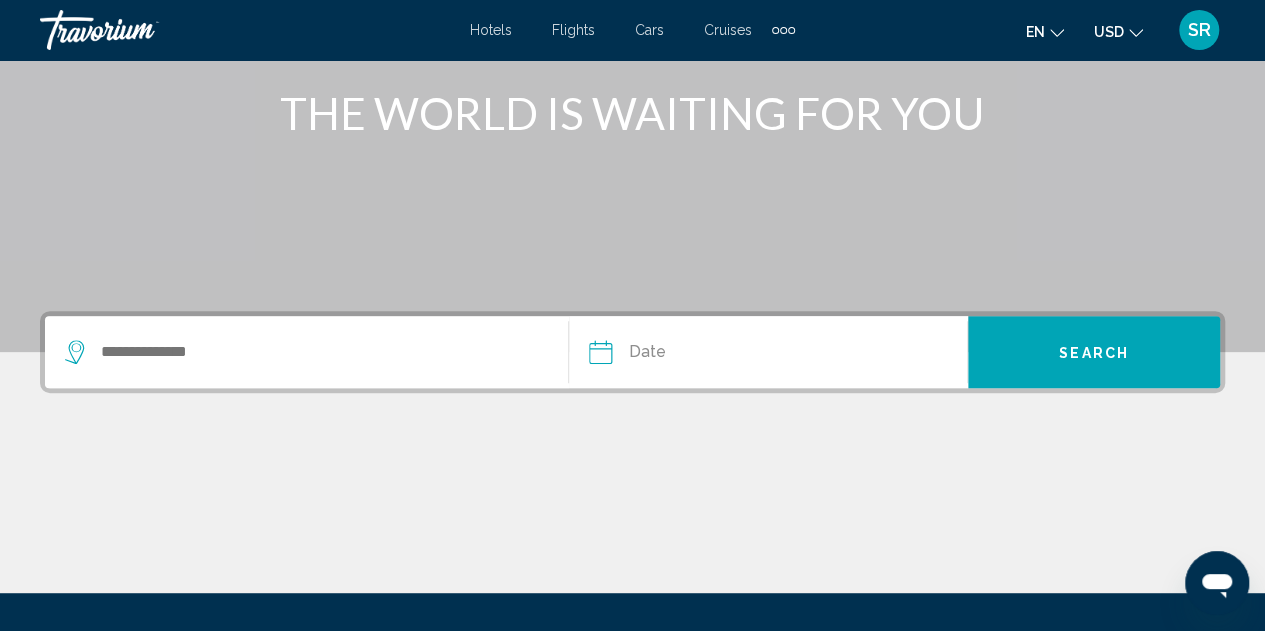 scroll, scrollTop: 255, scrollLeft: 0, axis: vertical 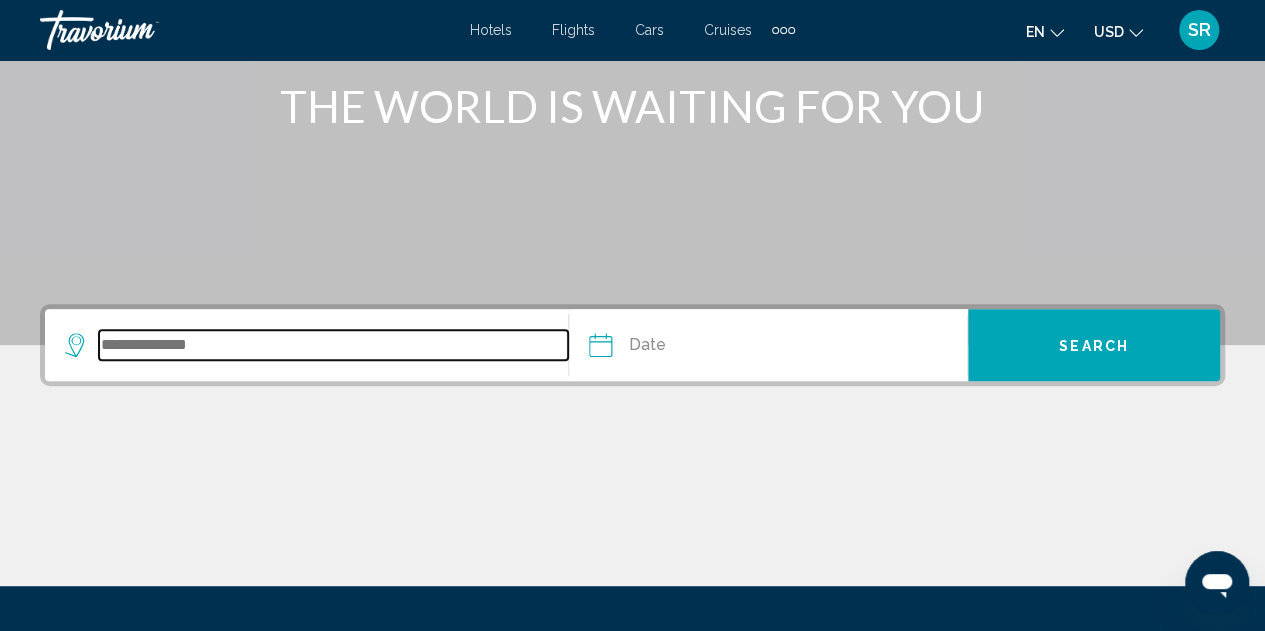 click at bounding box center [333, 345] 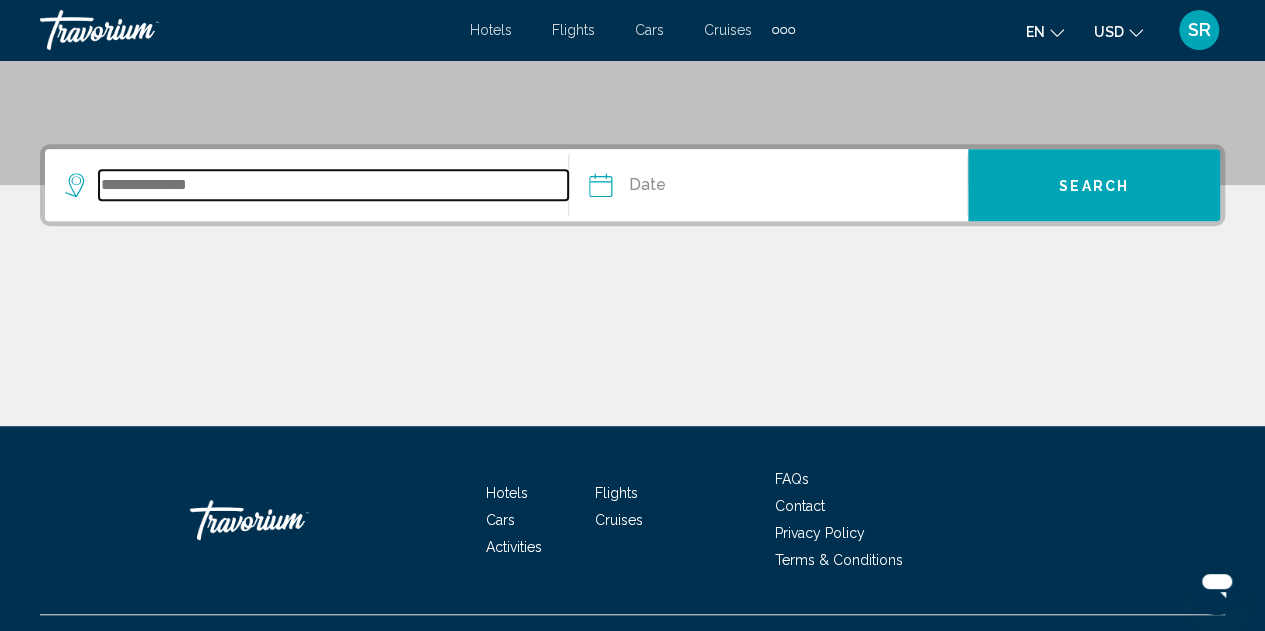 scroll, scrollTop: 454, scrollLeft: 0, axis: vertical 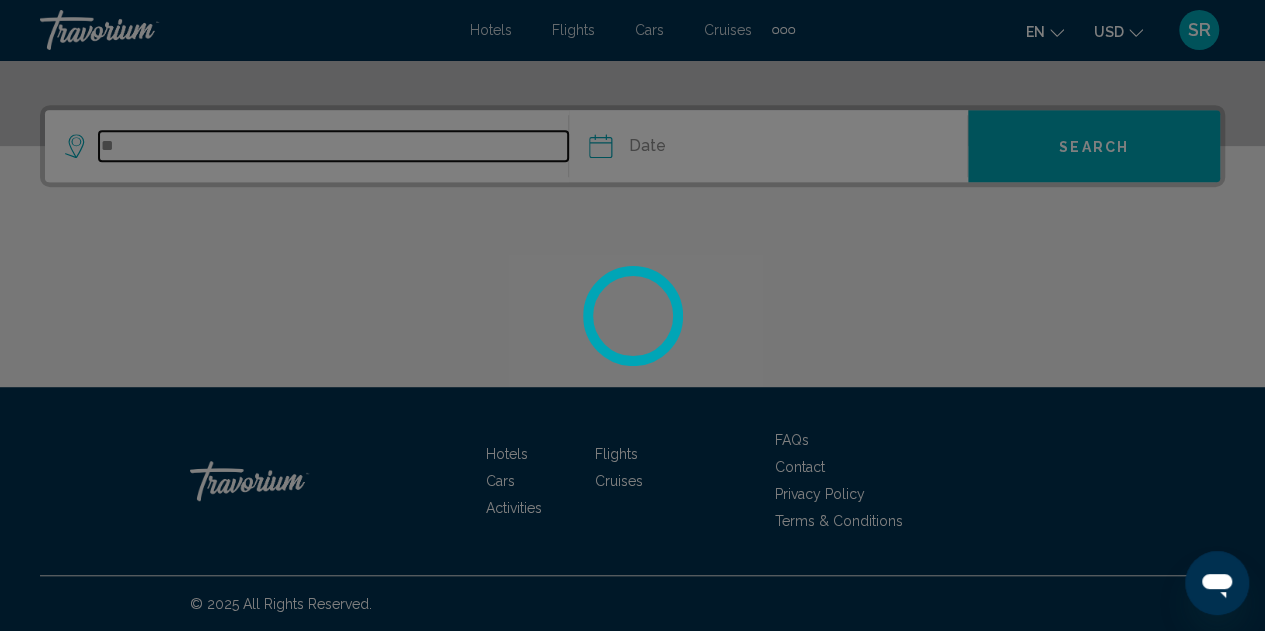 type on "*" 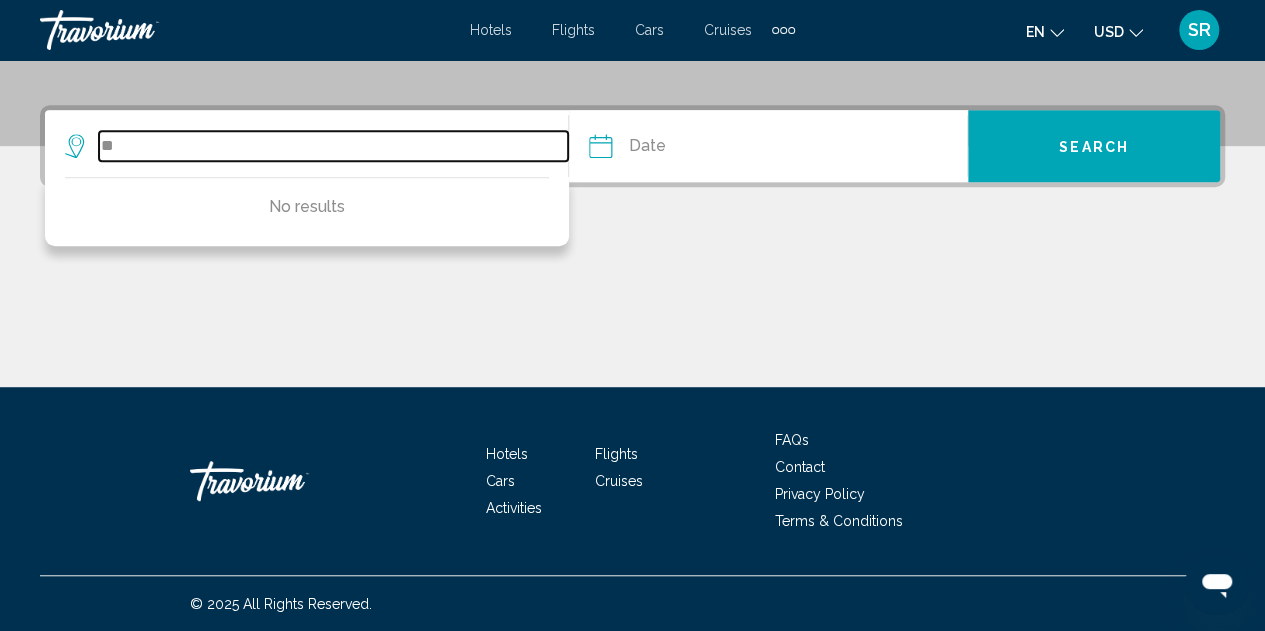 type on "*" 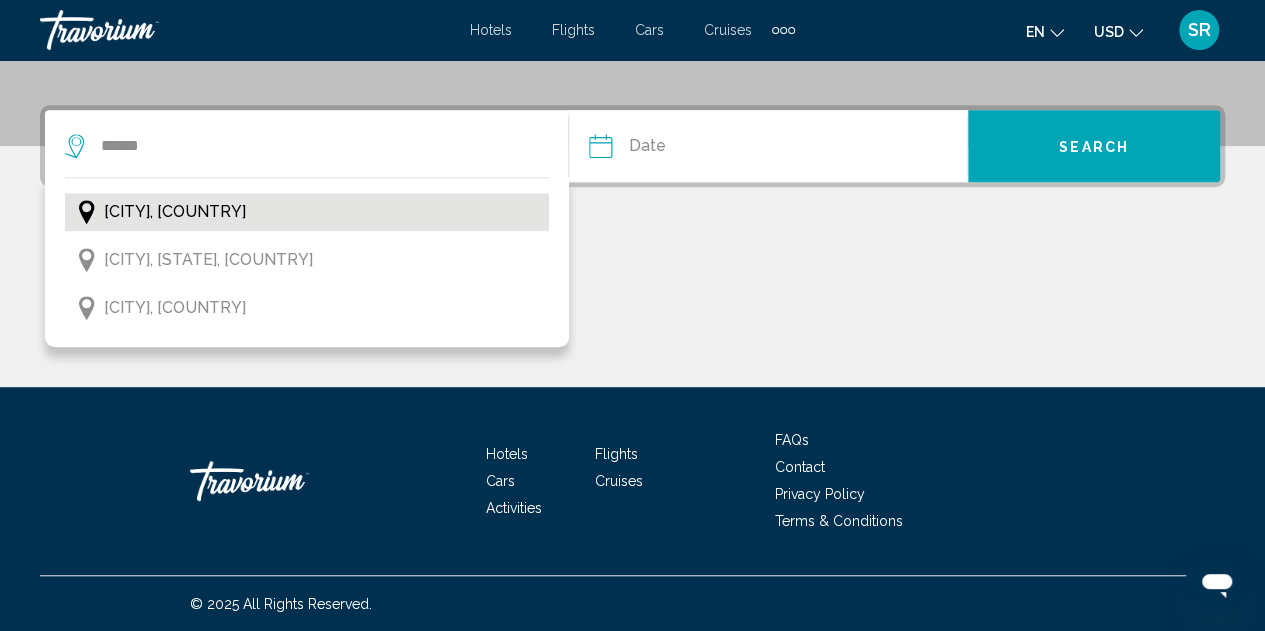 click on "[CITY], [COUNTRY]" at bounding box center (175, 212) 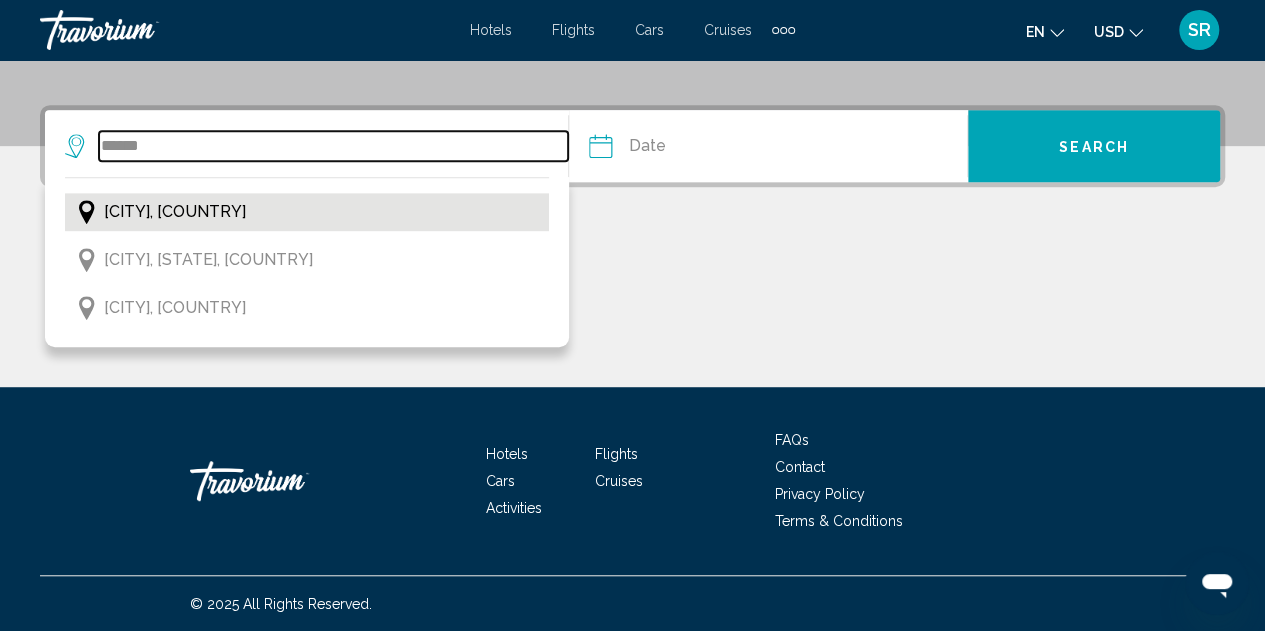 type on "**********" 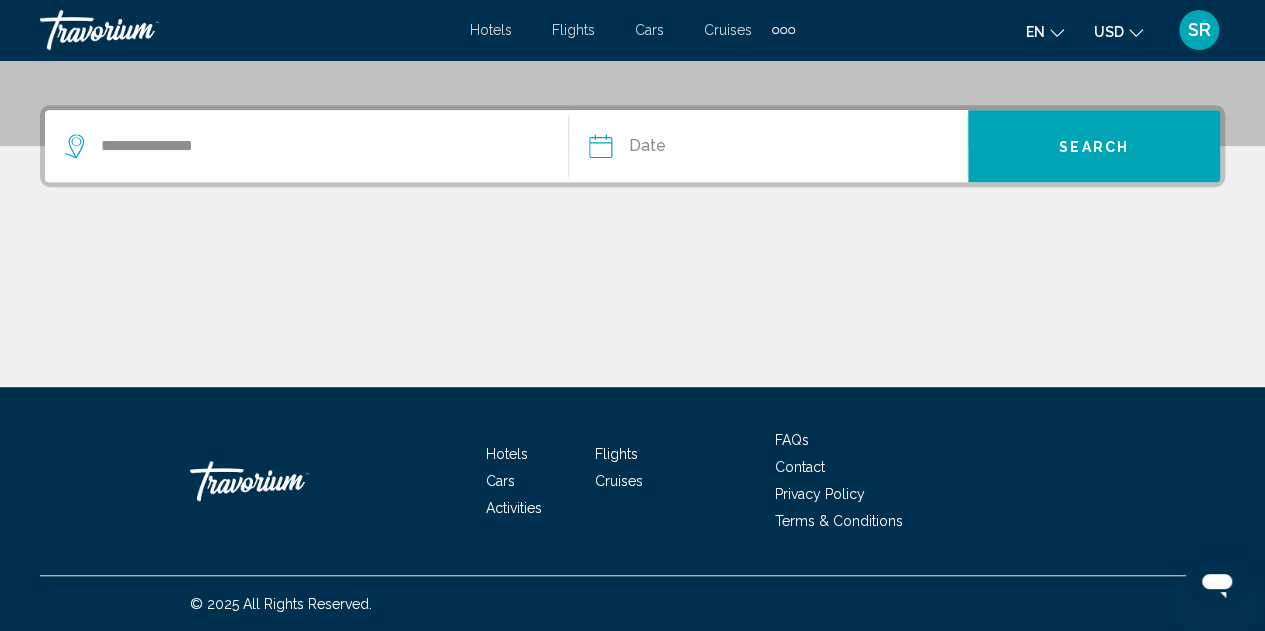 click at bounding box center [682, 149] 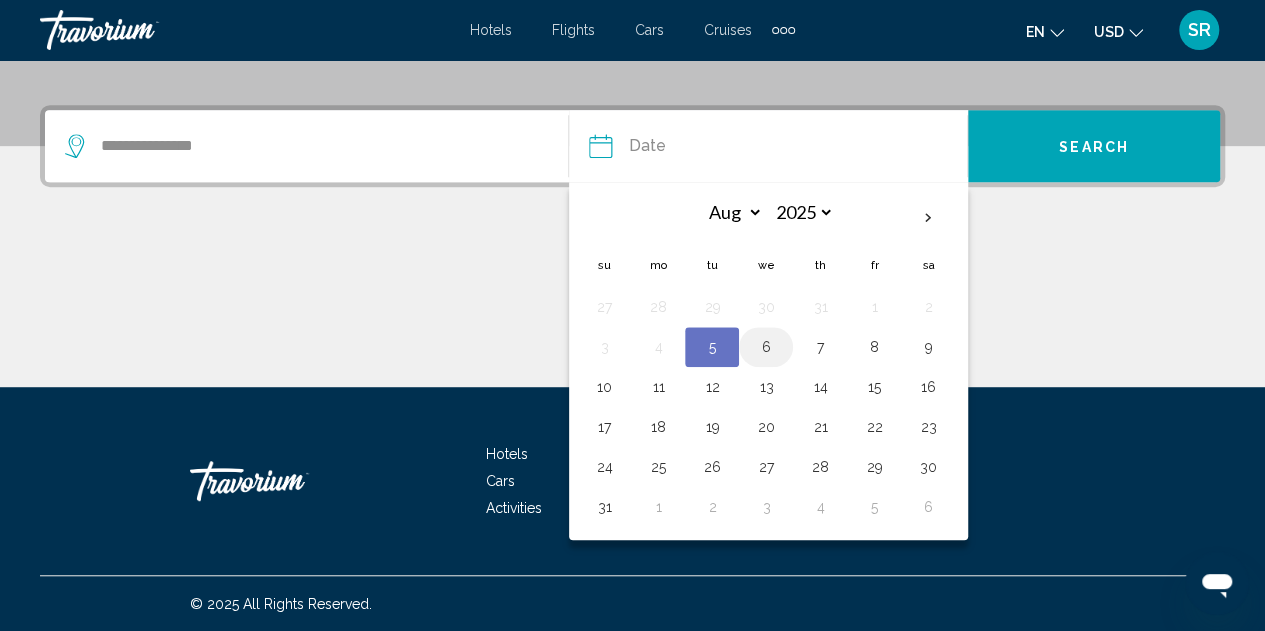 click on "6" at bounding box center [766, 347] 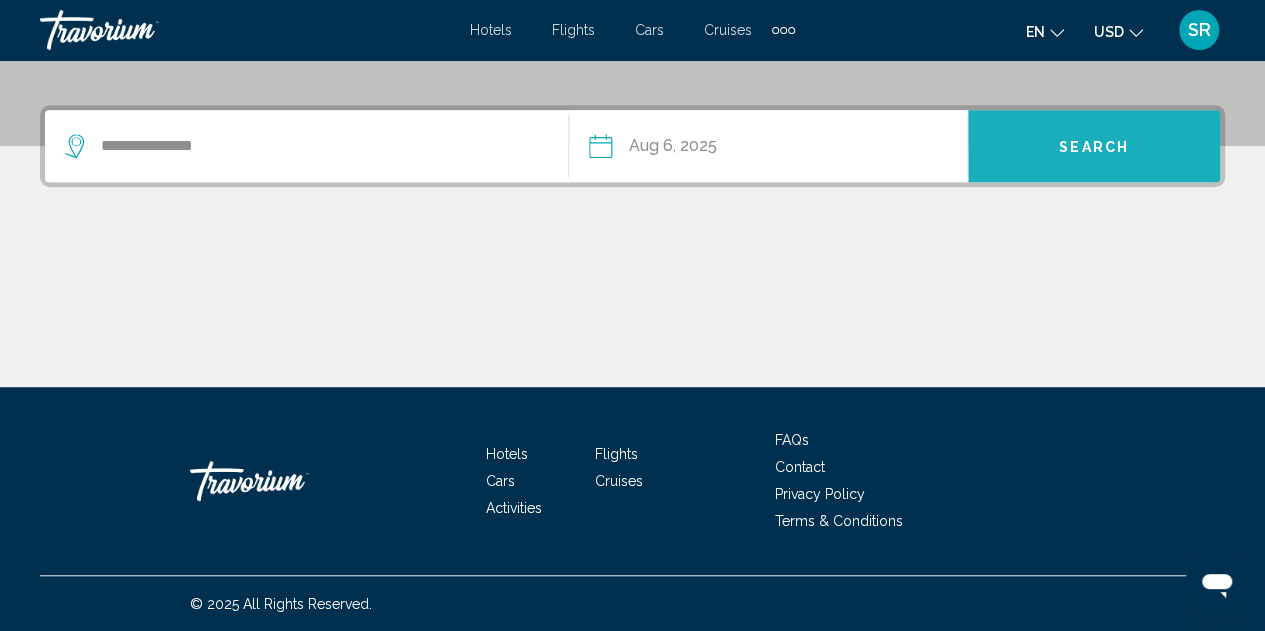 click on "Search" at bounding box center (1094, 146) 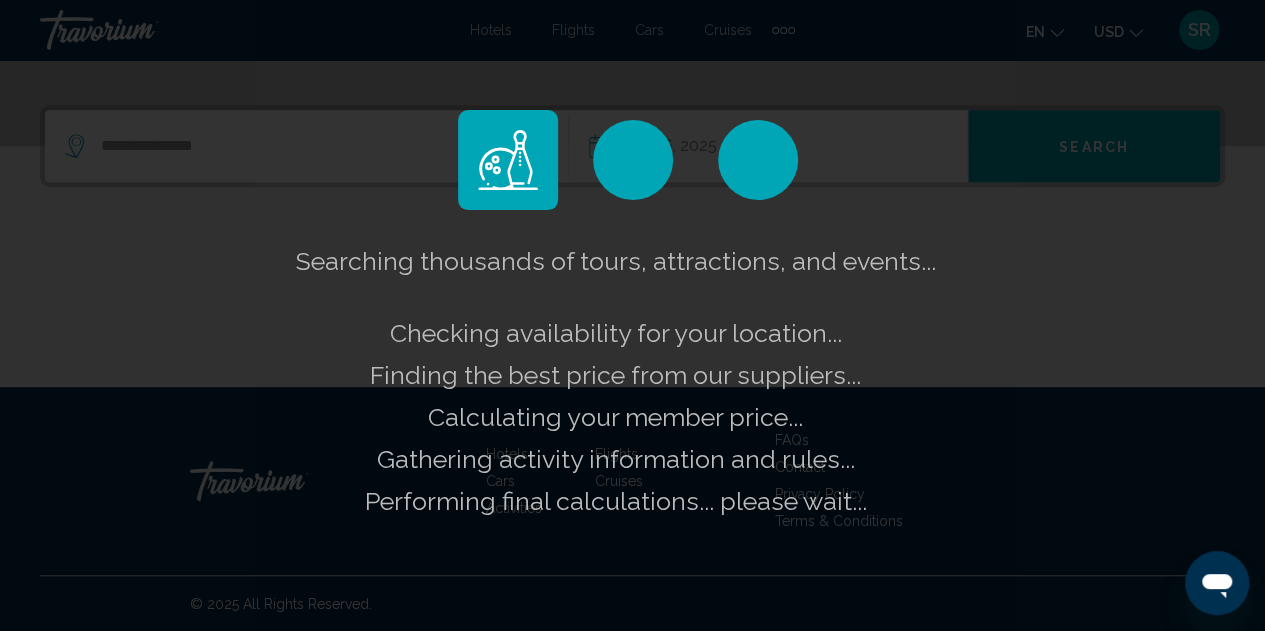 click on "Searching thousands of tours, attractions, and events...
Checking availability for your location...
Finding the best price from our suppliers...
Calculating your member price...
Gathering activity information and rules...
Performing final calculations... please wait..." 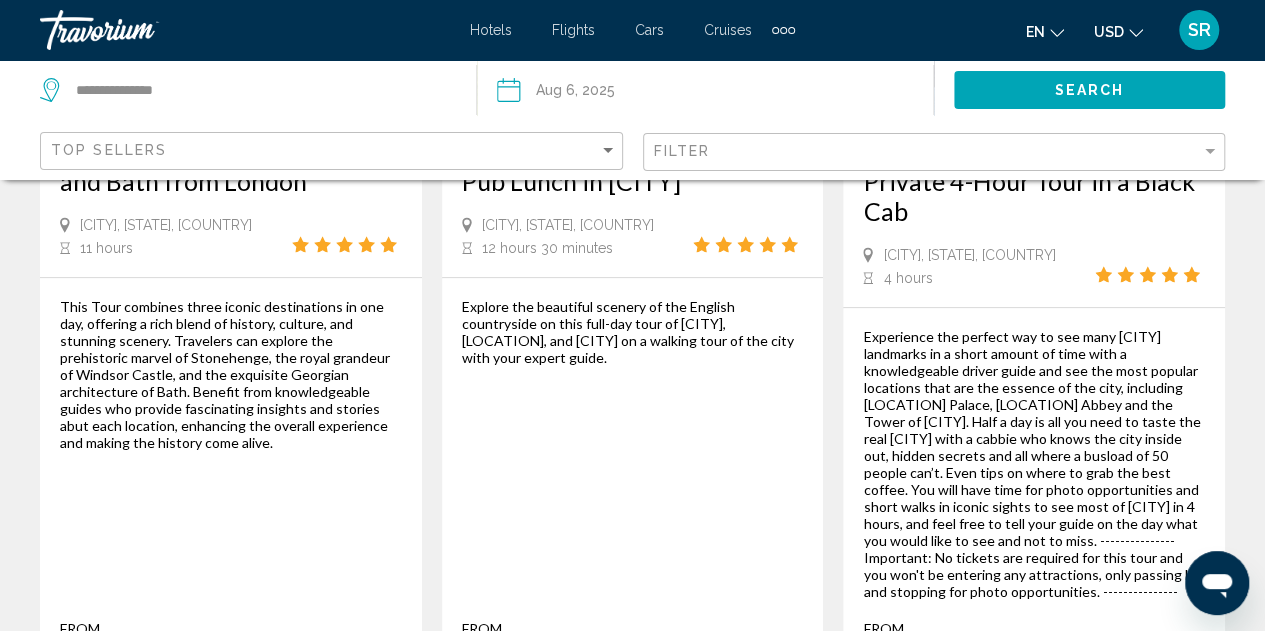 scroll, scrollTop: 0, scrollLeft: 0, axis: both 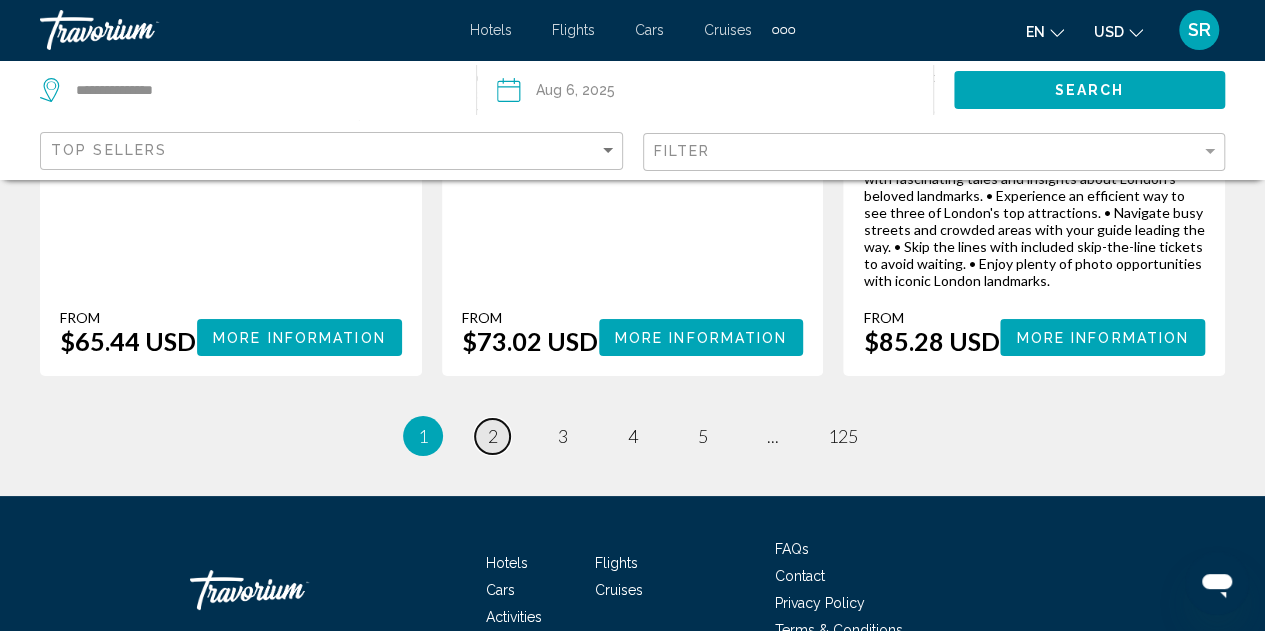 click on "page  2" at bounding box center [492, 436] 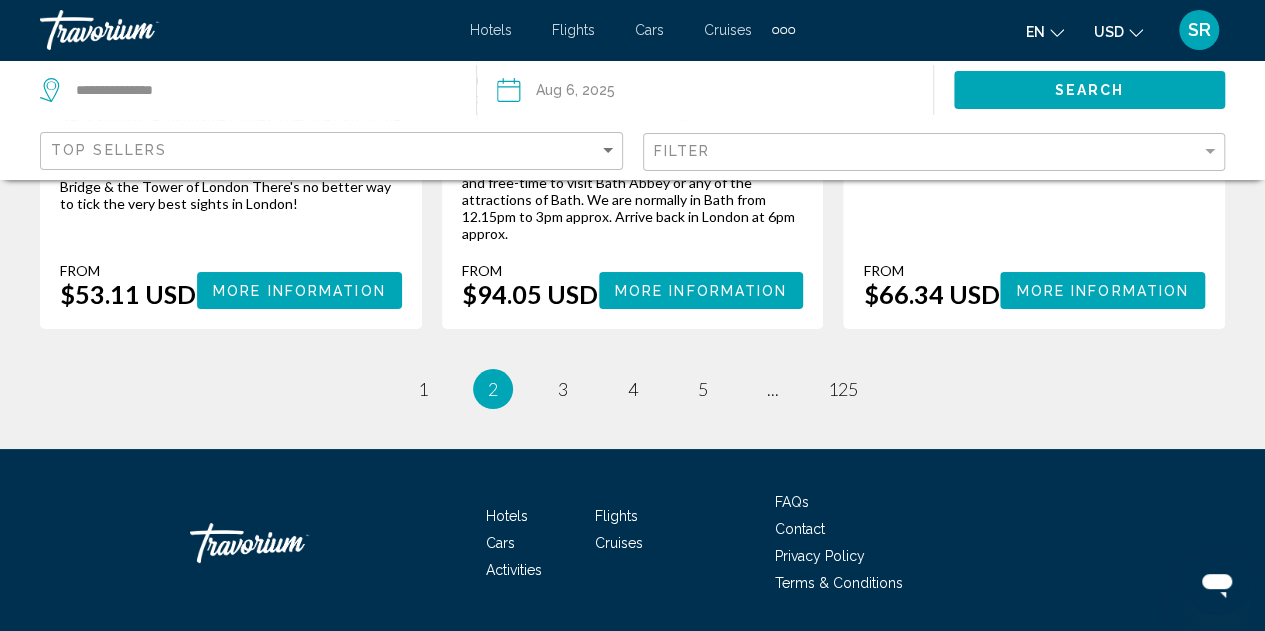 scroll, scrollTop: 0, scrollLeft: 0, axis: both 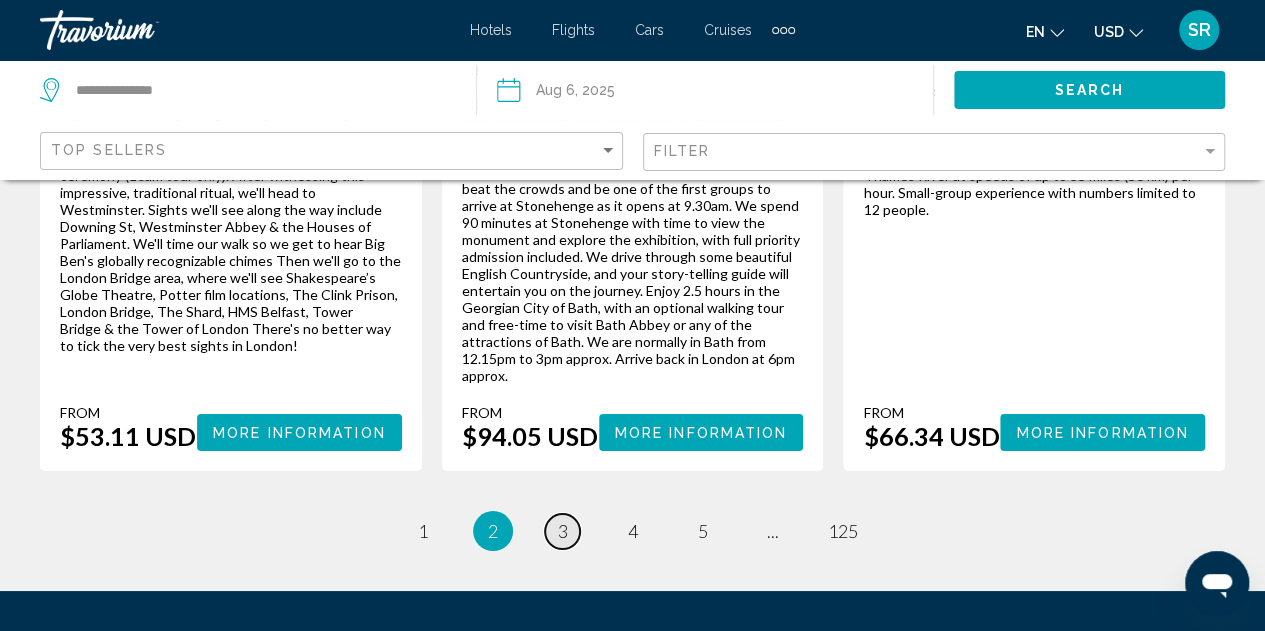 click on "page  3" at bounding box center [562, 531] 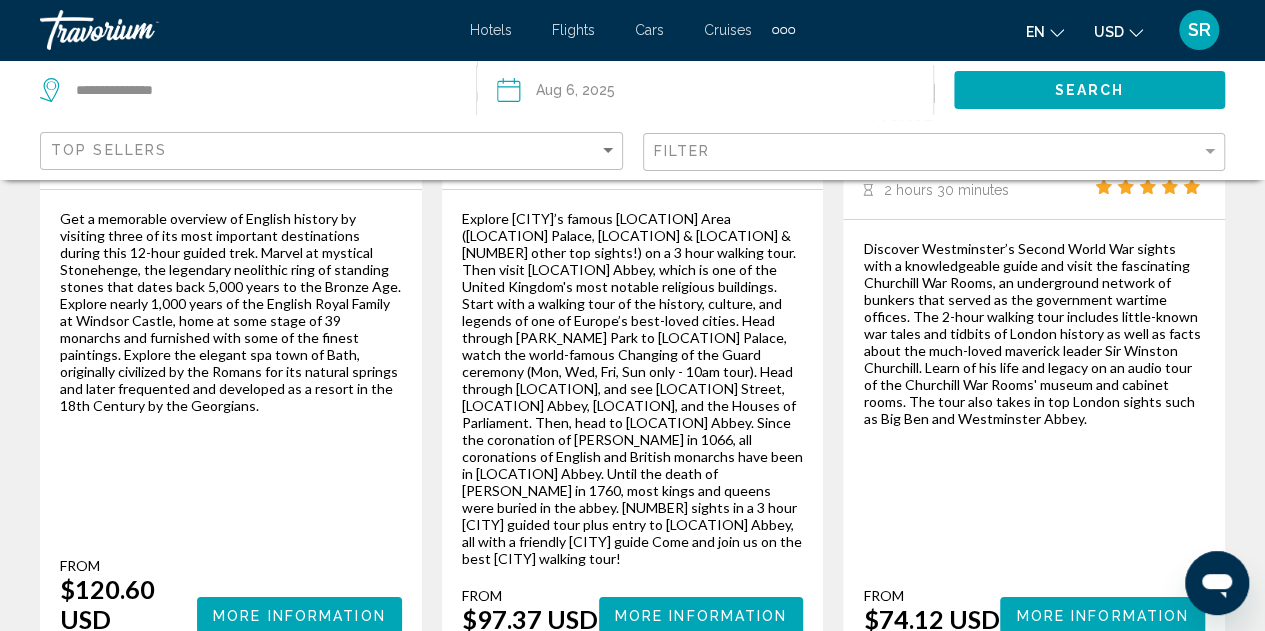scroll, scrollTop: 0, scrollLeft: 0, axis: both 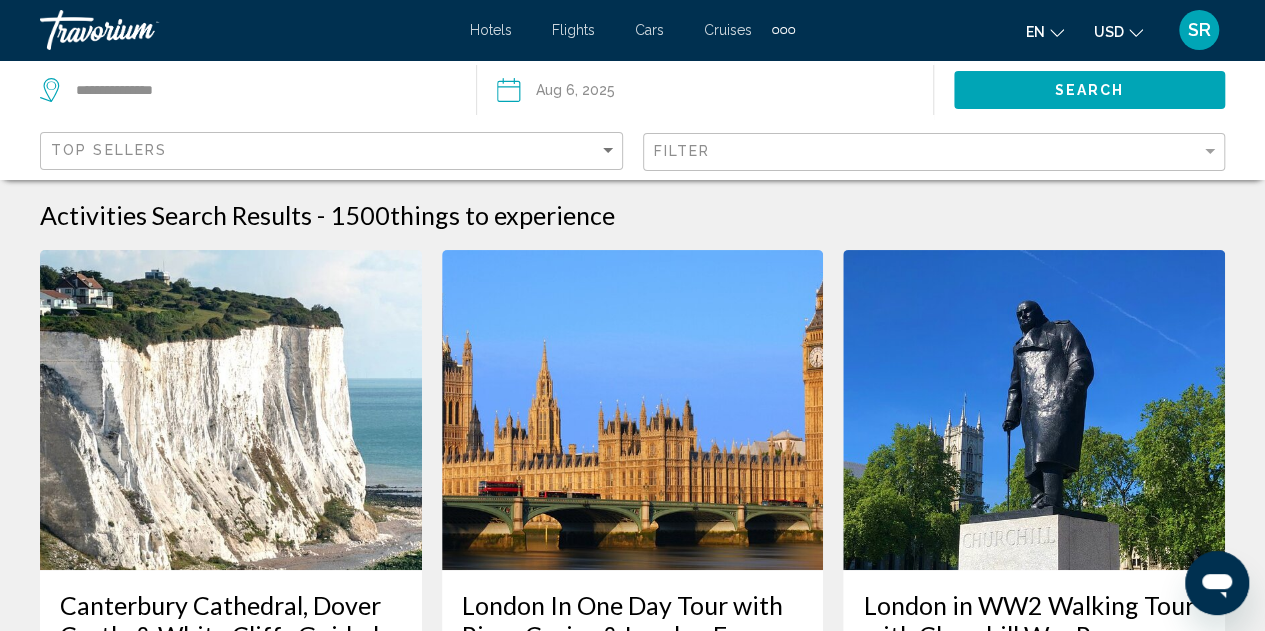 click on "**********" 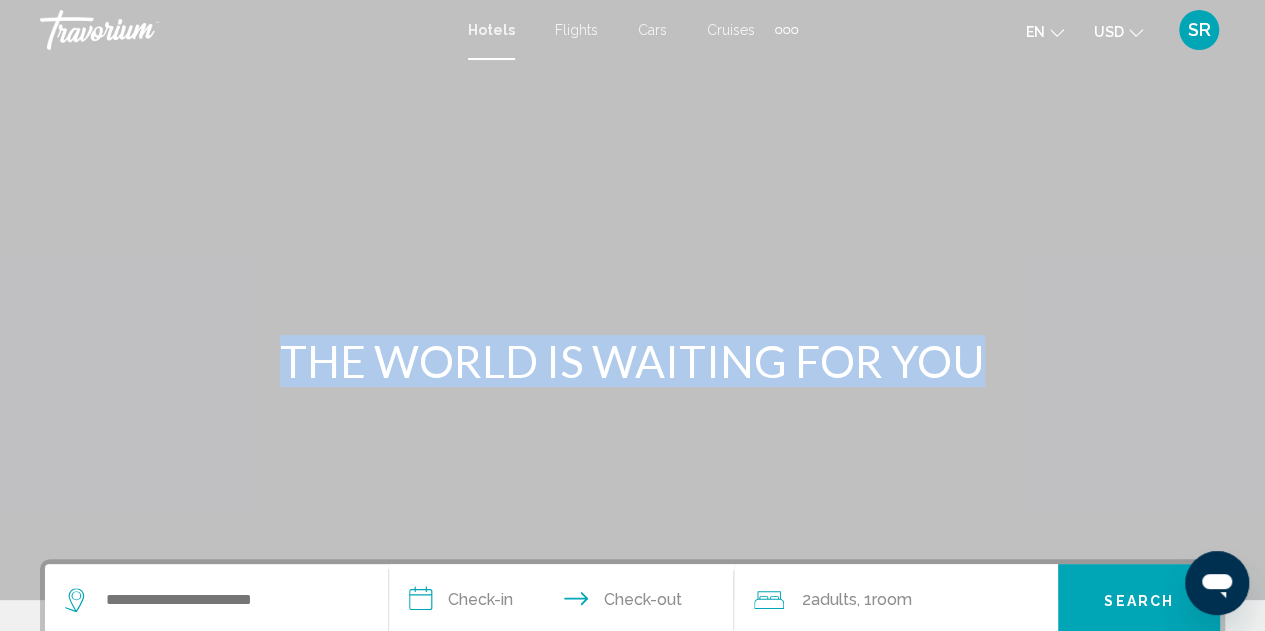drag, startPoint x: 1263, startPoint y: 113, endPoint x: 1268, endPoint y: 127, distance: 14.866069 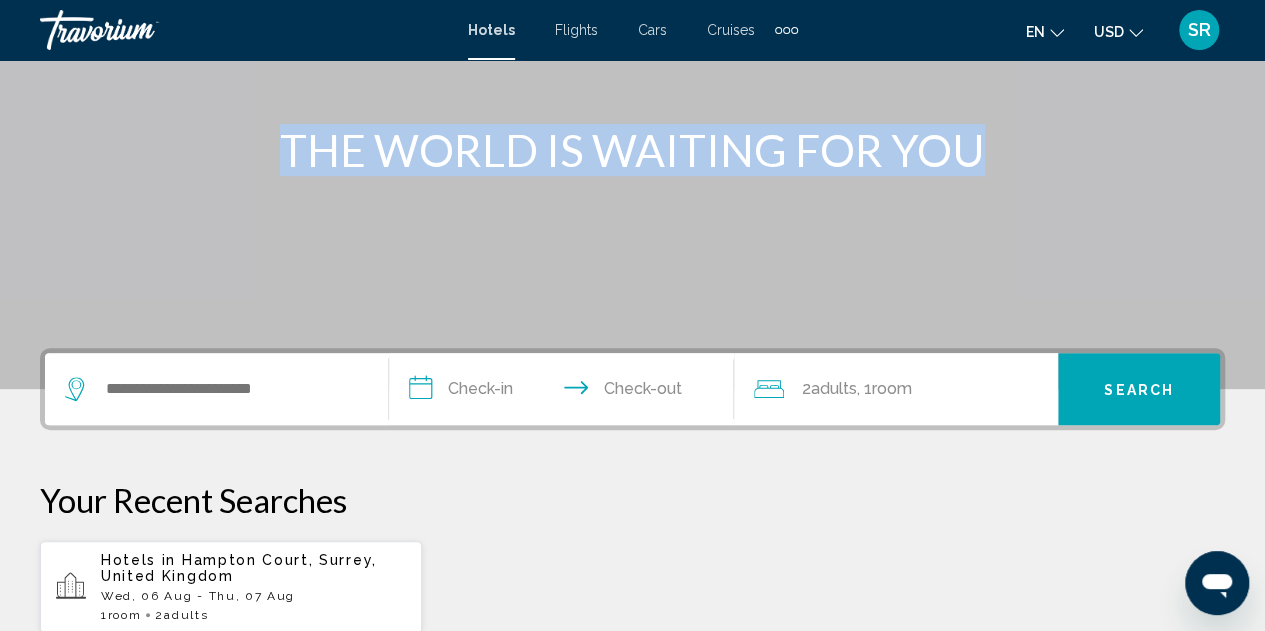 scroll, scrollTop: 225, scrollLeft: 0, axis: vertical 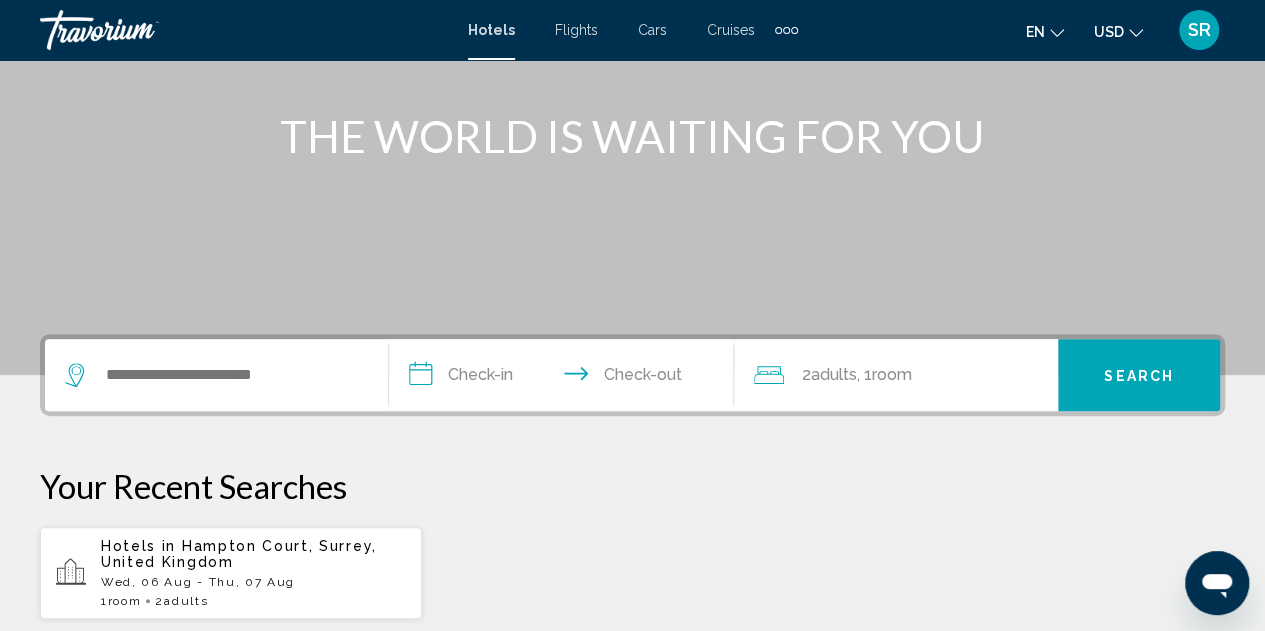 click on "**********" at bounding box center [565, 378] 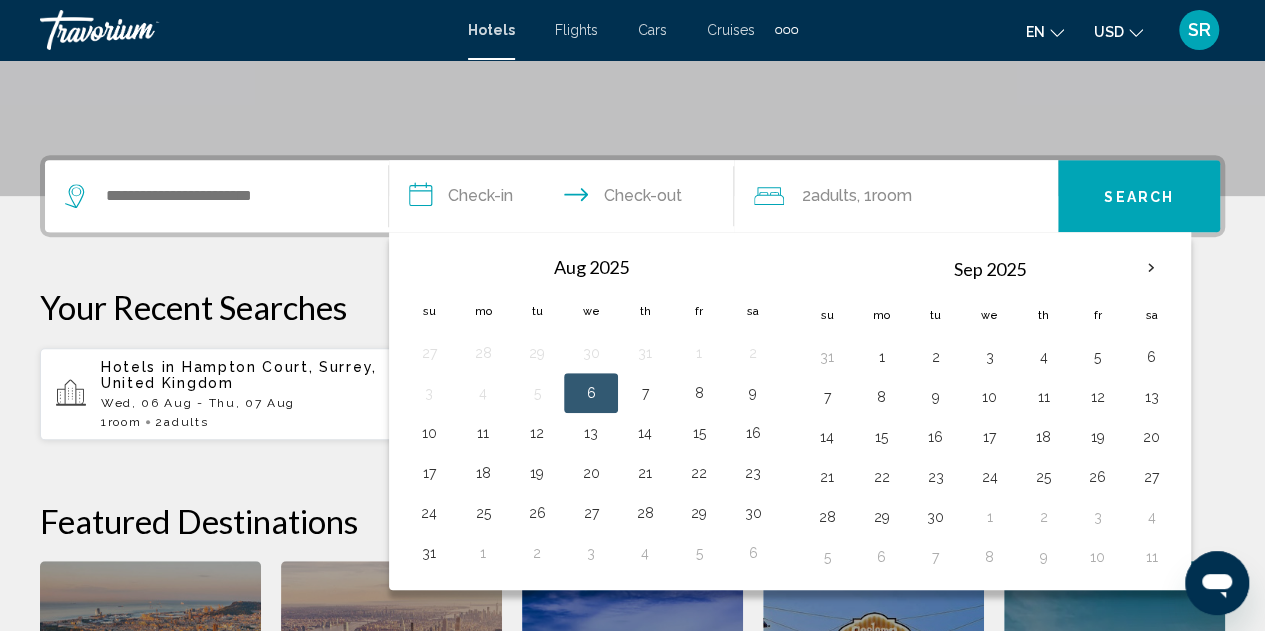 scroll, scrollTop: 494, scrollLeft: 0, axis: vertical 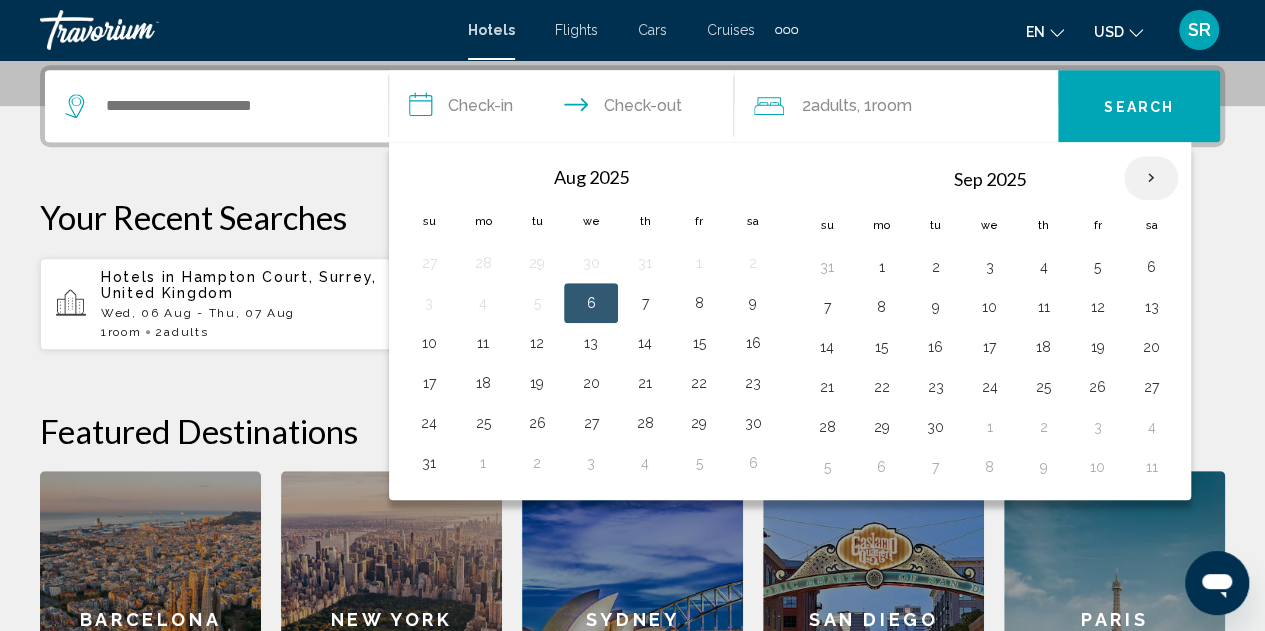 click at bounding box center [1151, 178] 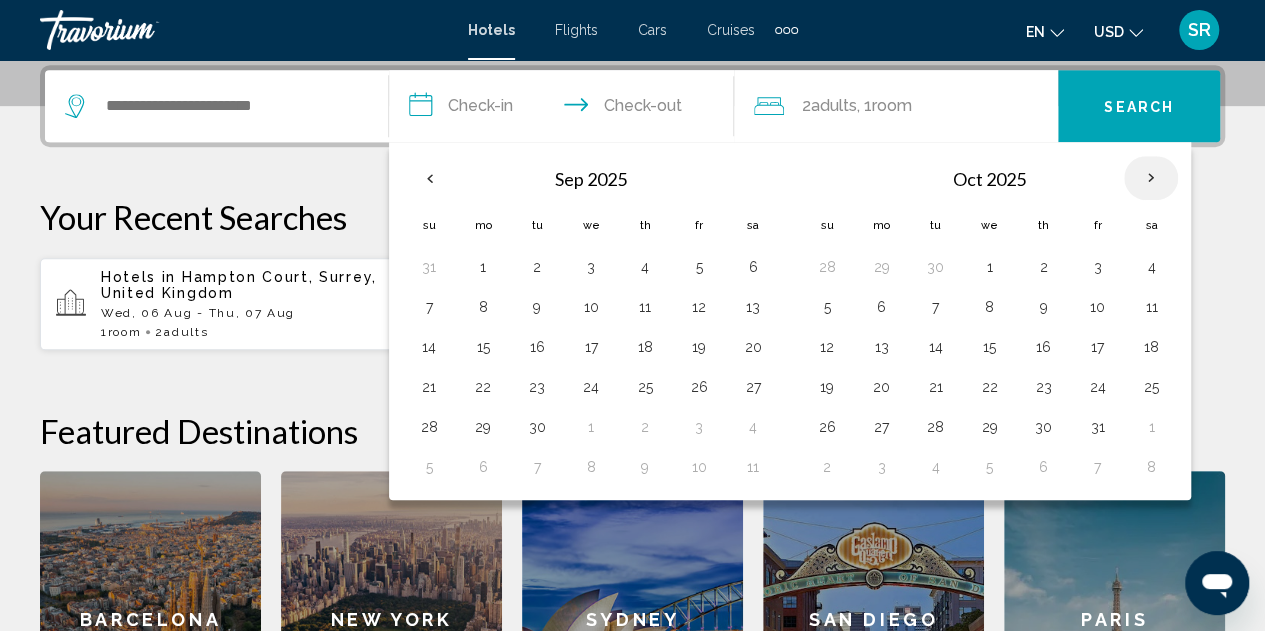 click at bounding box center [1151, 178] 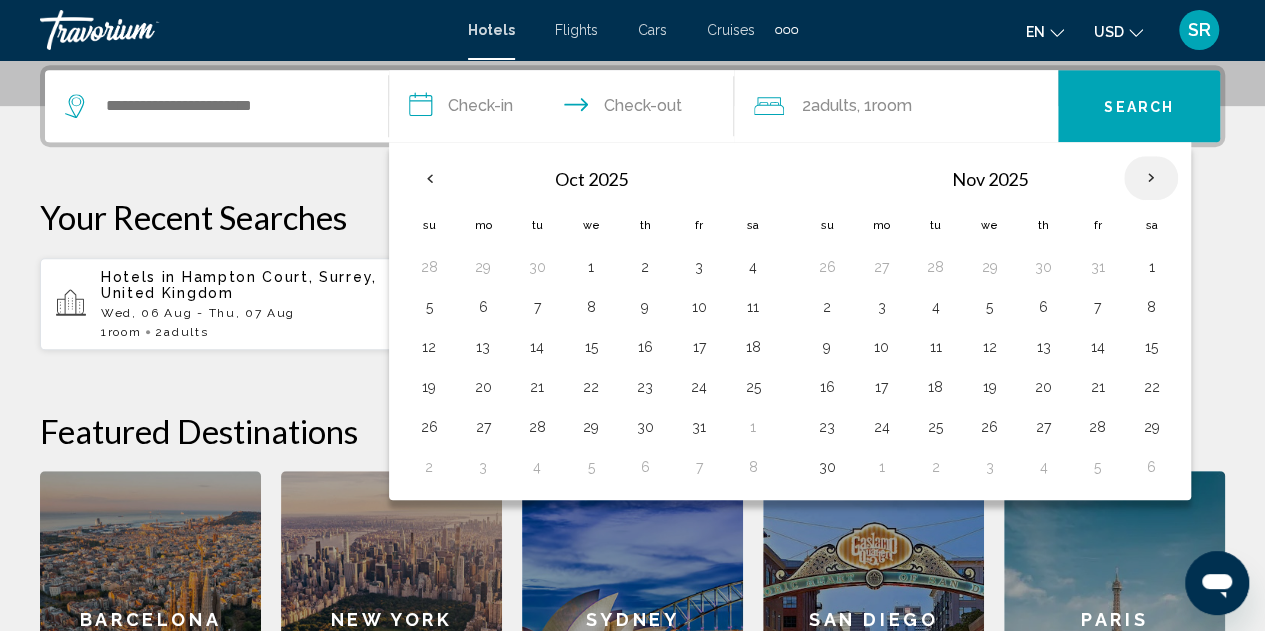 click at bounding box center [1151, 178] 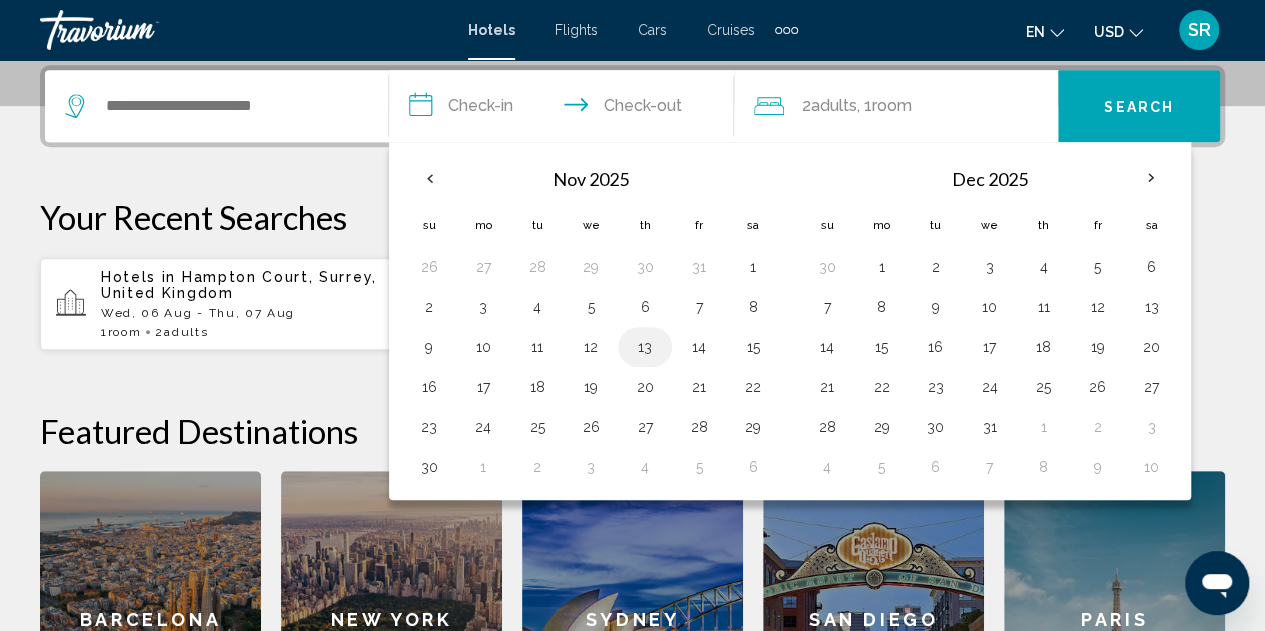 click on "13" at bounding box center [645, 347] 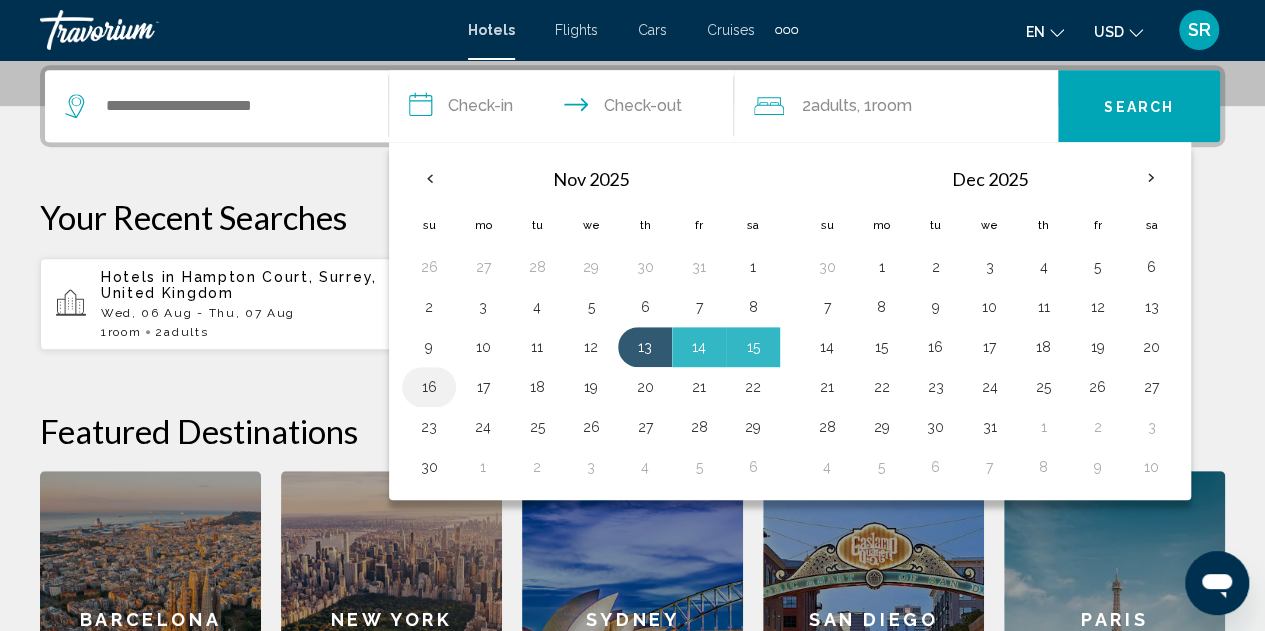 click on "16" at bounding box center [429, 387] 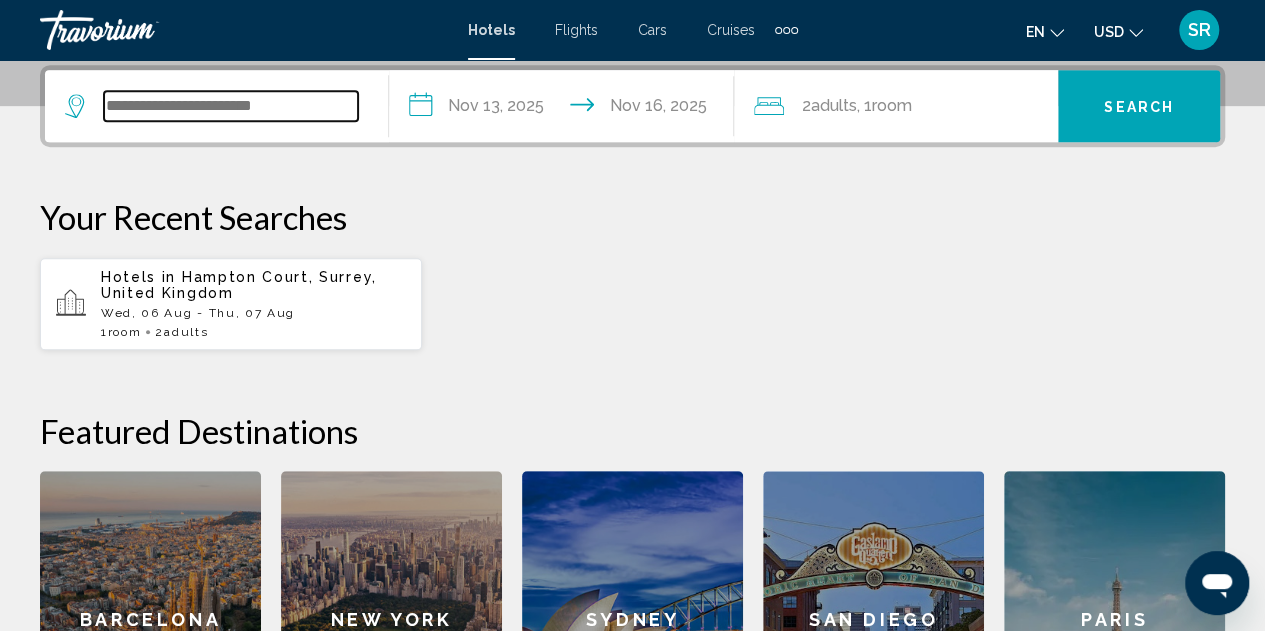 click at bounding box center [231, 106] 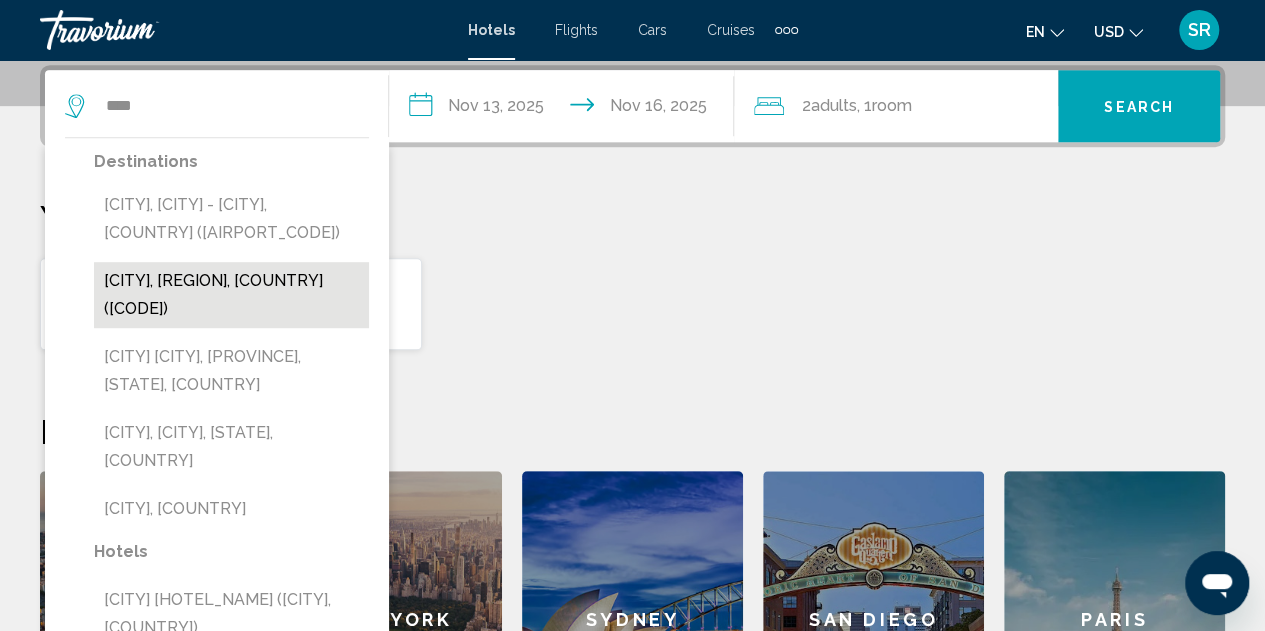 click on "[CITY], [REGION], [COUNTRY] ([CODE])" at bounding box center (231, 295) 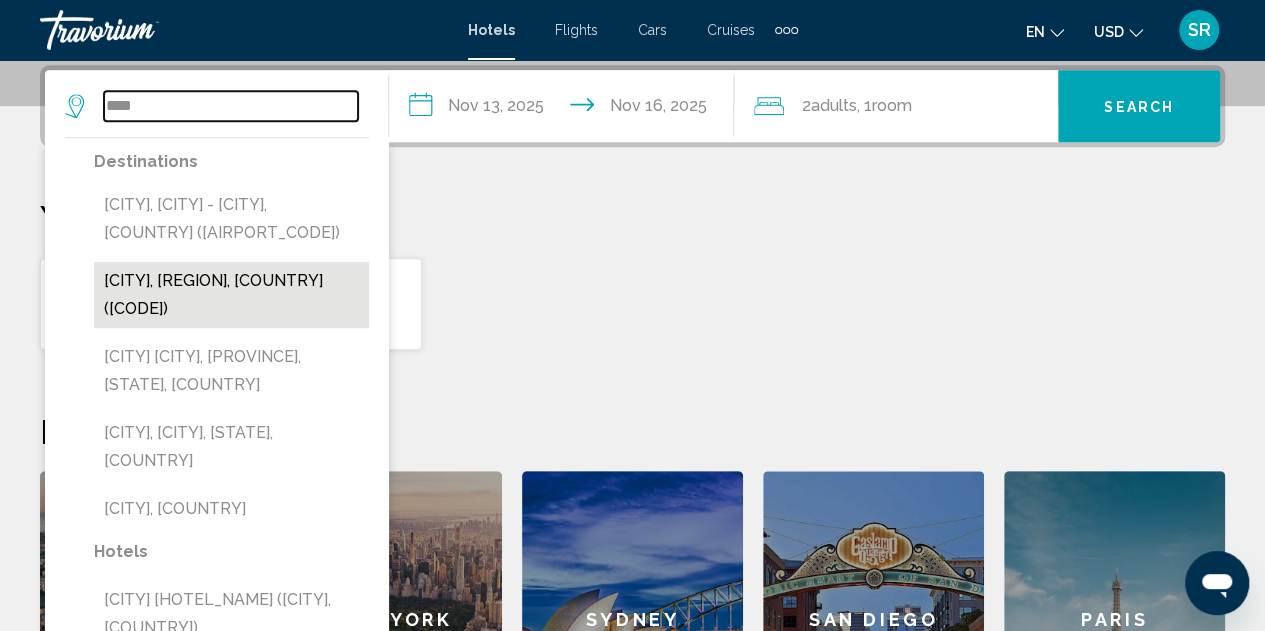 type on "**********" 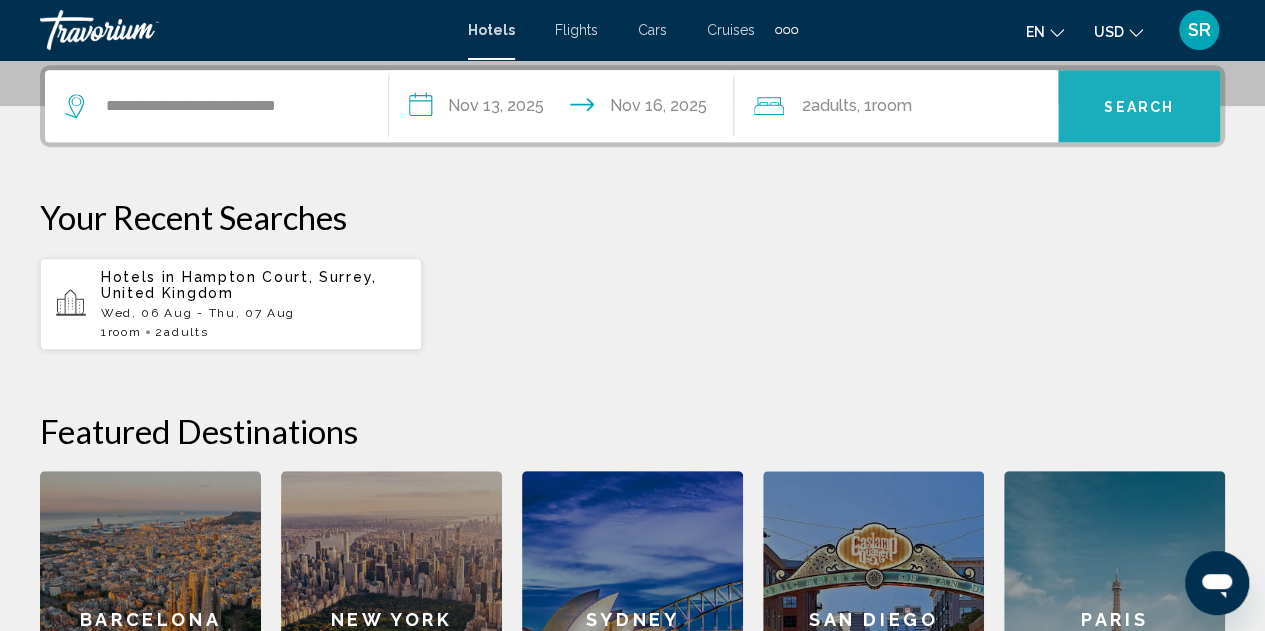 click on "Search" at bounding box center (1139, 107) 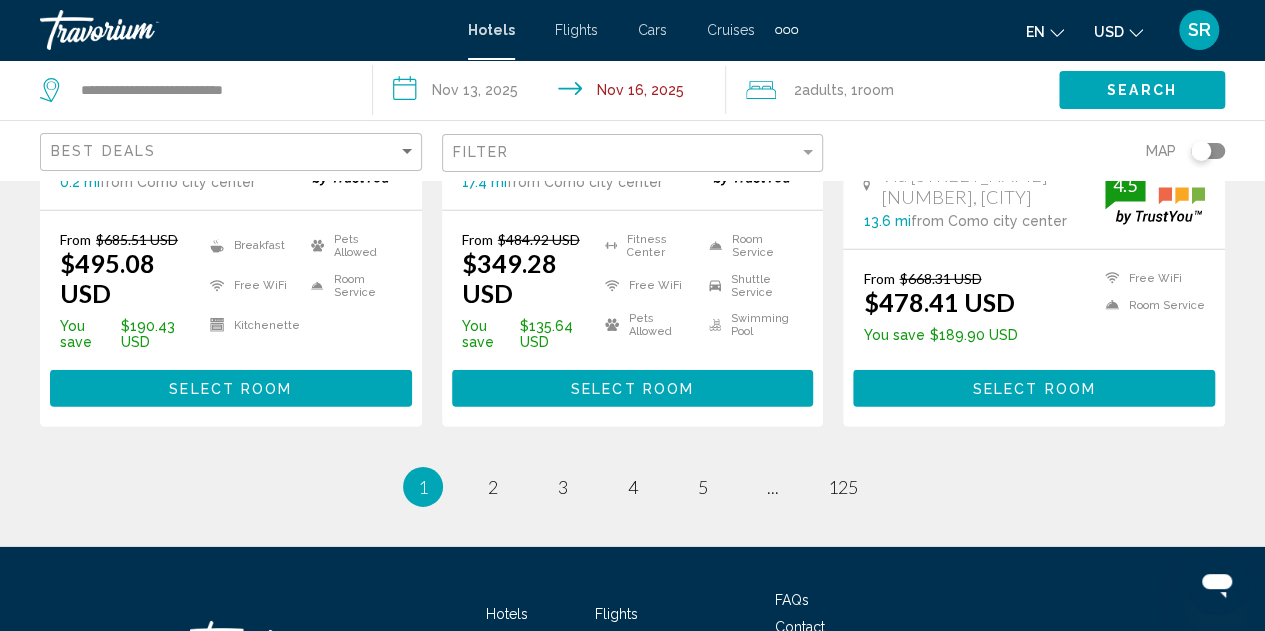 scroll, scrollTop: 2880, scrollLeft: 0, axis: vertical 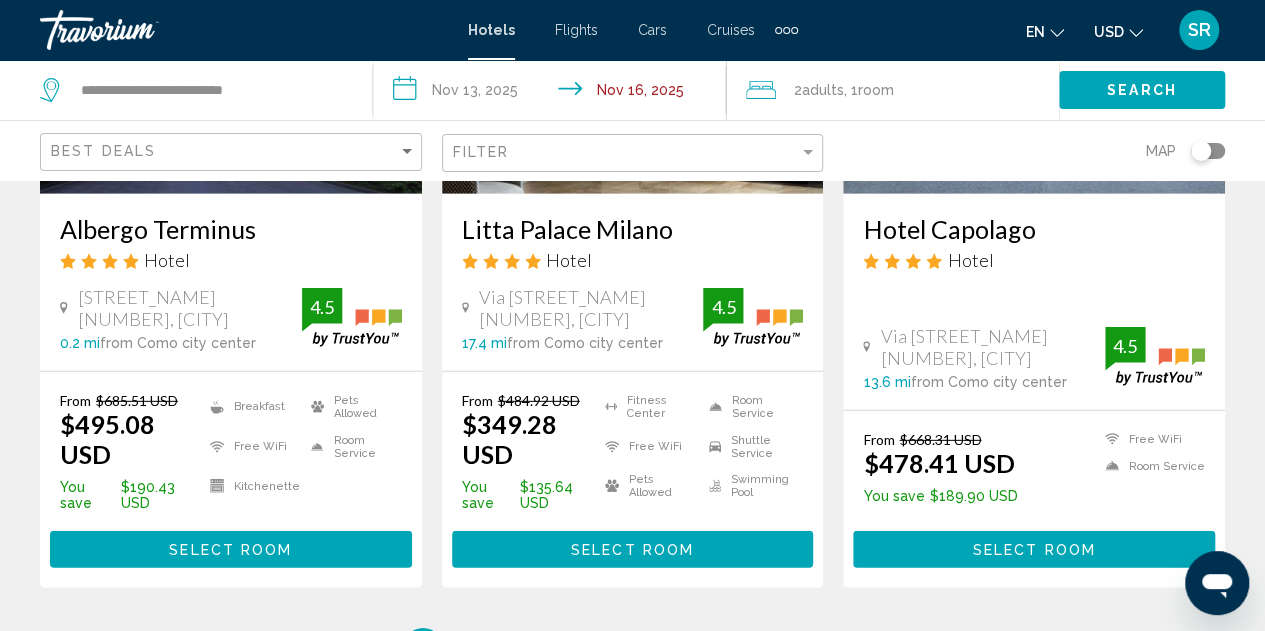 click on "Albergo Terminus
Hotel
[STREET] [NUMBER], [CITY] [NUMBER] mi  from [CITY] city center from hotel 4.5" at bounding box center [231, 282] 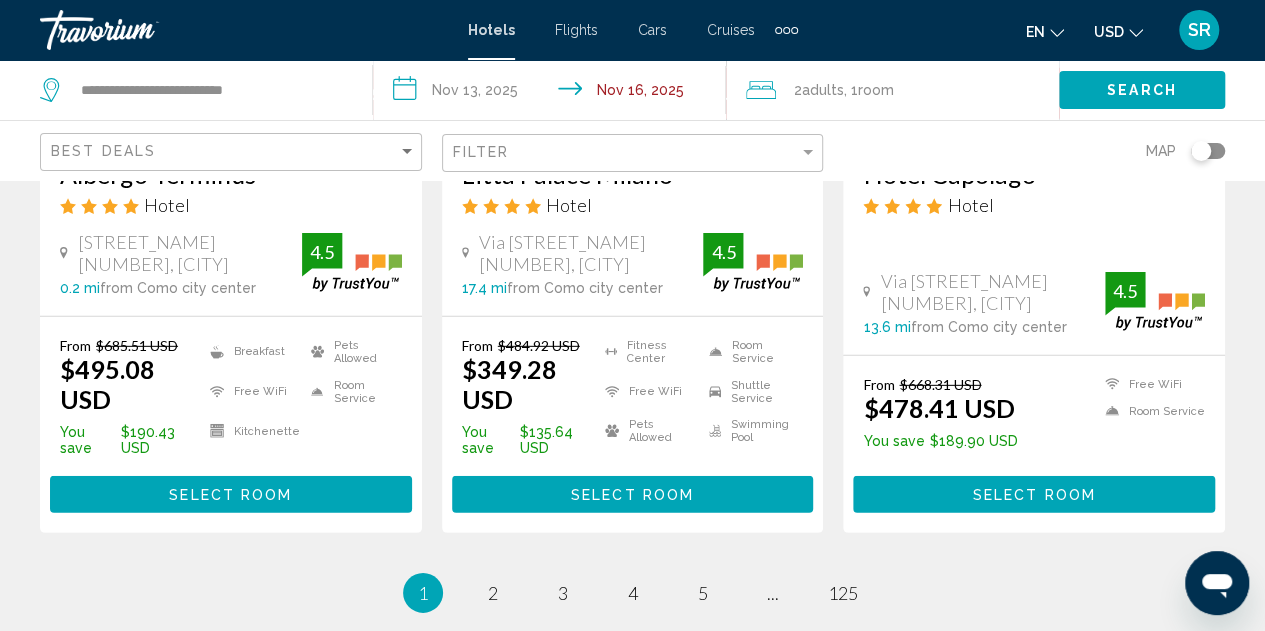 scroll, scrollTop: 2800, scrollLeft: 0, axis: vertical 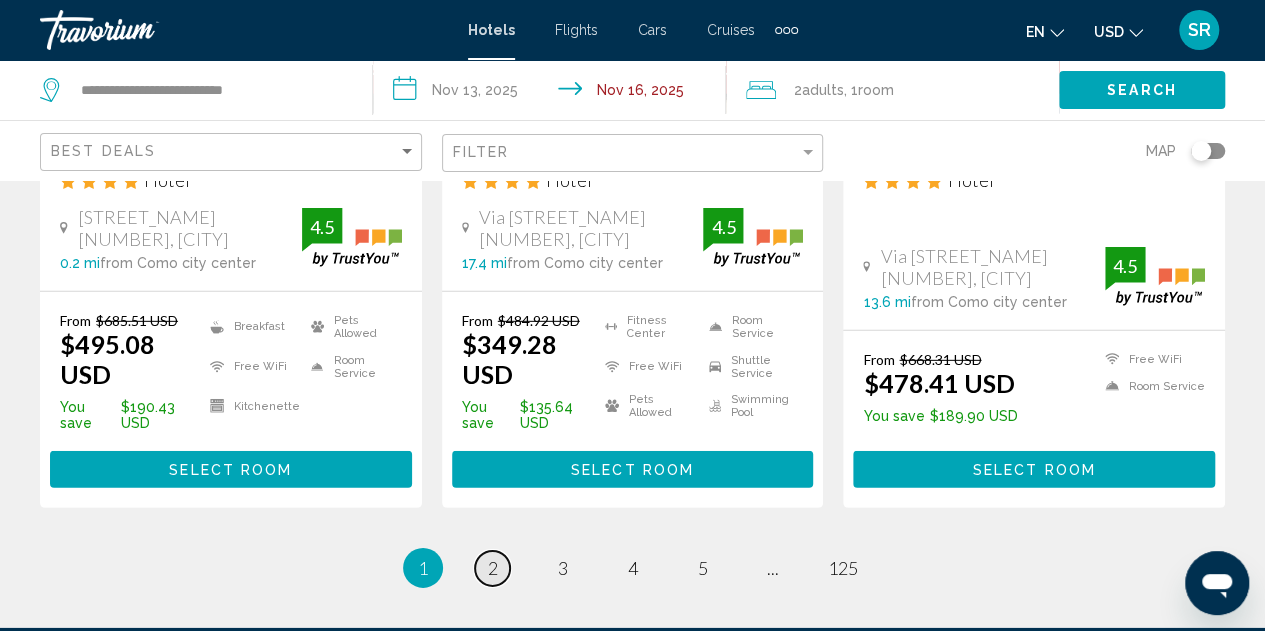 click on "2" at bounding box center (493, 568) 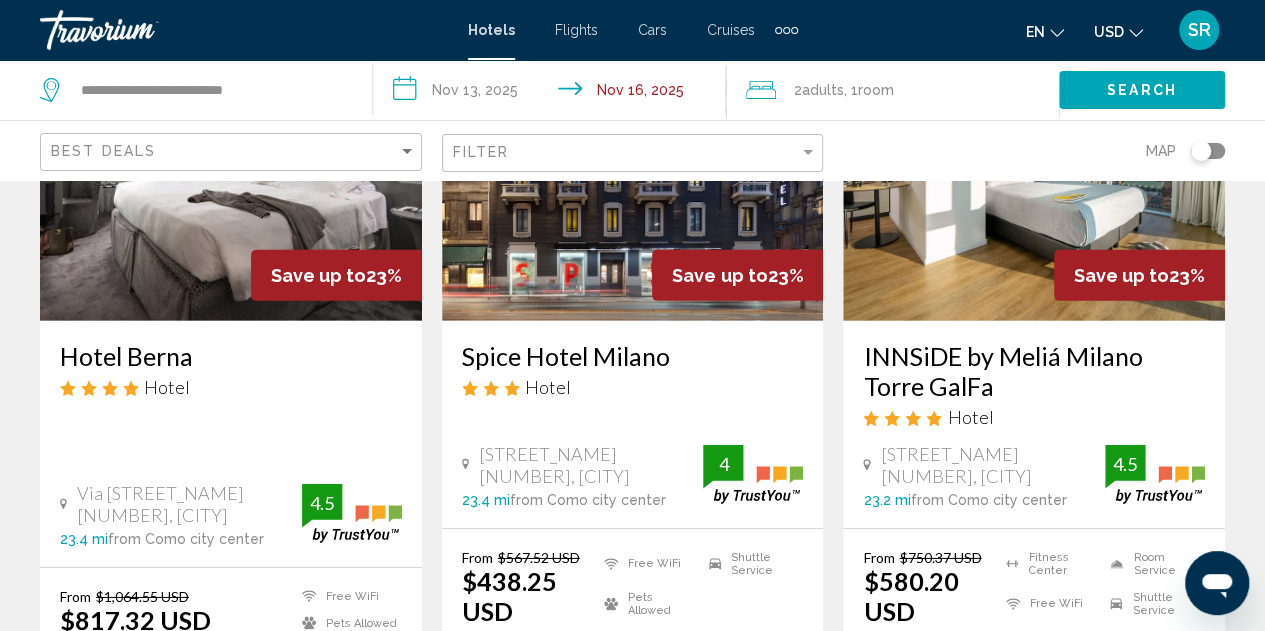 scroll, scrollTop: 2970, scrollLeft: 0, axis: vertical 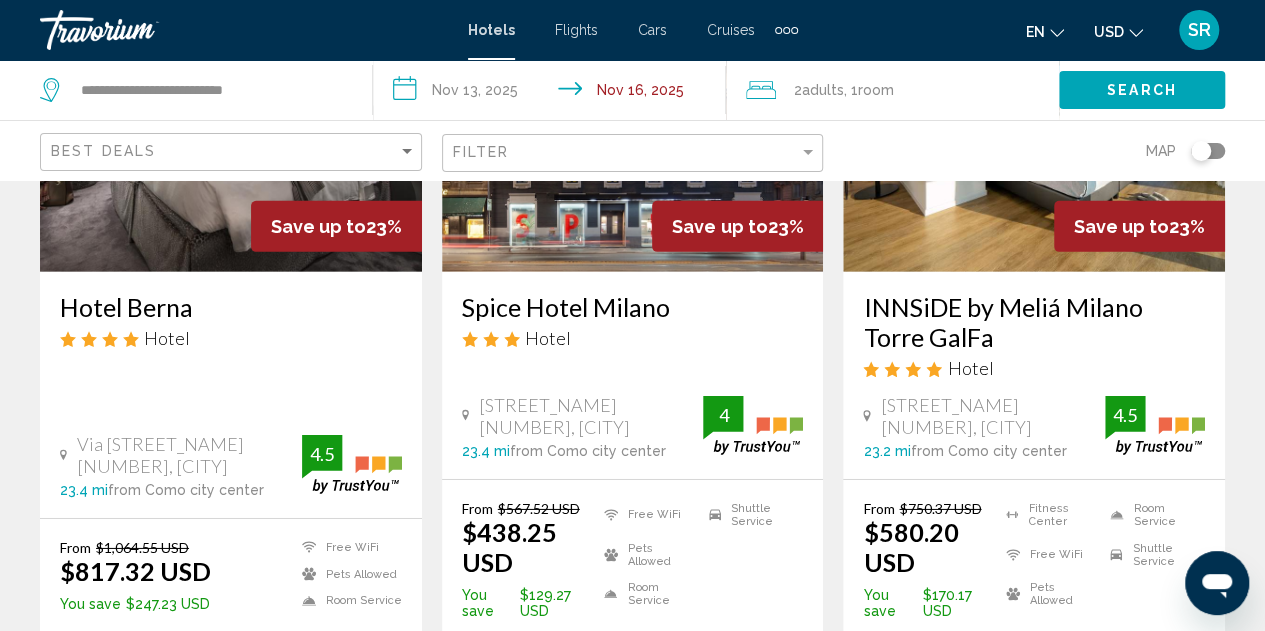 click on "page  3" at bounding box center (562, 756) 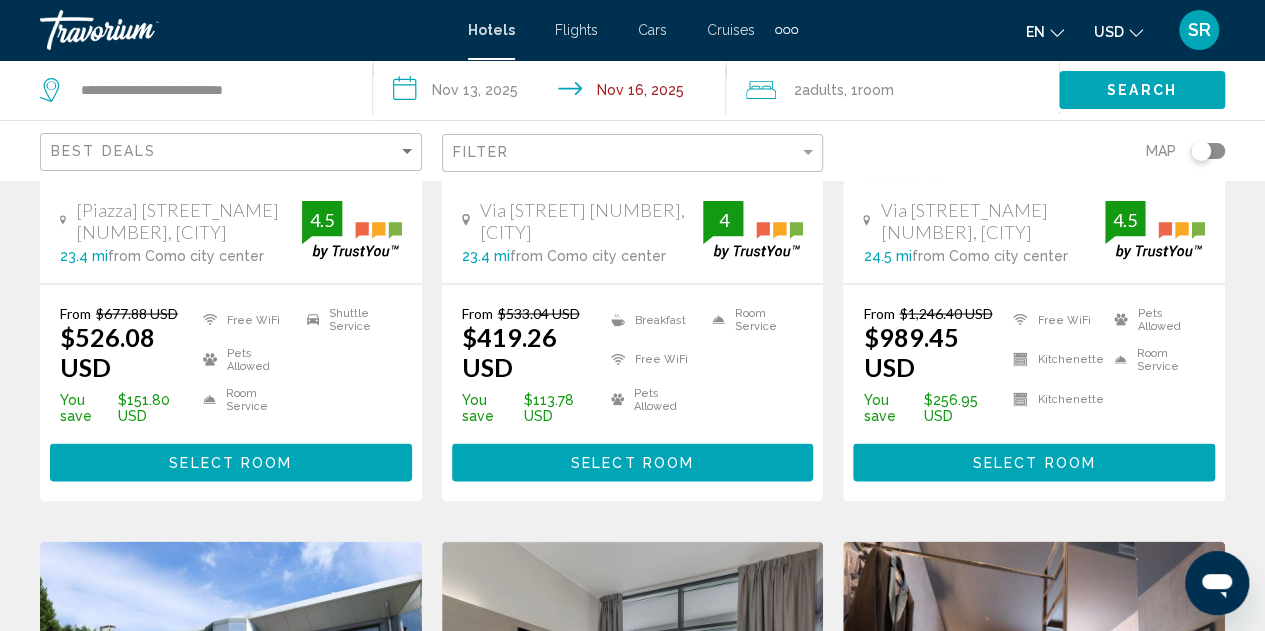 scroll, scrollTop: 1680, scrollLeft: 0, axis: vertical 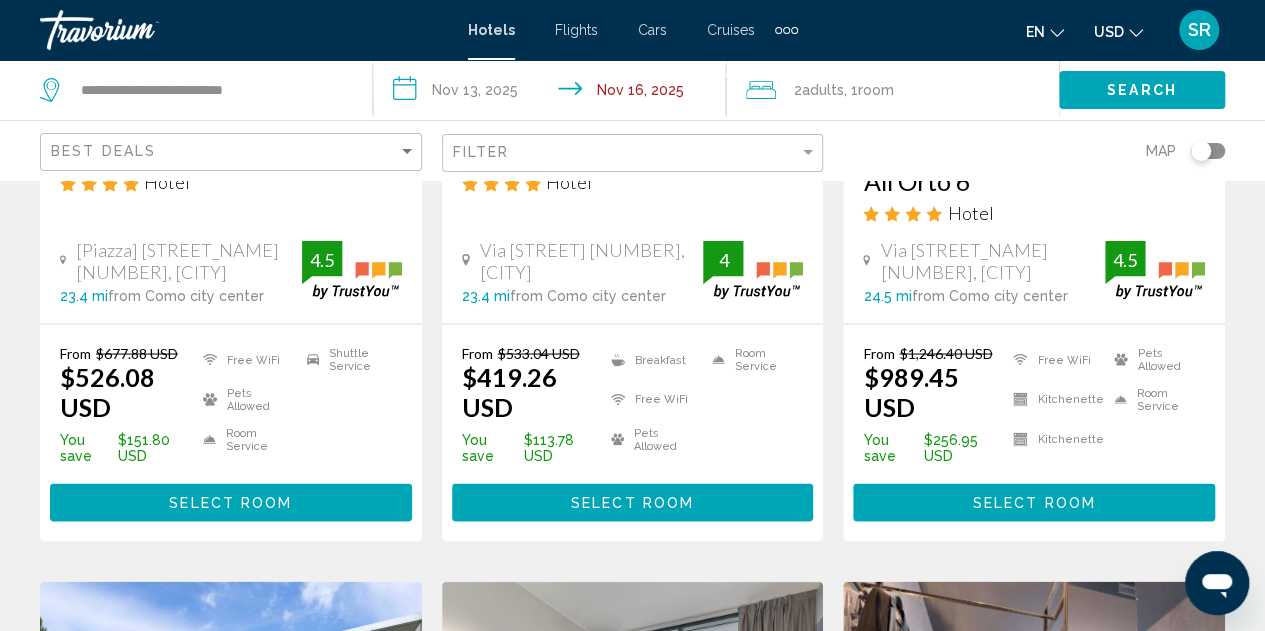 drag, startPoint x: 1276, startPoint y: 394, endPoint x: 1234, endPoint y: 489, distance: 103.87011 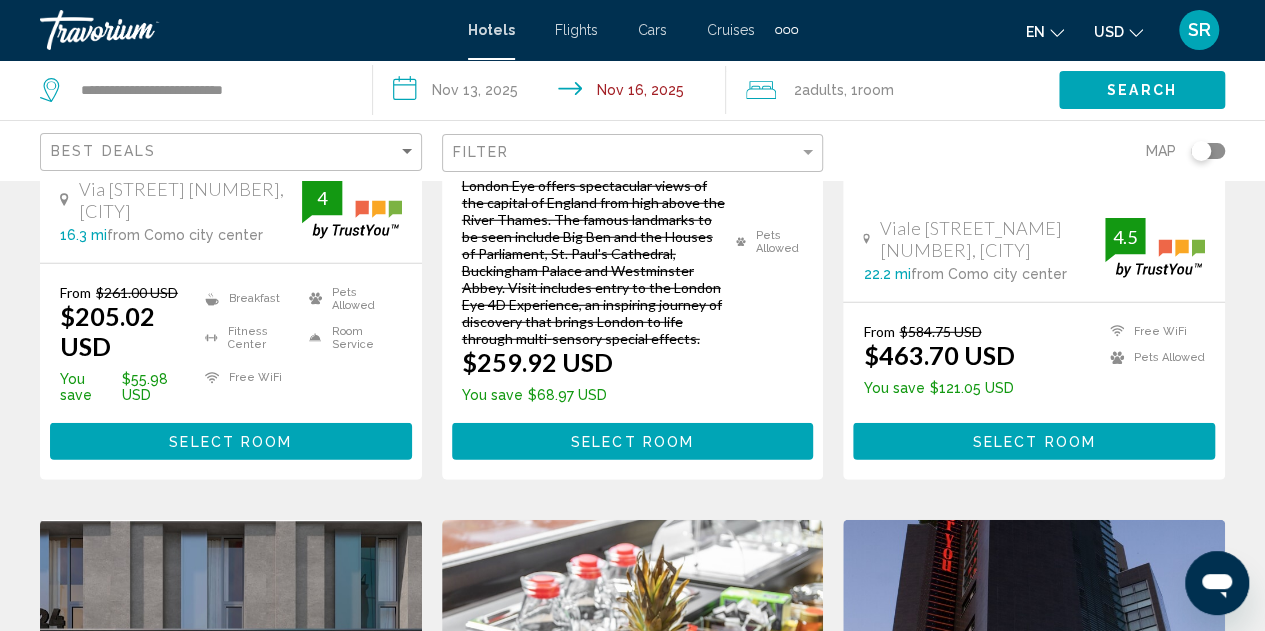 scroll, scrollTop: 2682, scrollLeft: 0, axis: vertical 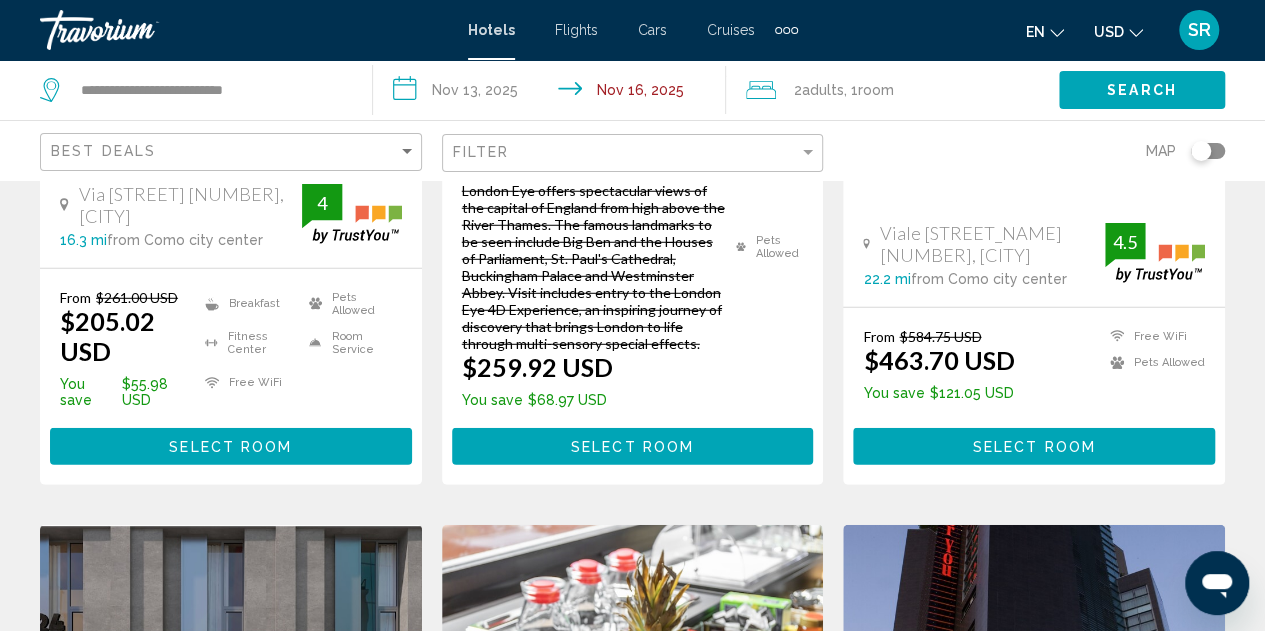 drag, startPoint x: 62, startPoint y: 360, endPoint x: 112, endPoint y: 359, distance: 50.01 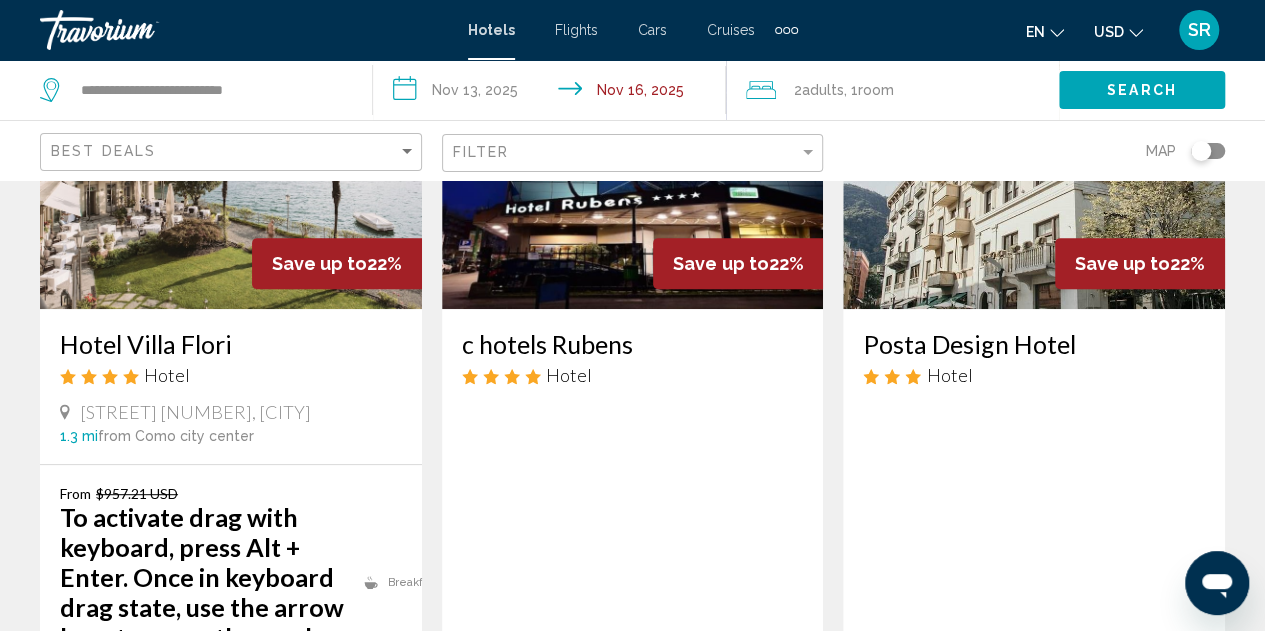 scroll, scrollTop: 188, scrollLeft: 0, axis: vertical 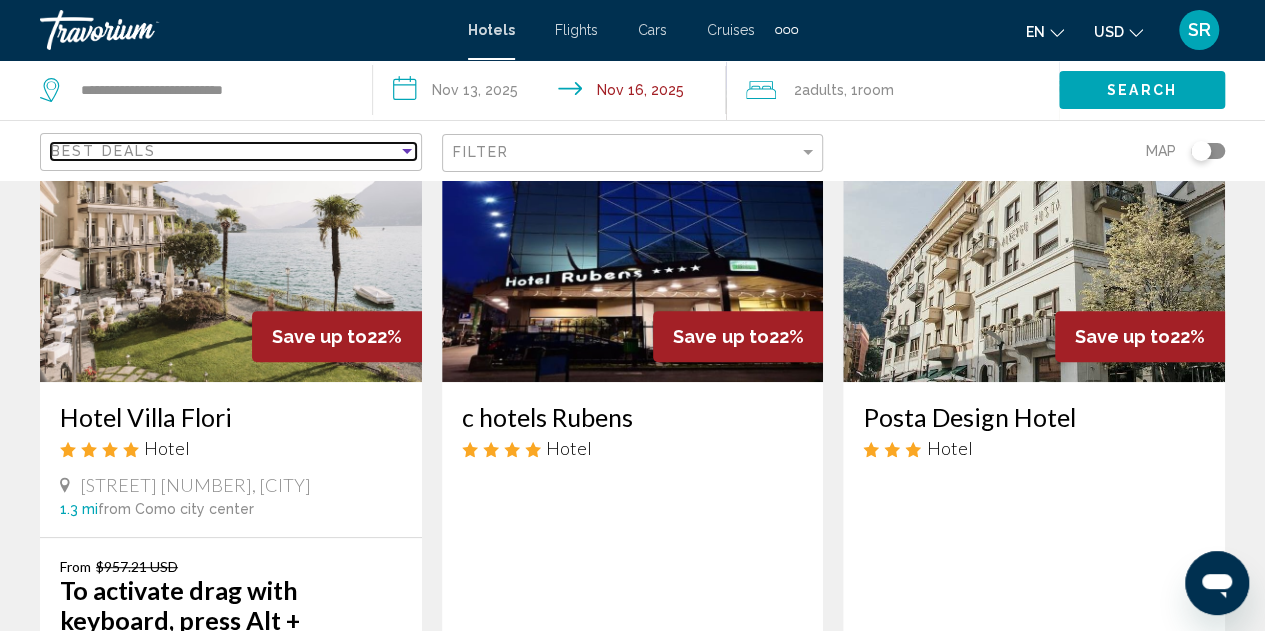click on "Best Deals" at bounding box center (224, 151) 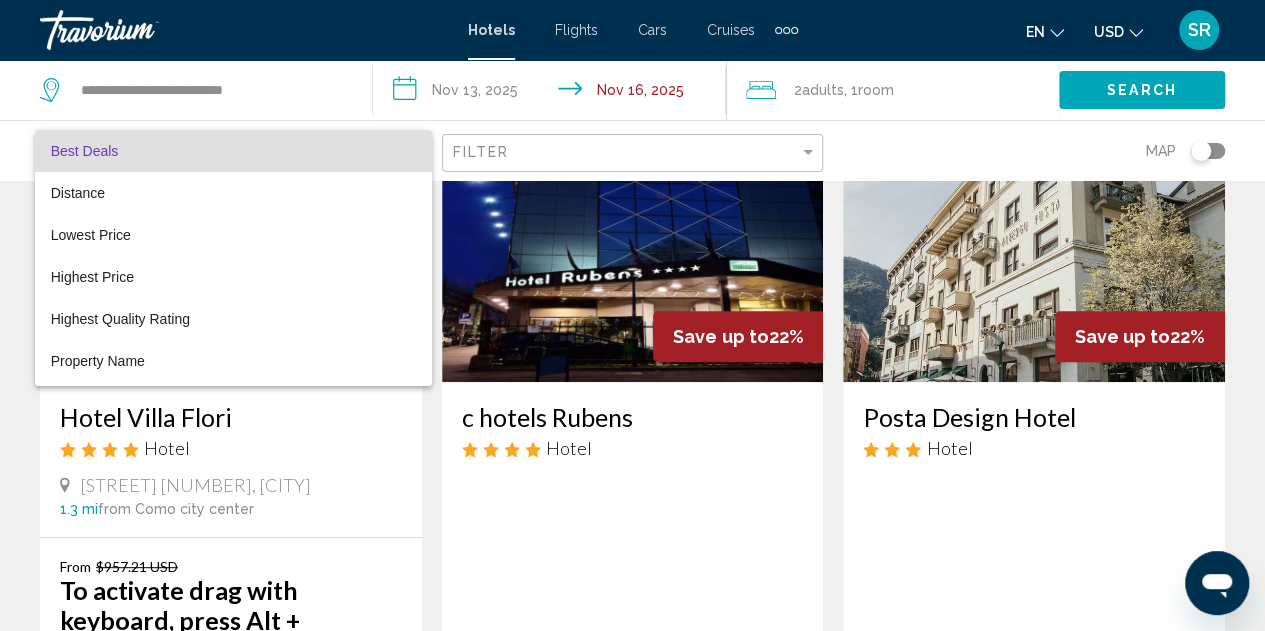click on "Best Deals" at bounding box center [233, 151] 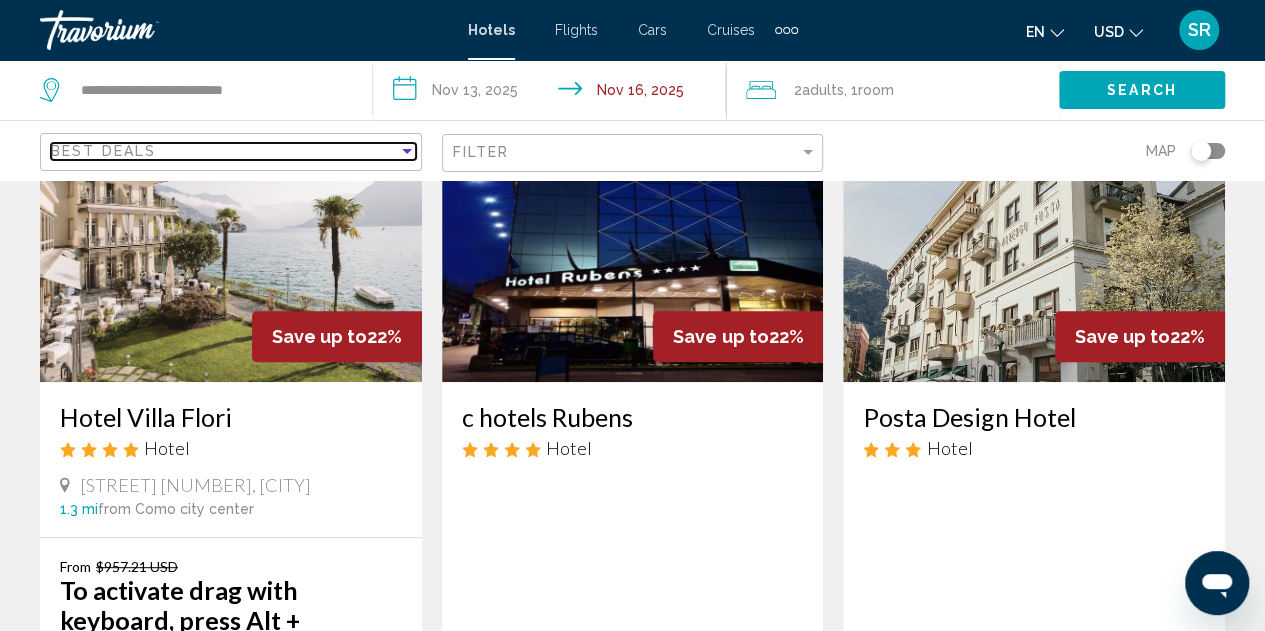 click on "Best Deals" at bounding box center [224, 151] 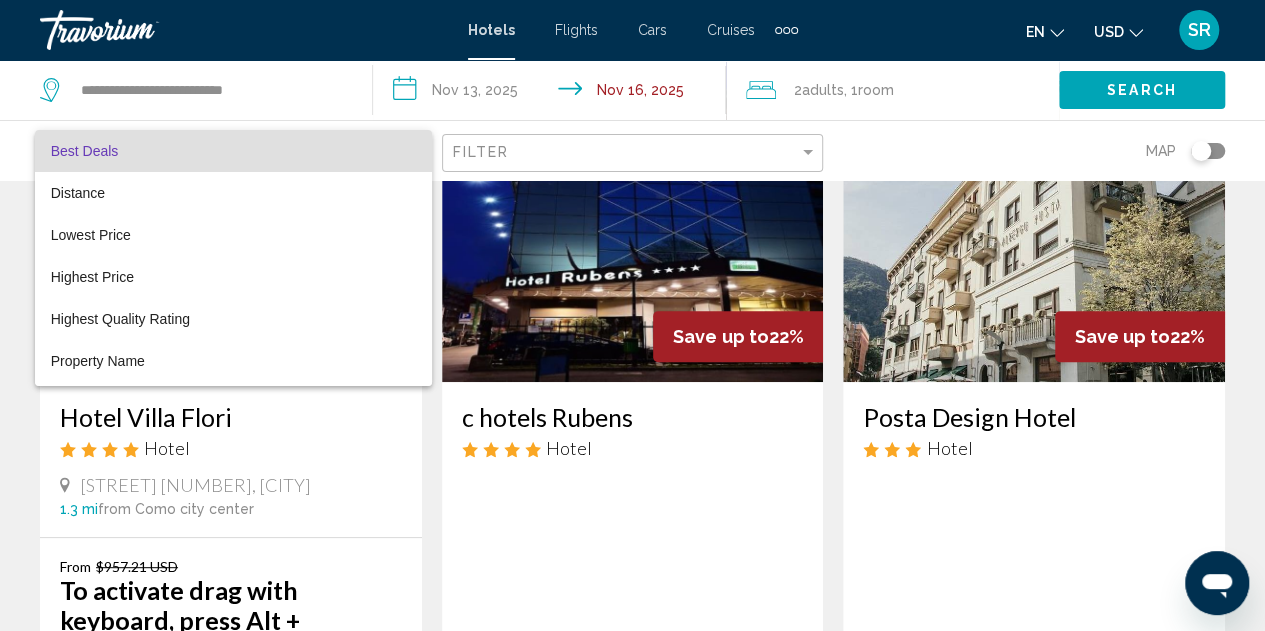 click at bounding box center (632, 315) 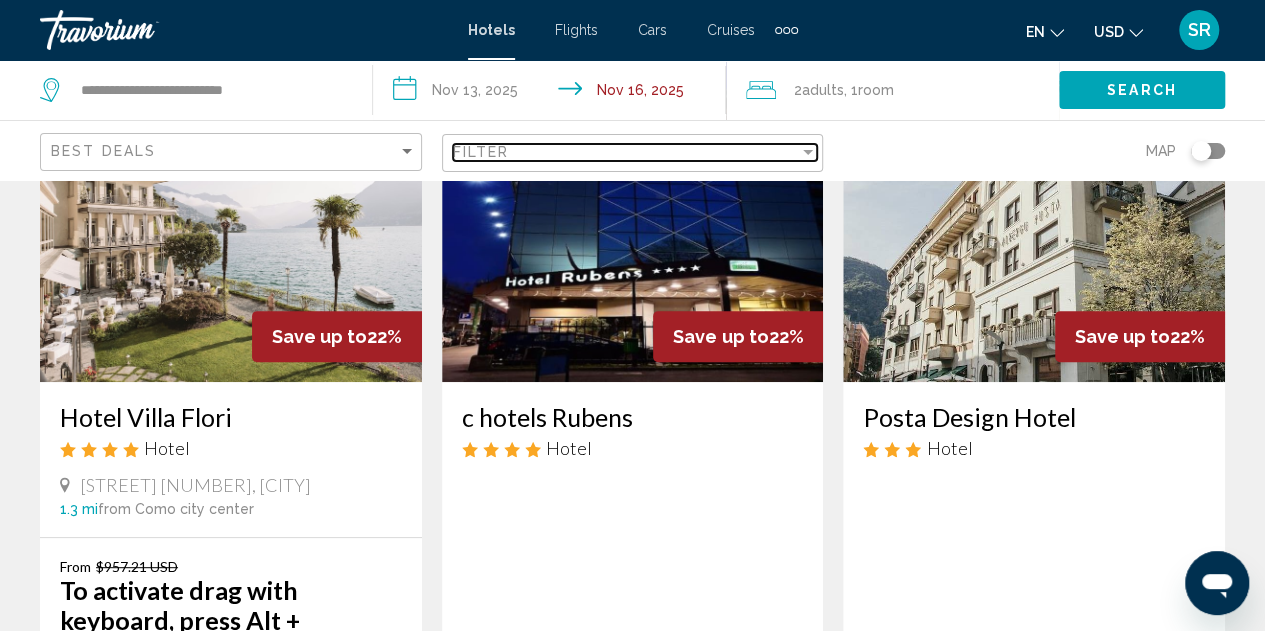 click on "Filter" at bounding box center (481, 152) 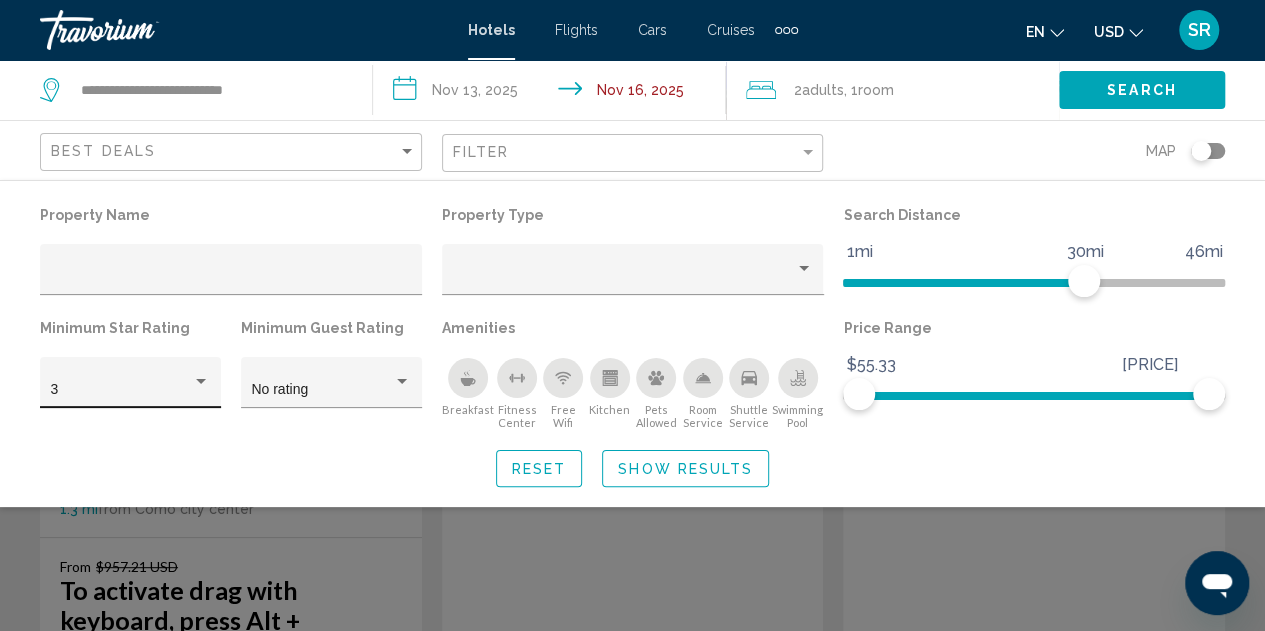 click on "3" 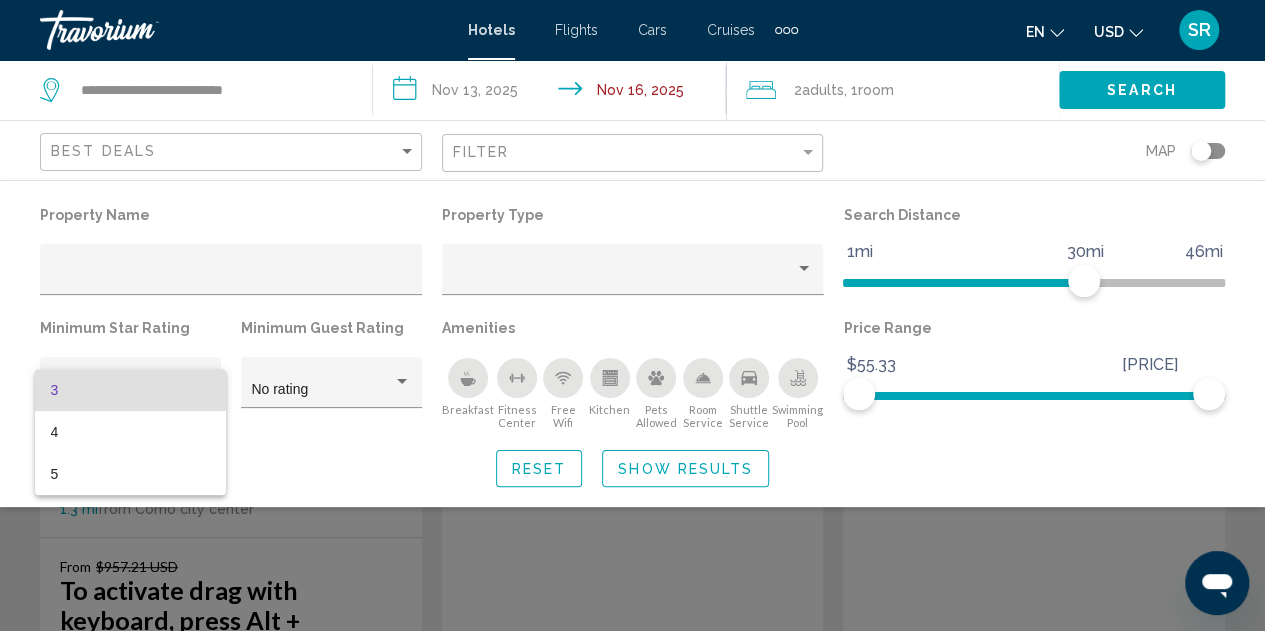 click at bounding box center [632, 315] 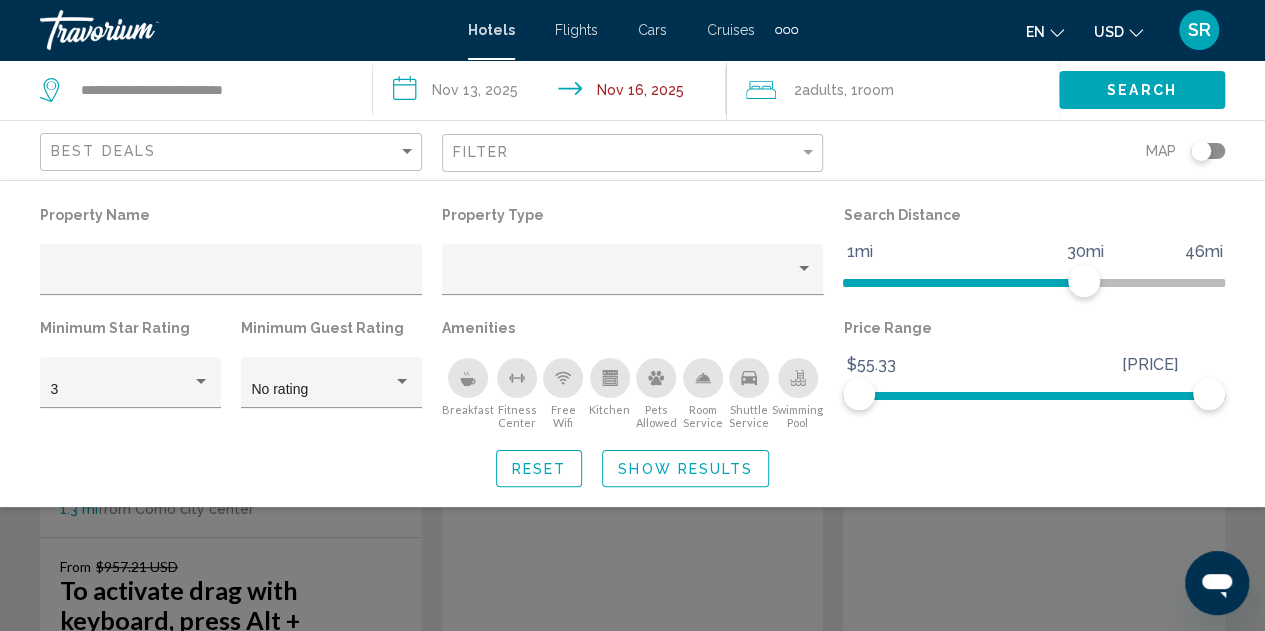 drag, startPoint x: 366, startPoint y: 433, endPoint x: 978, endPoint y: 433, distance: 612 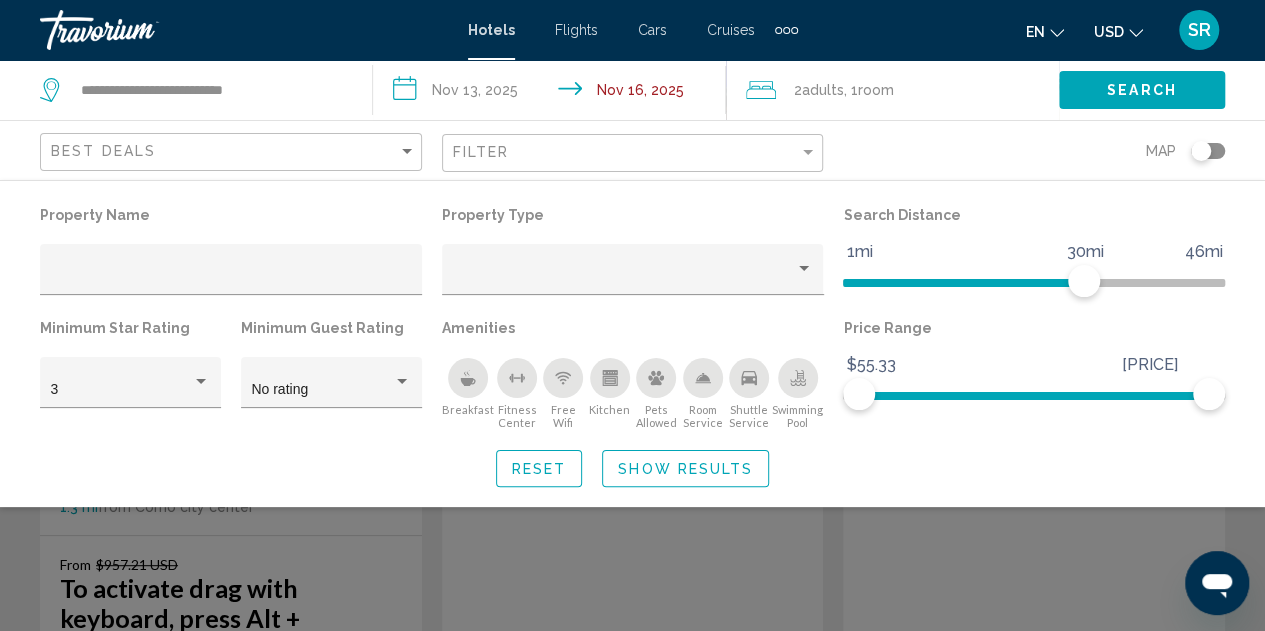 click 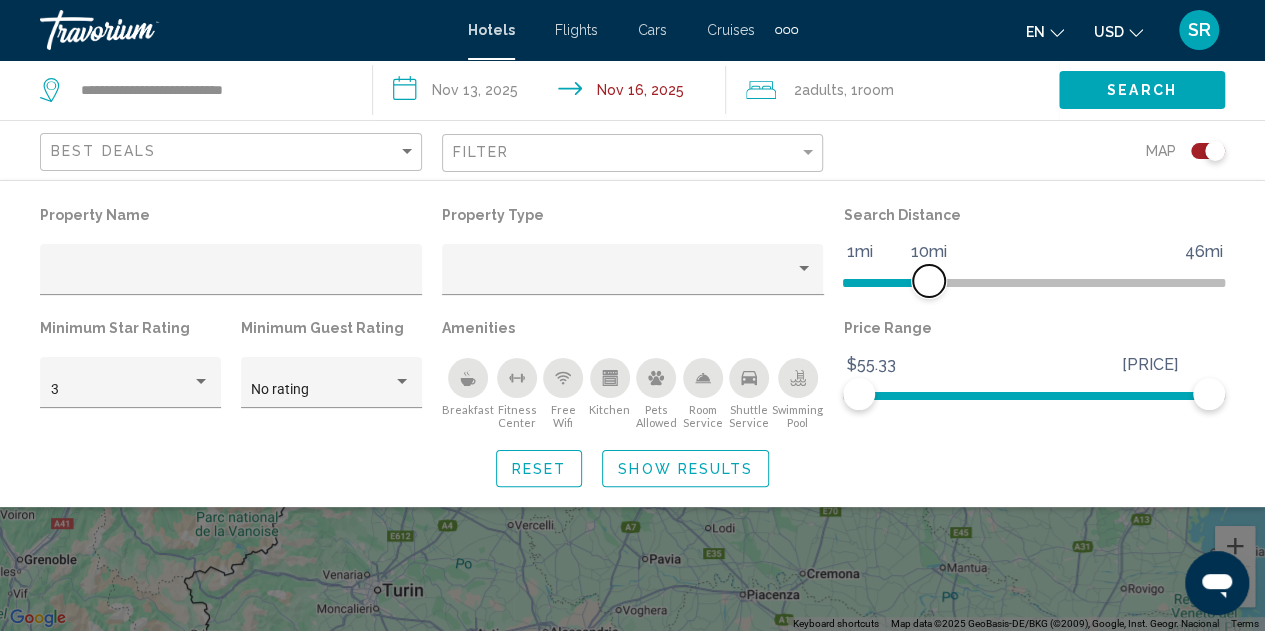 drag, startPoint x: 1084, startPoint y: 283, endPoint x: 926, endPoint y: 297, distance: 158.61903 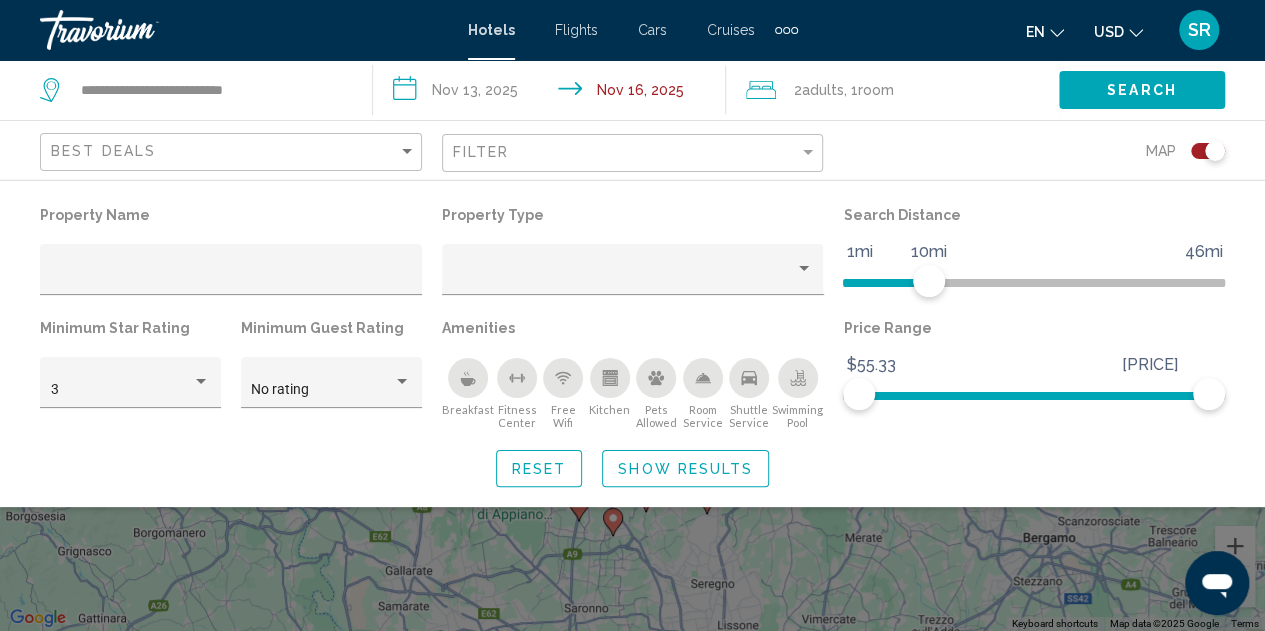 drag, startPoint x: 685, startPoint y: 457, endPoint x: 658, endPoint y: 469, distance: 29.546574 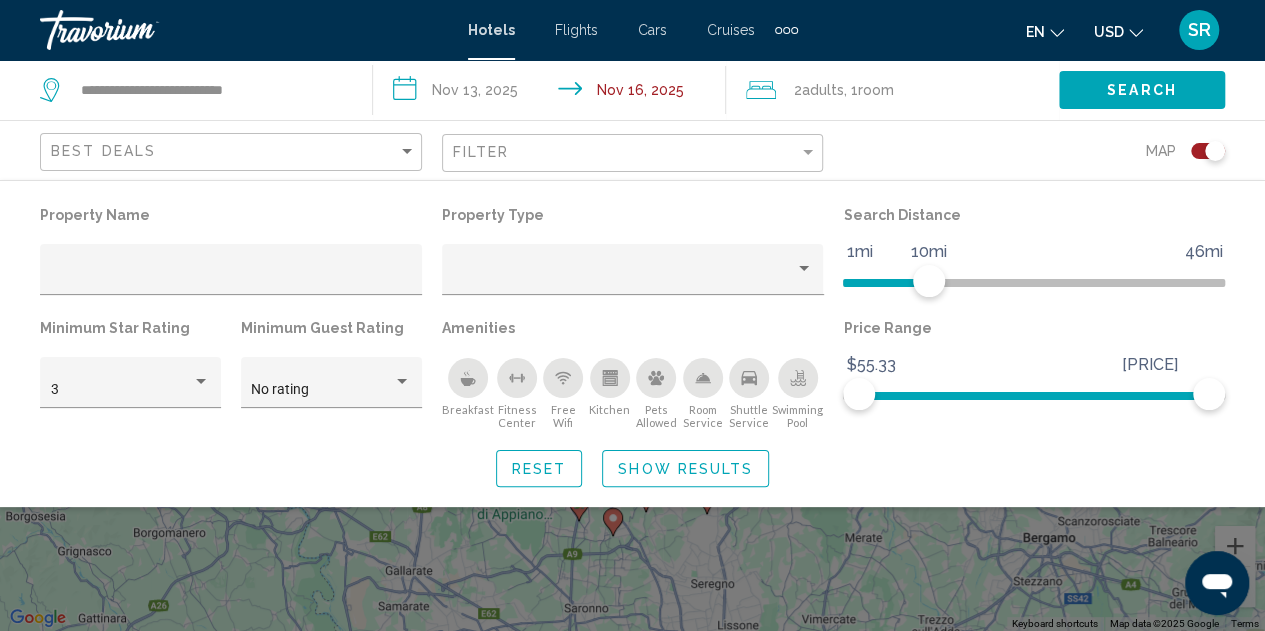 click on "Show Results" 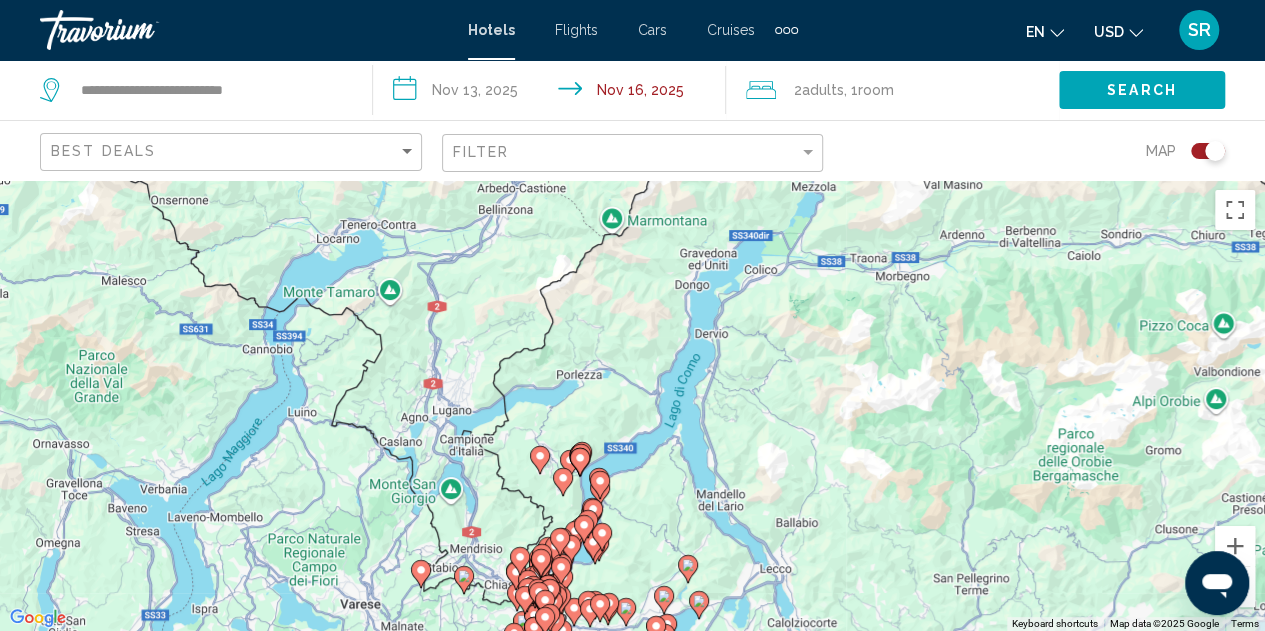 drag, startPoint x: 791, startPoint y: 262, endPoint x: 716, endPoint y: 465, distance: 216.41165 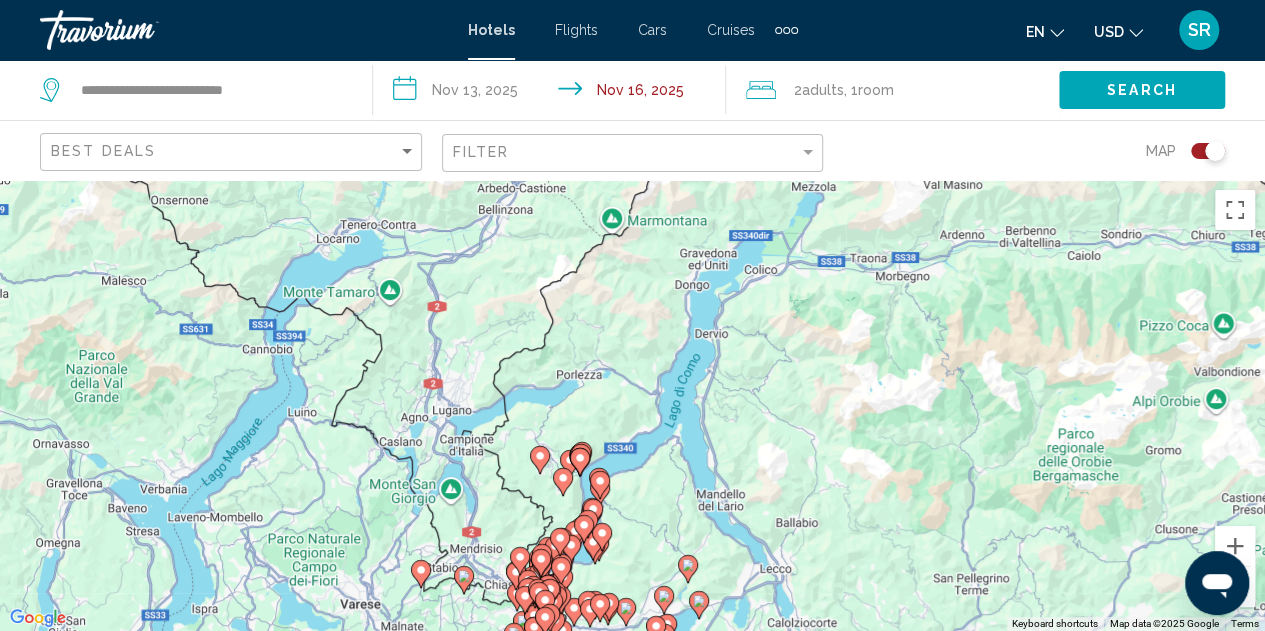 click on "To activate drag with keyboard, press Alt + Enter. Once in keyboard drag state, use the arrow keys to move the marker. To complete the drag, press the Enter key. To cancel, press Escape." at bounding box center (632, 405) 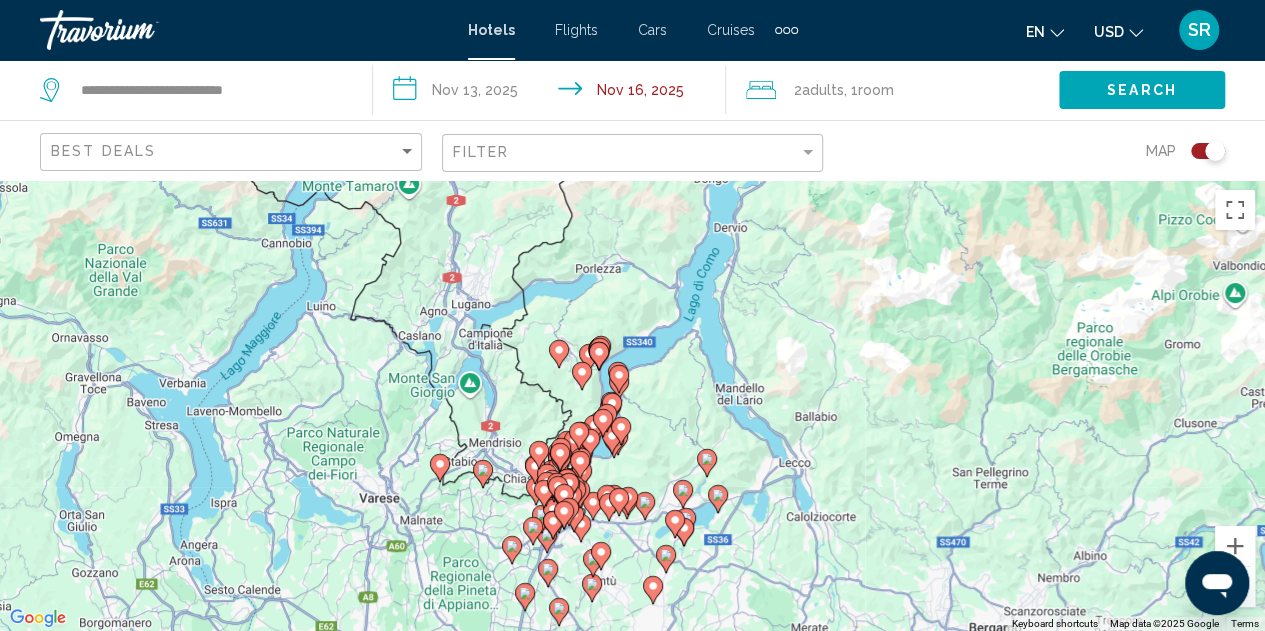 drag, startPoint x: 689, startPoint y: 505, endPoint x: 704, endPoint y: 389, distance: 116.965805 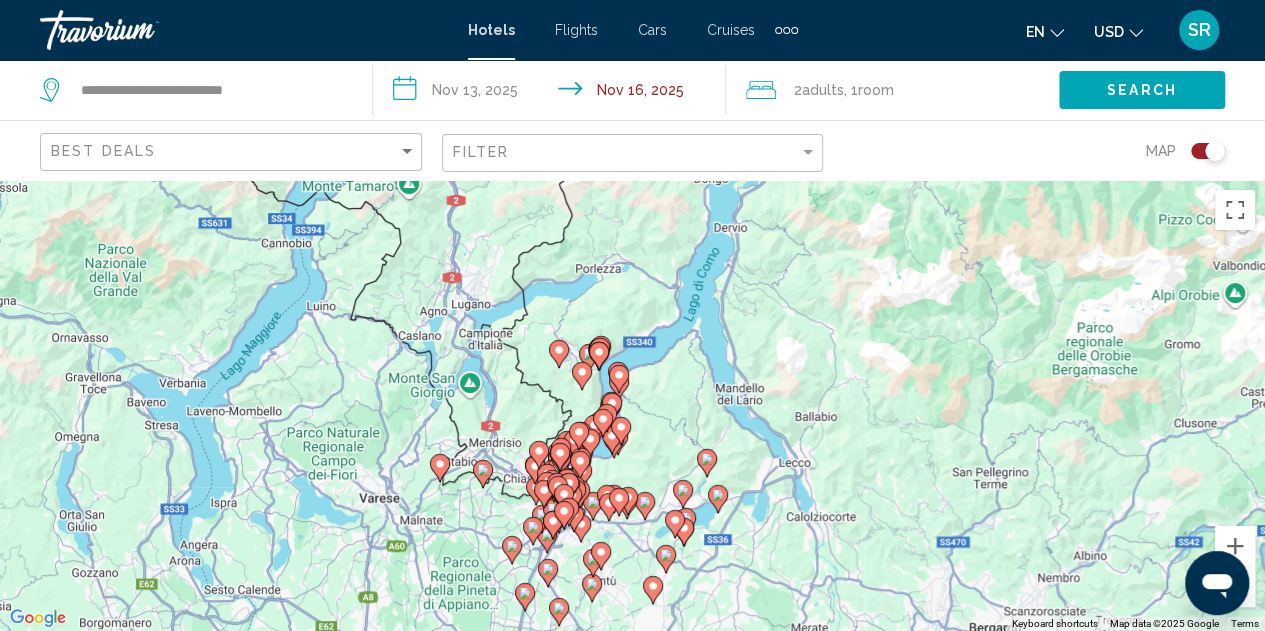 click on "To activate drag with keyboard, press Alt + Enter. Once in keyboard drag state, use the arrow keys to move the marker. To complete the drag, press the Enter key. To cancel, press Escape." at bounding box center (632, 405) 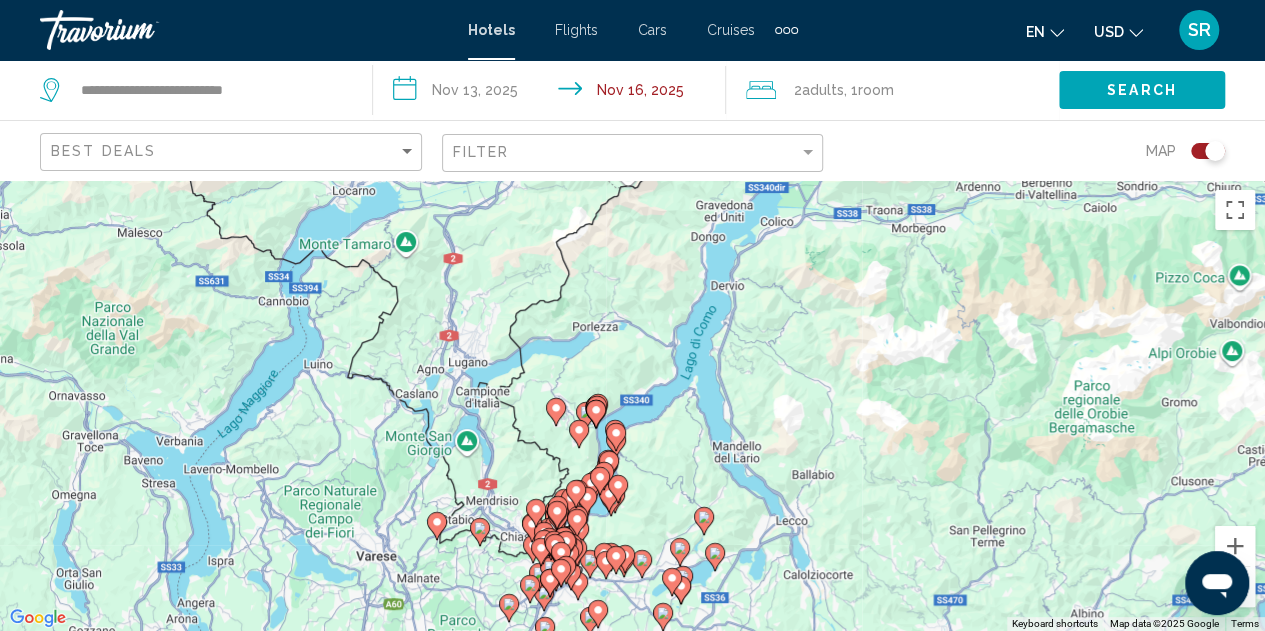 drag, startPoint x: 704, startPoint y: 389, endPoint x: 700, endPoint y: 449, distance: 60.133186 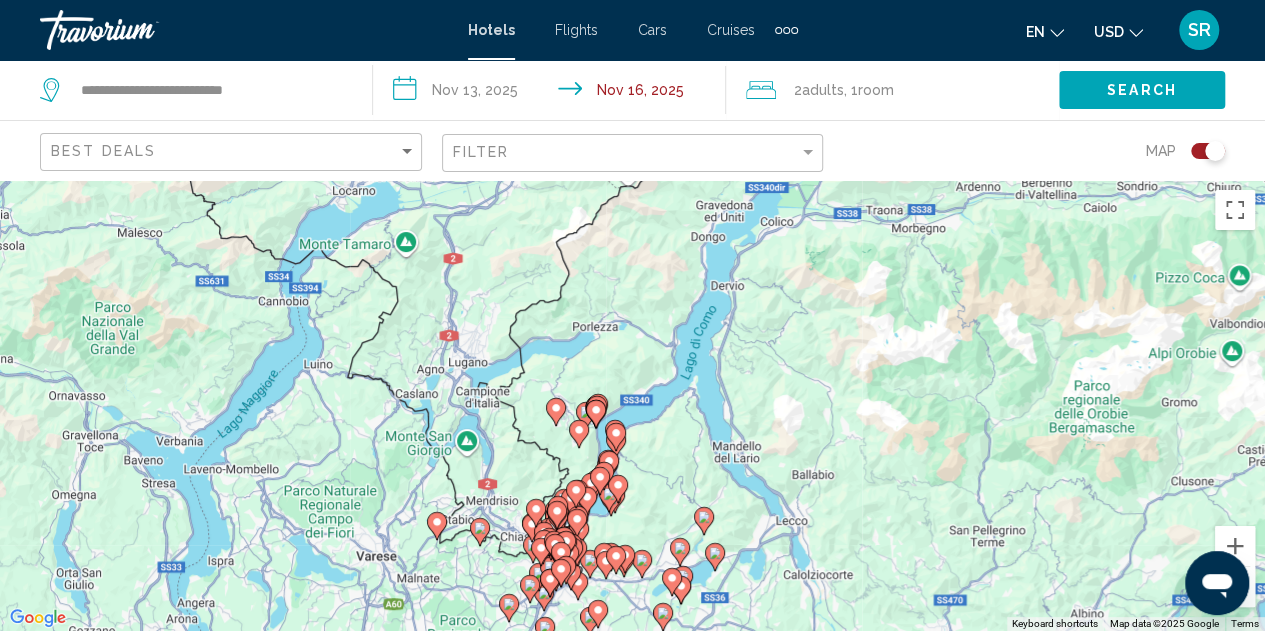 click on "To activate drag with keyboard, press Alt + Enter. Once in keyboard drag state, use the arrow keys to move the marker. To complete the drag, press the Enter key. To cancel, press Escape." at bounding box center [632, 405] 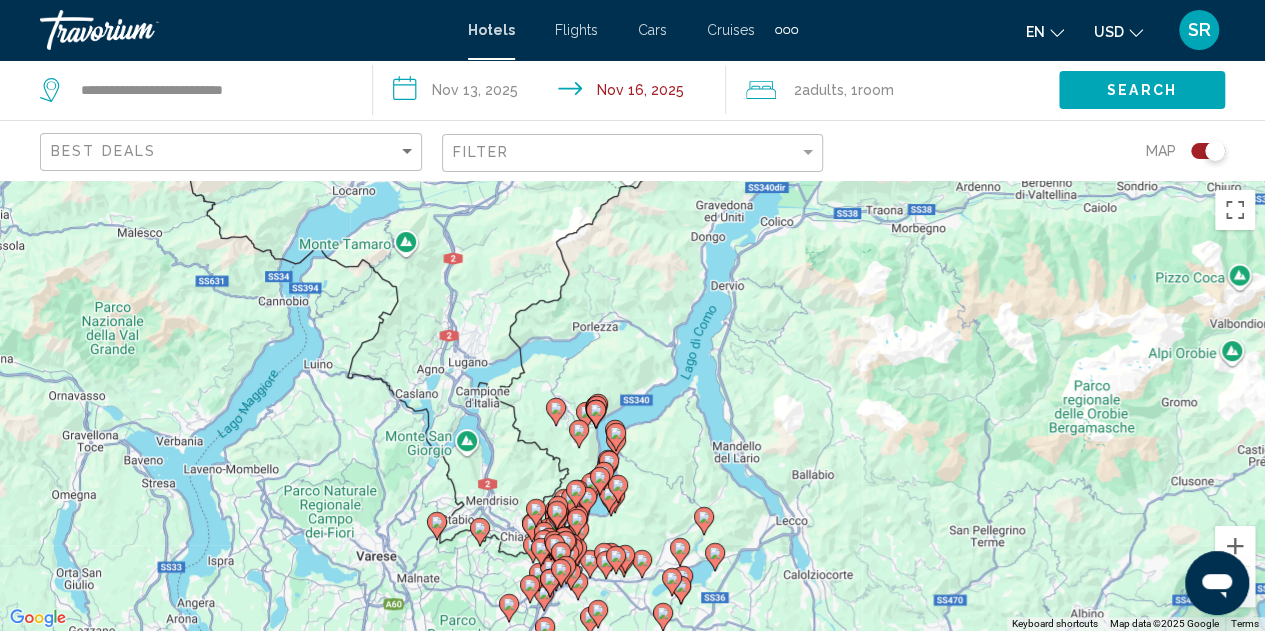 click on "To activate drag with keyboard, press Alt + Enter. Once in keyboard drag state, use the arrow keys to move the marker. To complete the drag, press the Enter key. To cancel, press Escape." at bounding box center [632, 405] 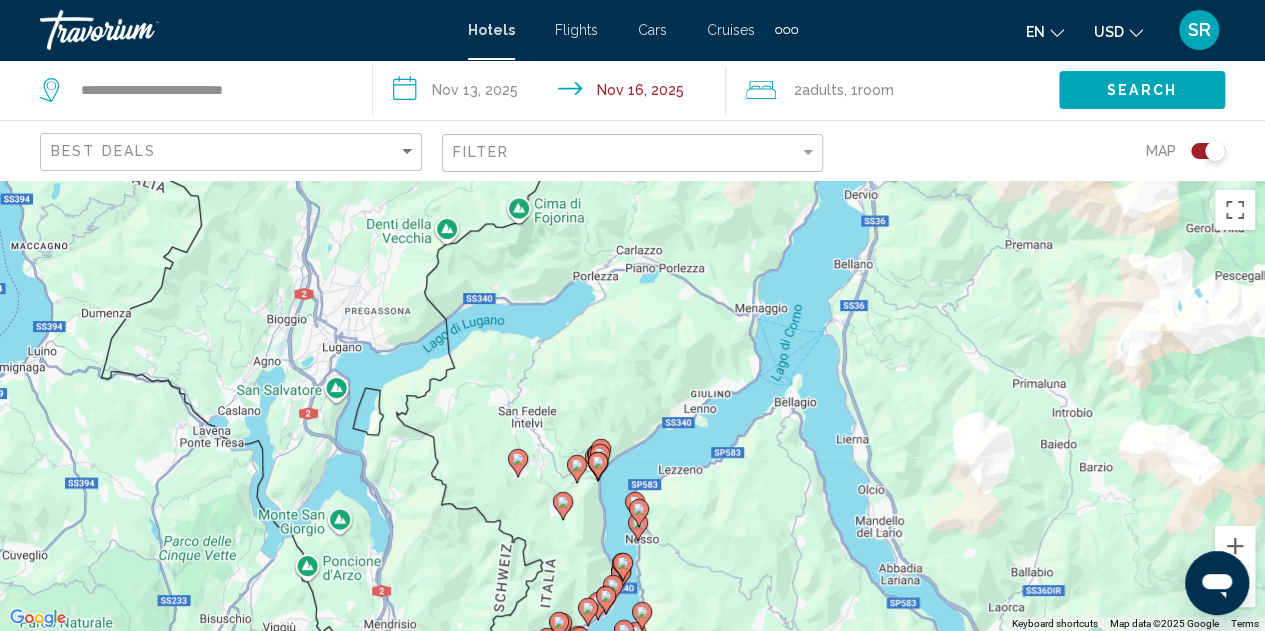 click on "To activate drag with keyboard, press Alt + Enter. Once in keyboard drag state, use the arrow keys to move the marker. To complete the drag, press the Enter key. To cancel, press Escape." at bounding box center (632, 405) 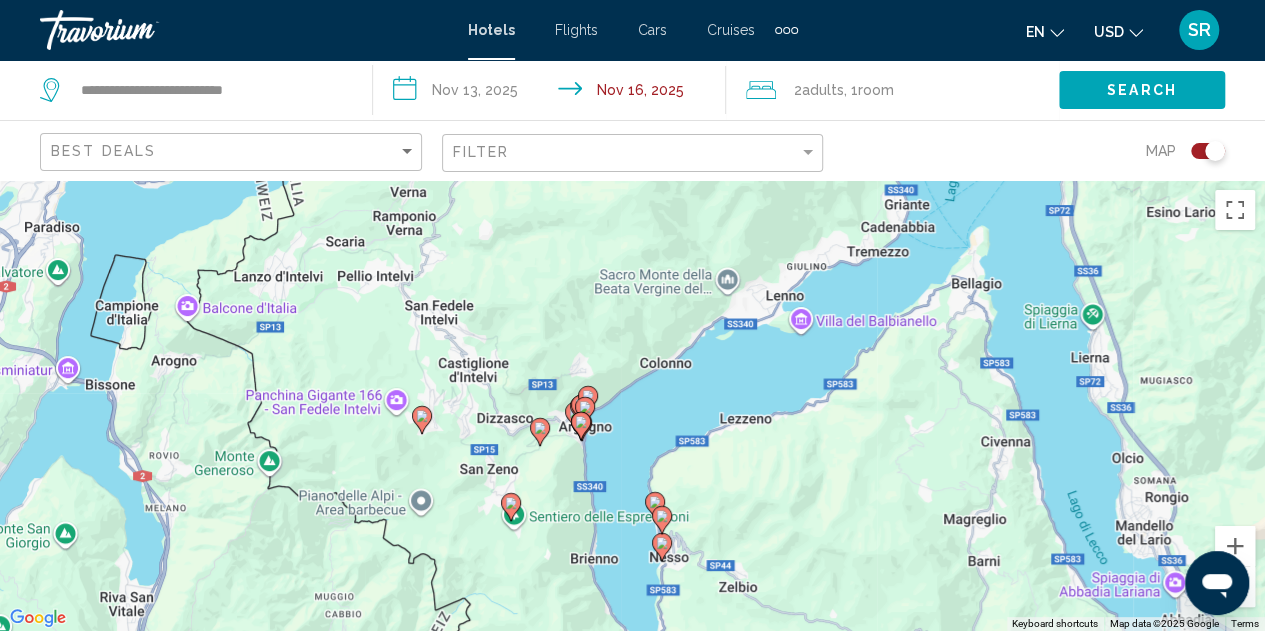 drag, startPoint x: 651, startPoint y: 507, endPoint x: 630, endPoint y: 362, distance: 146.5128 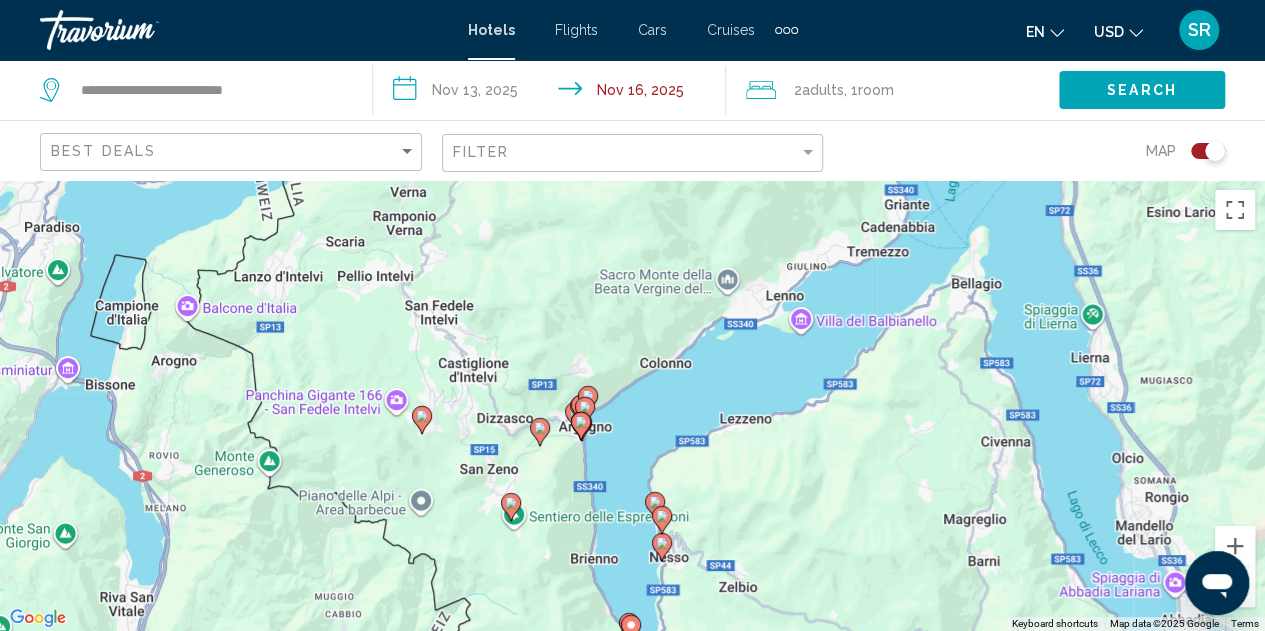 click on "To activate drag with keyboard, press Alt + Enter. Once in keyboard drag state, use the arrow keys to move the marker. To complete the drag, press the Enter key. To cancel, press Escape." at bounding box center (632, 405) 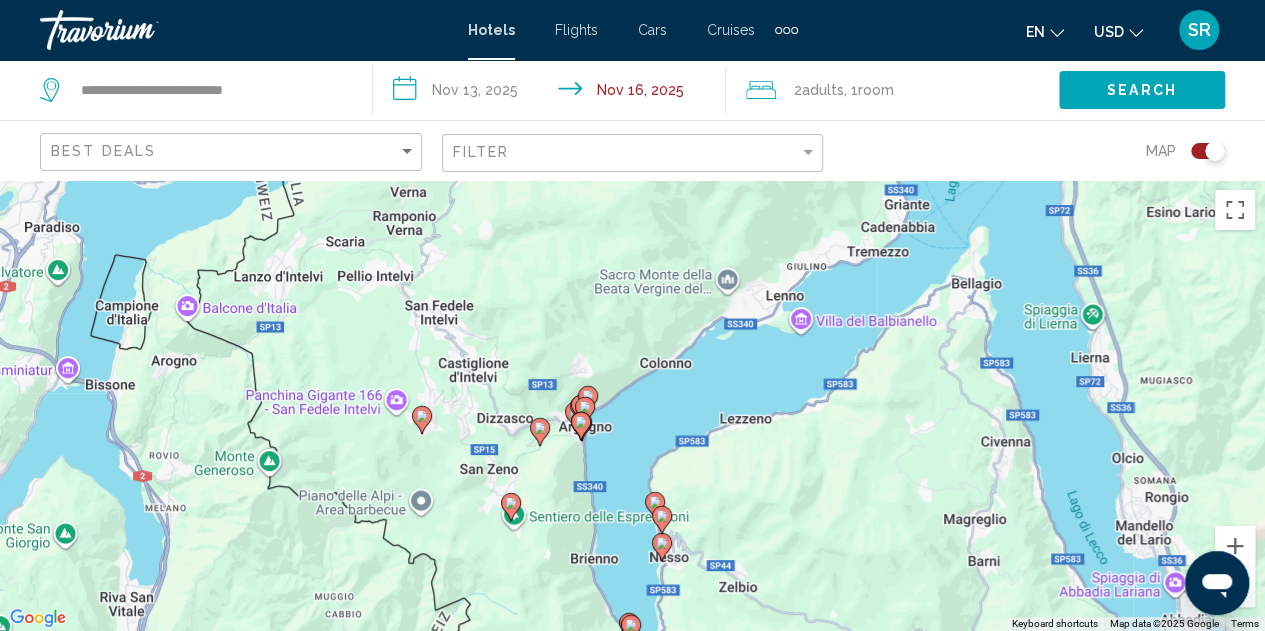 click on "To activate drag with keyboard, press Alt + Enter. Once in keyboard drag state, use the arrow keys to move the marker. To complete the drag, press the Enter key. To cancel, press Escape." at bounding box center (632, 405) 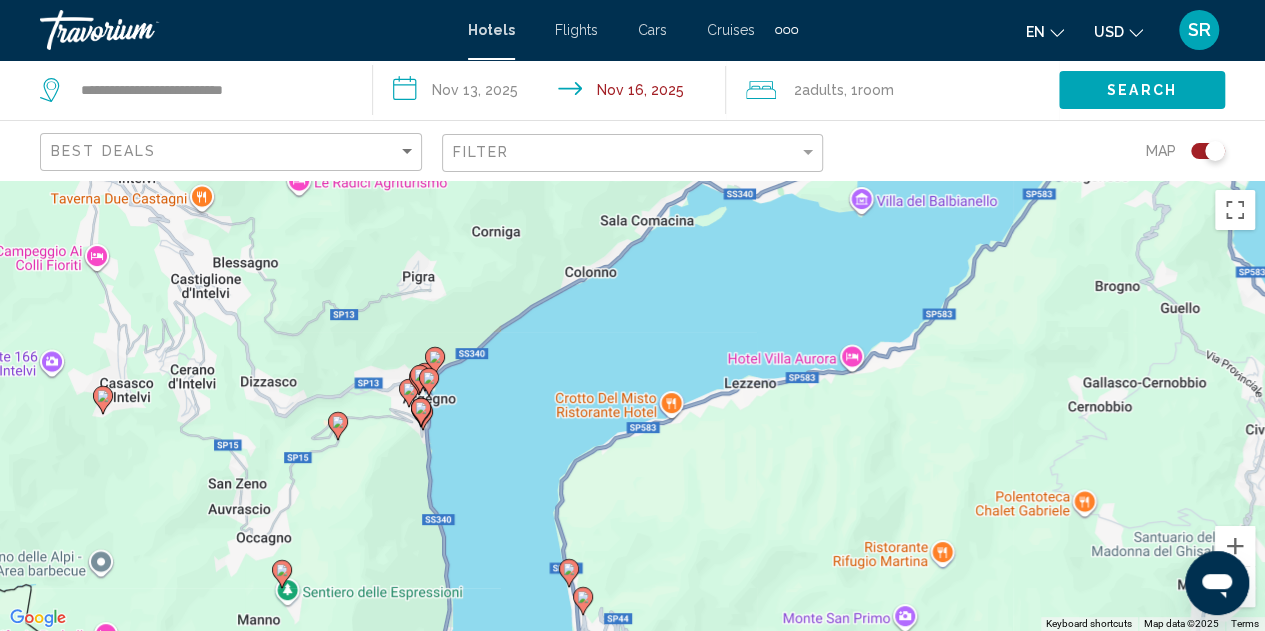 drag, startPoint x: 773, startPoint y: 458, endPoint x: 825, endPoint y: 481, distance: 56.859474 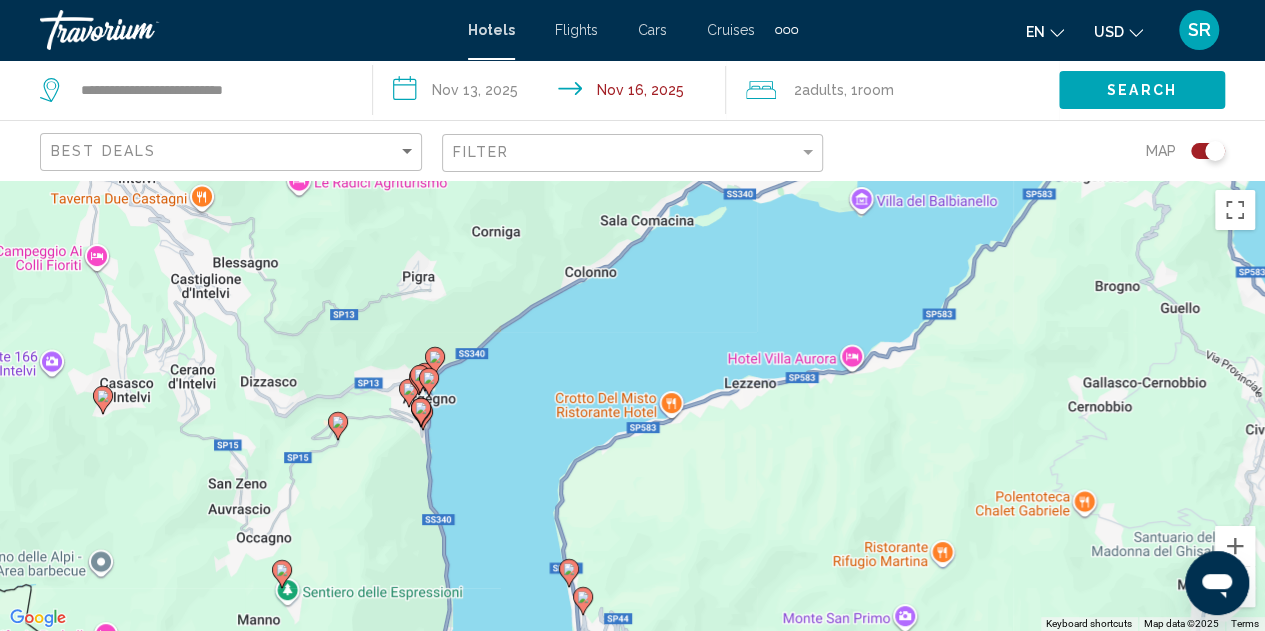 click on "To activate drag with keyboard, press Alt + Enter. Once in keyboard drag state, use the arrow keys to move the marker. To complete the drag, press the Enter key. To cancel, press Escape." at bounding box center (632, 405) 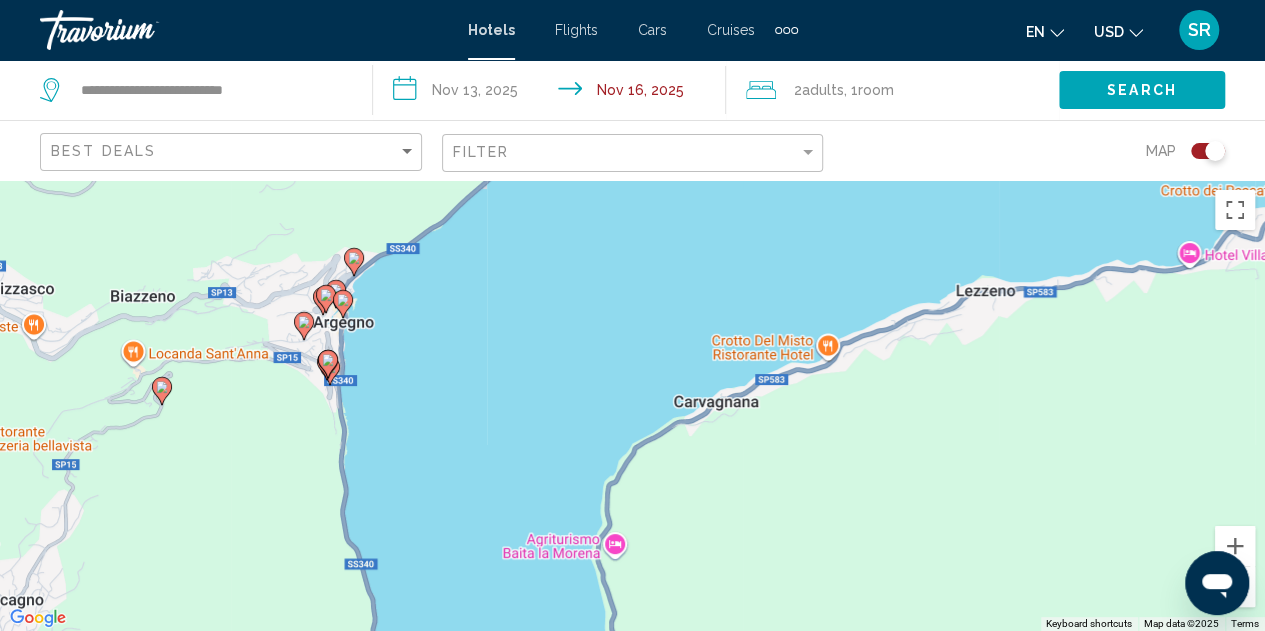 drag, startPoint x: 639, startPoint y: 451, endPoint x: 792, endPoint y: 494, distance: 158.92766 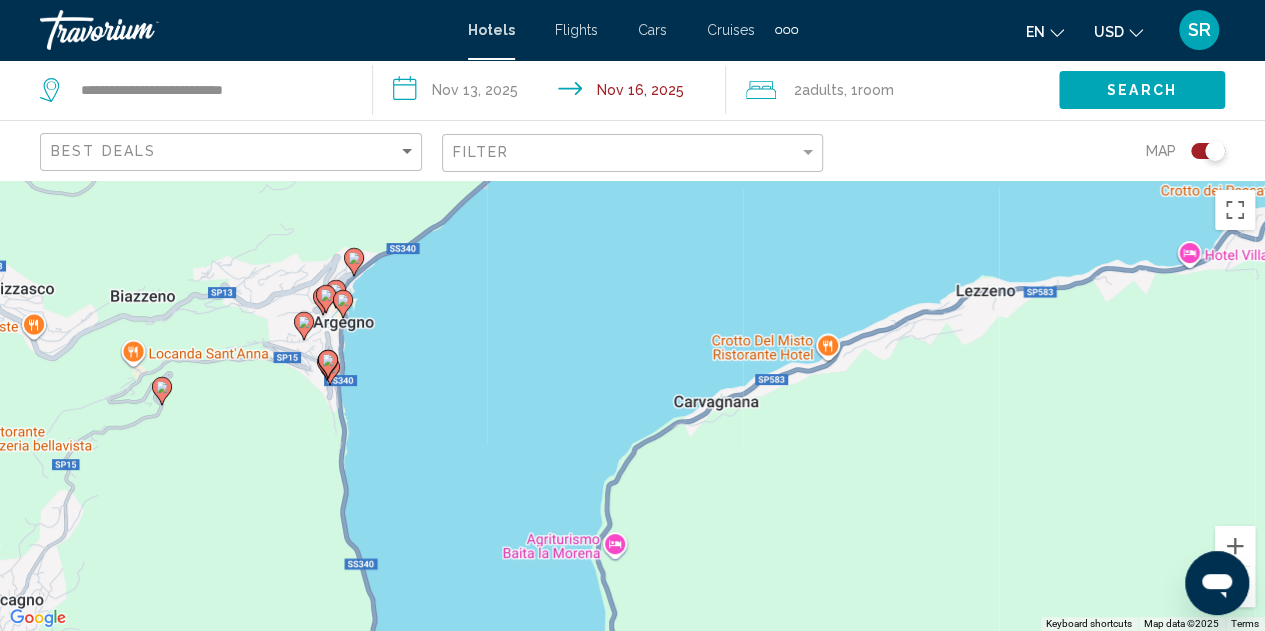 click on "To activate drag with keyboard, press Alt + Enter. Once in keyboard drag state, use the arrow keys to move the marker. To complete the drag, press the Enter key. To cancel, press Escape." at bounding box center [632, 405] 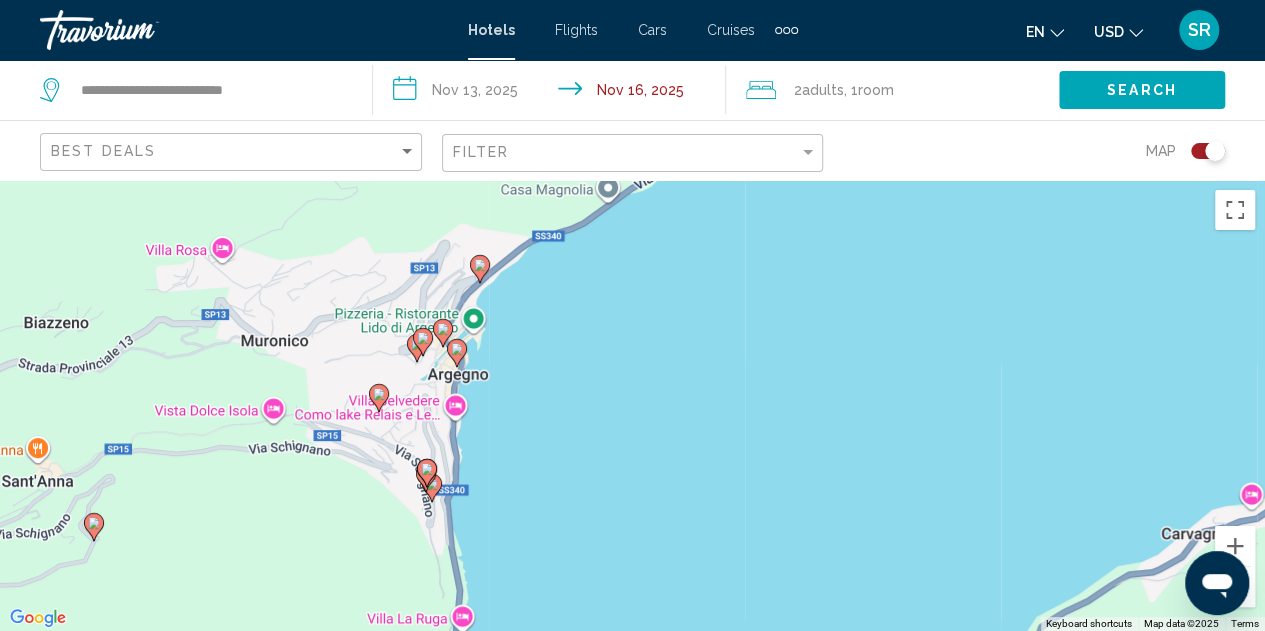 drag, startPoint x: 284, startPoint y: 463, endPoint x: 342, endPoint y: 677, distance: 221.72055 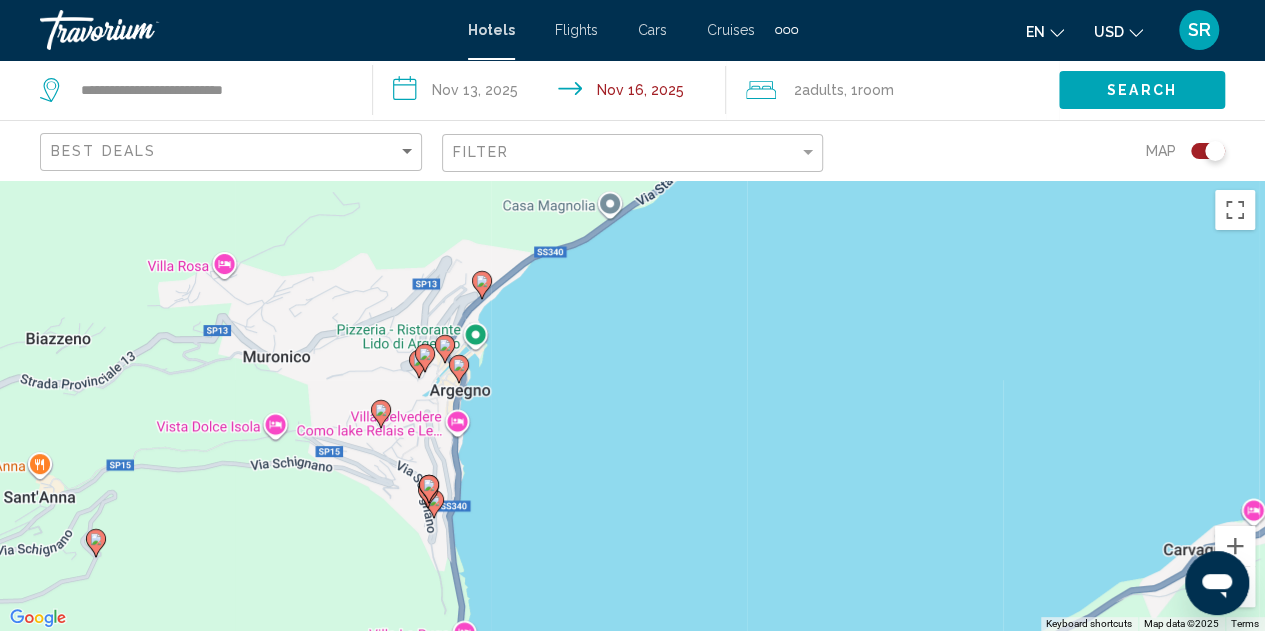 click on "To activate drag with keyboard, press Alt + Enter. Once in keyboard drag state, use the arrow keys to move the marker. To complete the drag, press the Enter key. To cancel, press Escape." at bounding box center (632, 405) 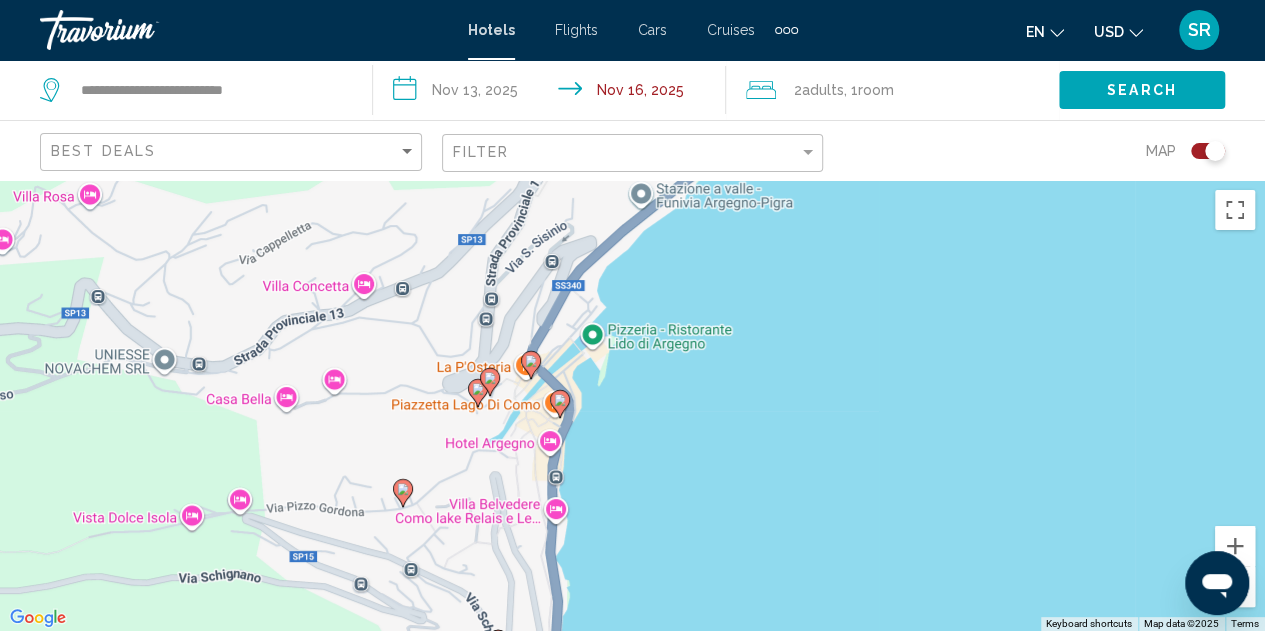 drag, startPoint x: 372, startPoint y: 445, endPoint x: 359, endPoint y: 676, distance: 231.36551 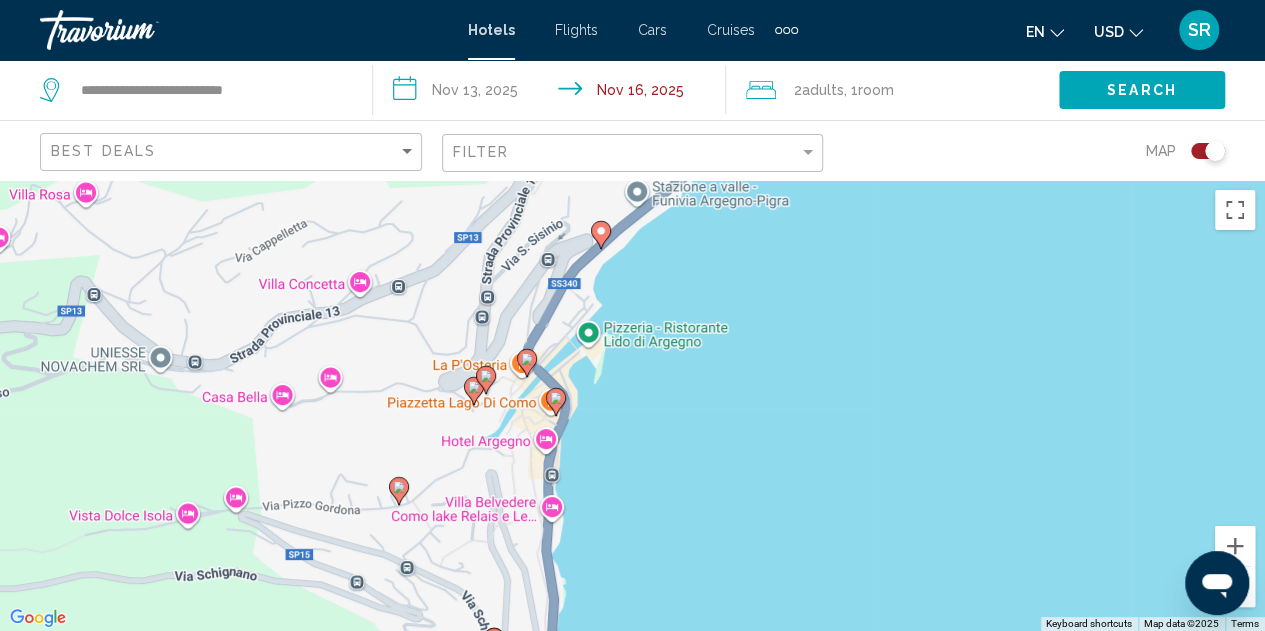 click 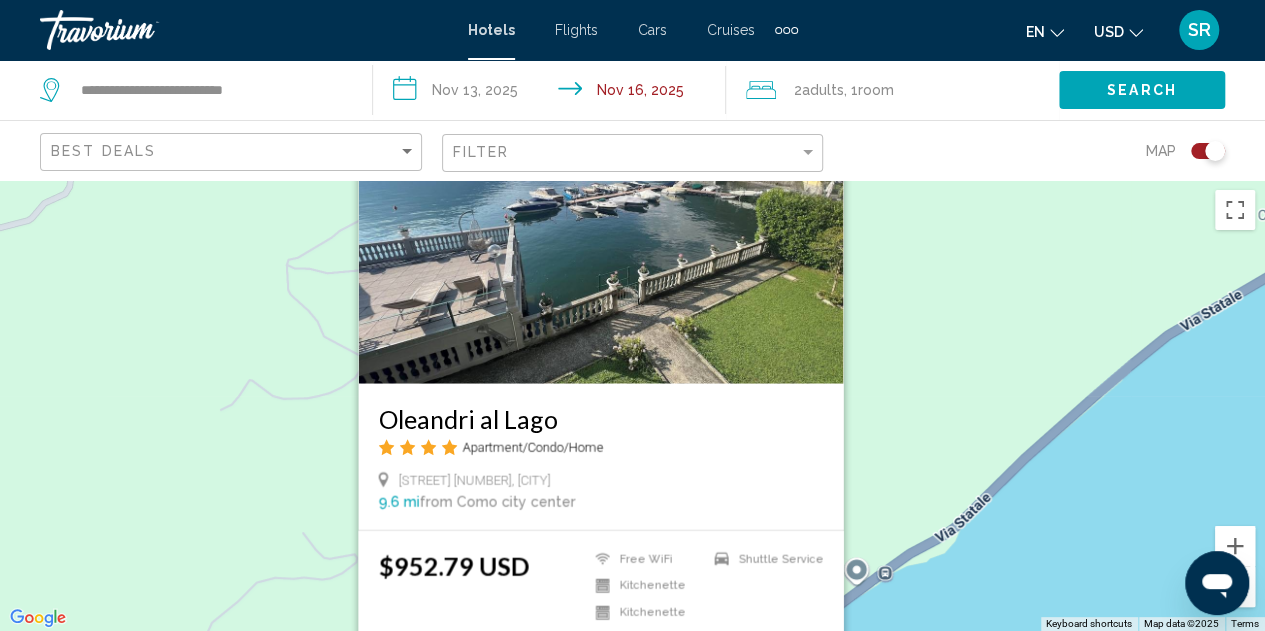click on "To activate drag with keyboard, press Alt + Enter. Once in keyboard drag state, use the arrow keys to move the marker. To complete the drag, press the Enter key. To cancel, press Escape.  Oleandri al Lago
Apartment/Condo/Home
[STREET] [NUMBER], [CITY] [NUMBER] mi  from [CITY] city center from hotel [PRICE]
Free WiFi
Kitchenette
Kitchenette
Shuttle Service  Select Room" at bounding box center (632, 405) 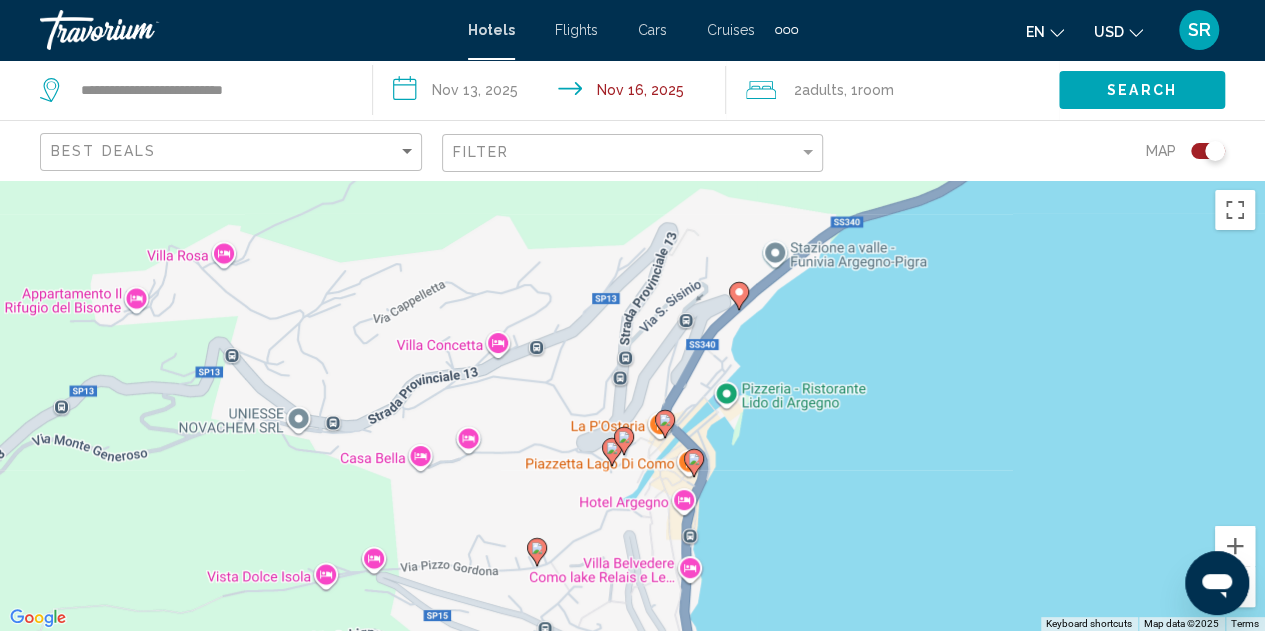 drag, startPoint x: 736, startPoint y: 469, endPoint x: 877, endPoint y: 1, distance: 488.77908 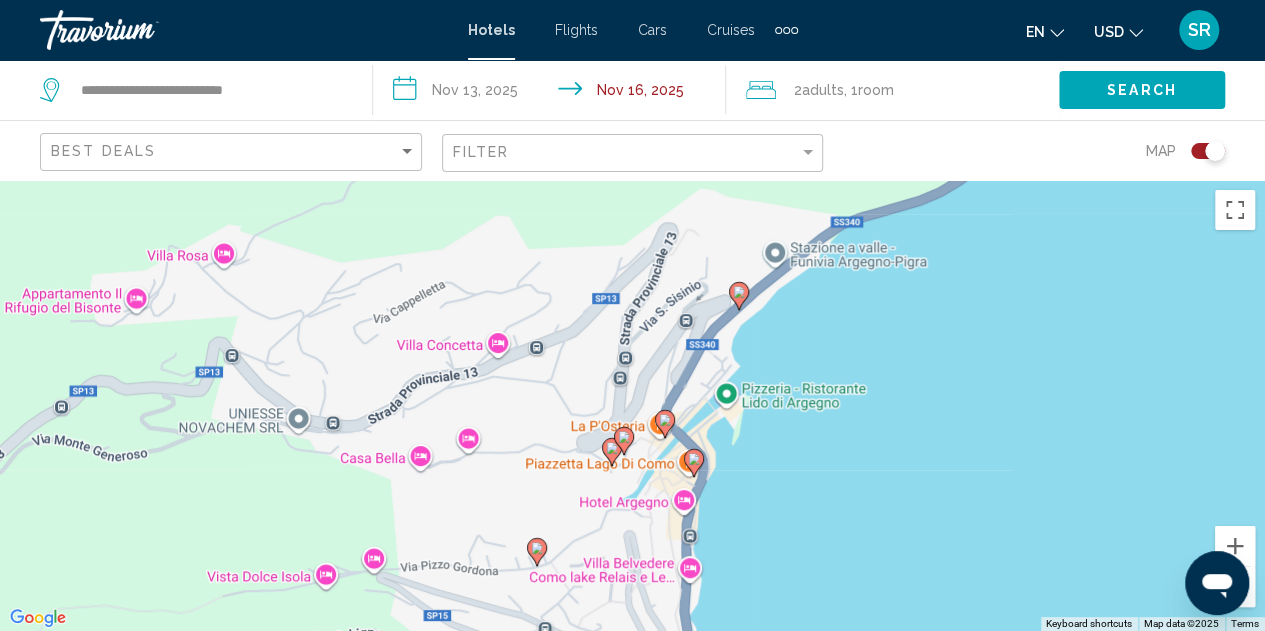 click on "**********" at bounding box center [632, 315] 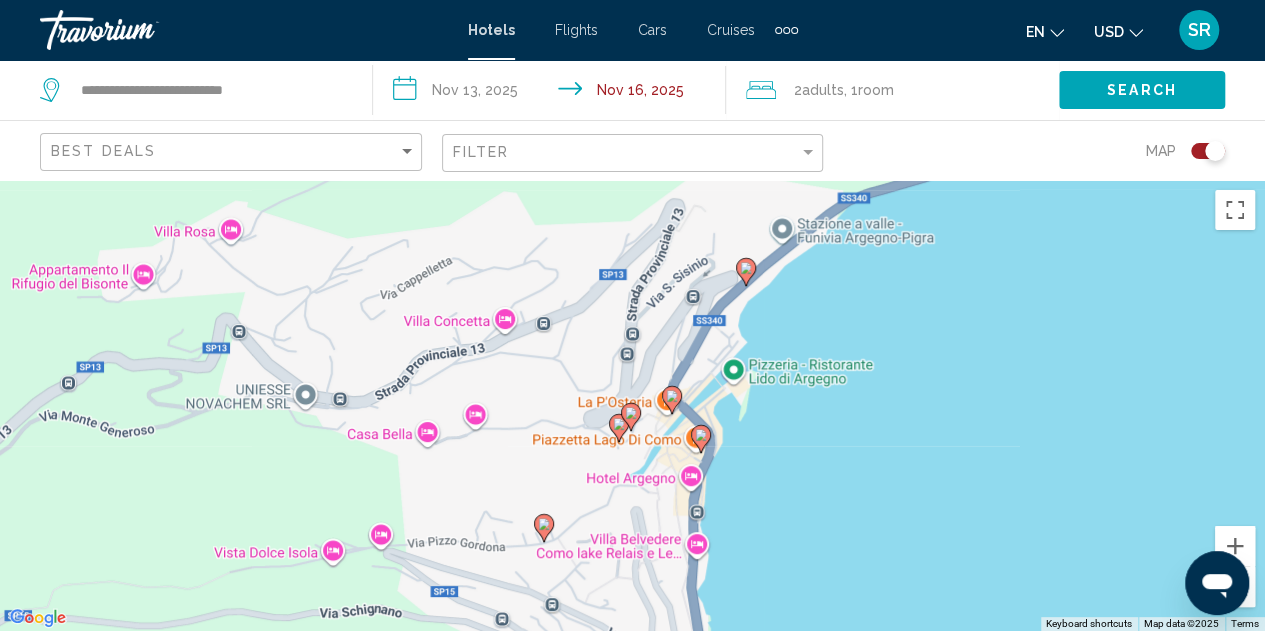 click 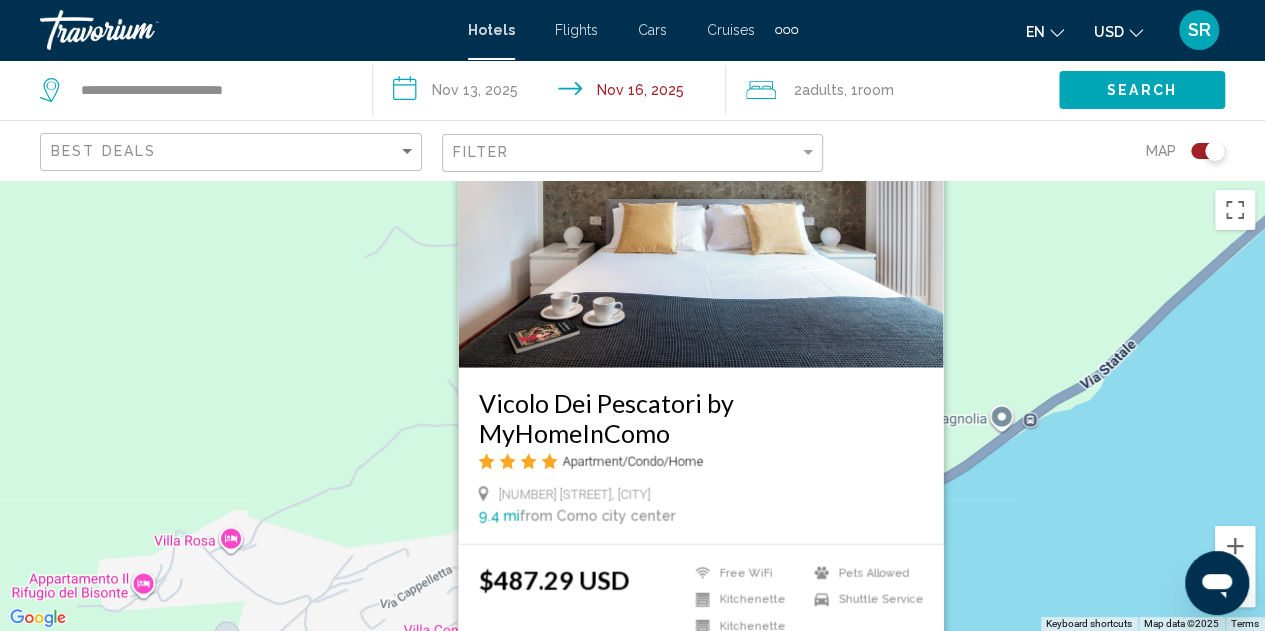 click on "To activate drag with keyboard, press Alt + Enter. Once in keyboard drag state, use the arrow keys to move the marker. To complete the drag, press the Enter key. To cancel, press Escape.  Vicolo Dei Pescatori by MyHomeInComo
Apartment/Condo/Home
[NUMBER] [STREET], [CITY] [NUMBER] mi  from [CITY] city center from hotel [PRICE]
Free WiFi
Kitchenette
Kitchenette
Pets Allowed
Shuttle Service  Select Room" at bounding box center [632, 405] 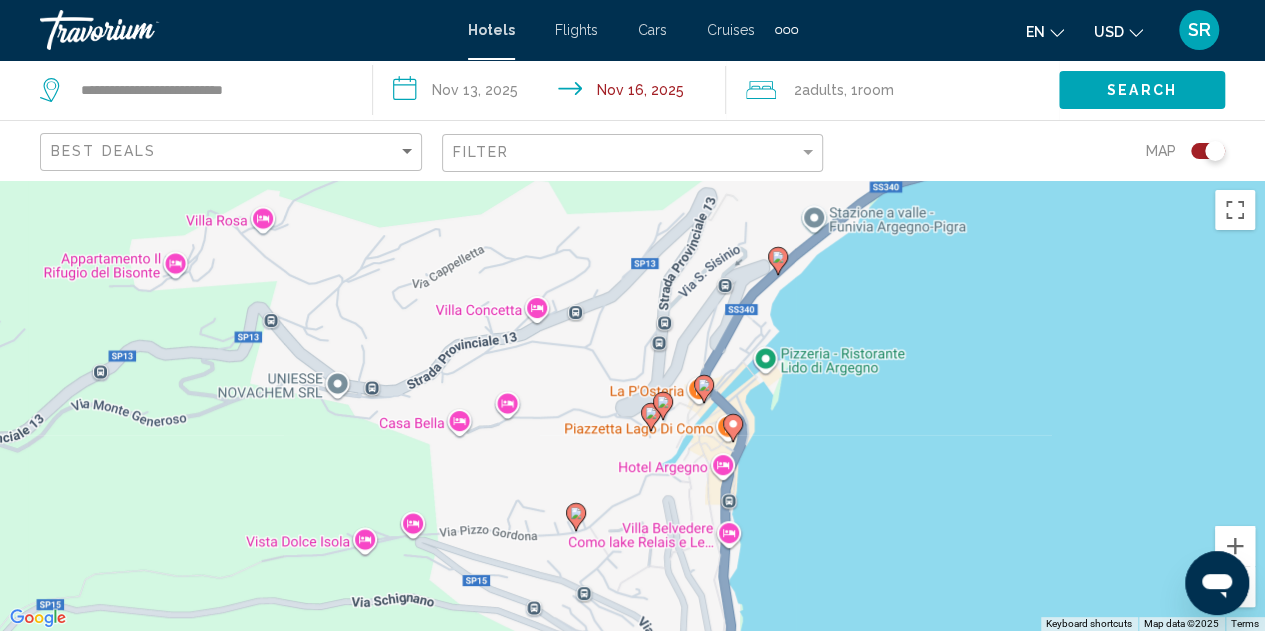 drag, startPoint x: 480, startPoint y: 543, endPoint x: 512, endPoint y: 213, distance: 331.54788 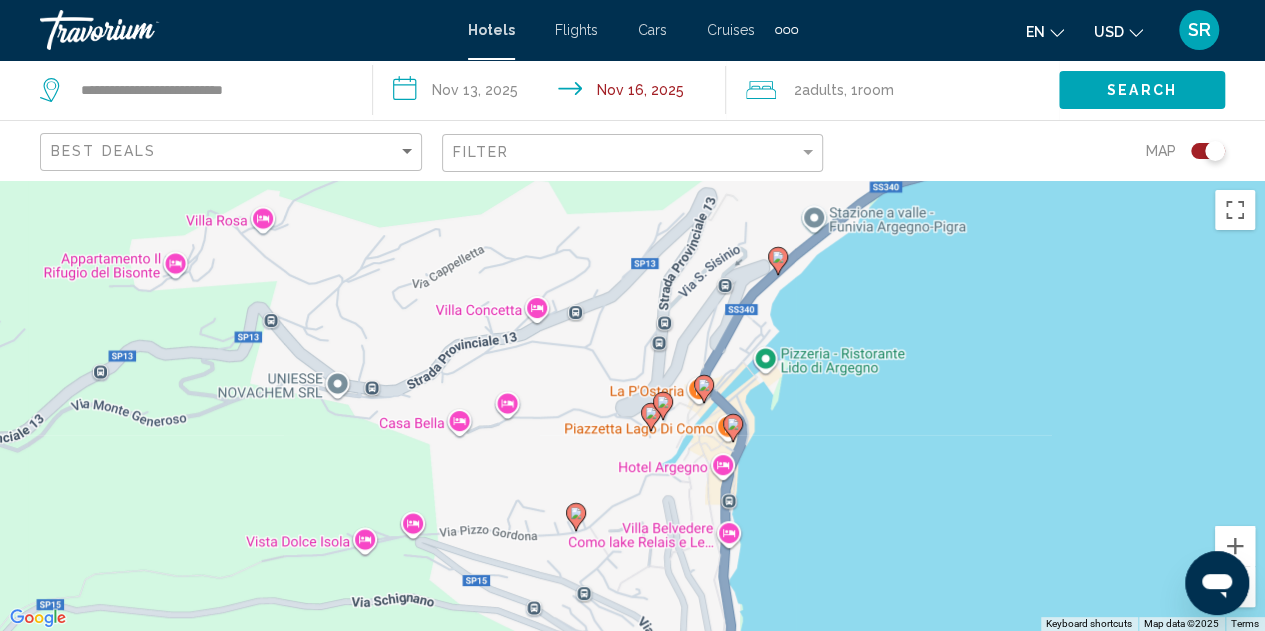 click on "To activate drag with keyboard, press Alt + Enter. Once in keyboard drag state, use the arrow keys to move the marker. To complete the drag, press the Enter key. To cancel, press Escape." at bounding box center (632, 405) 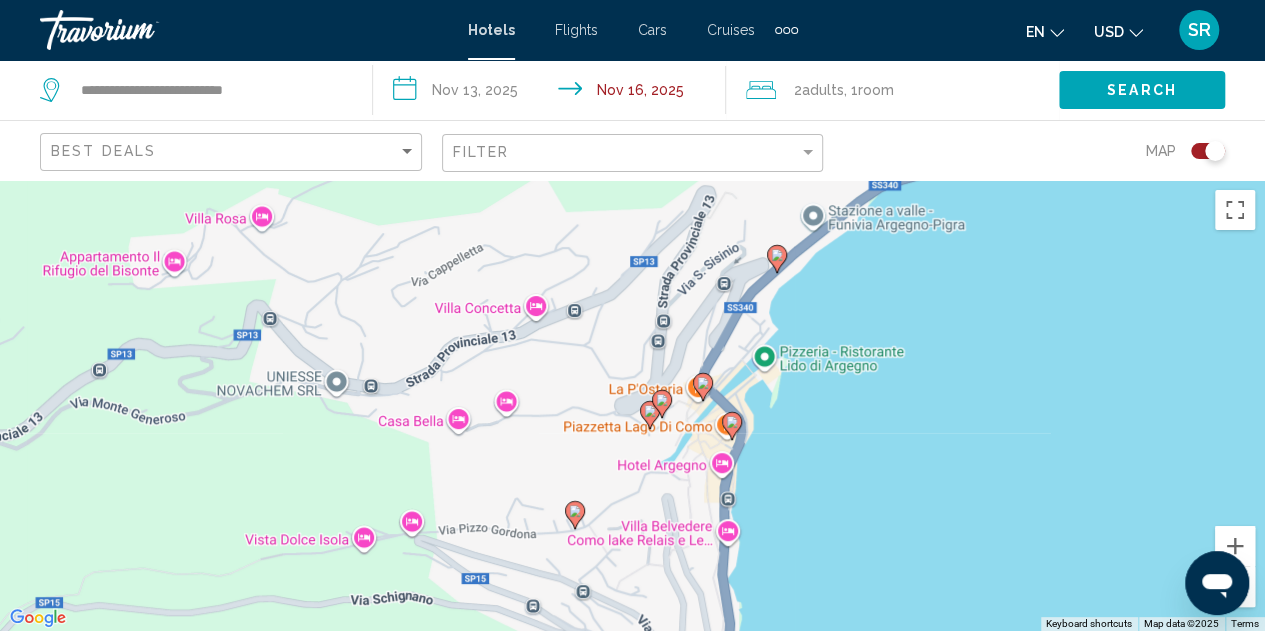 click 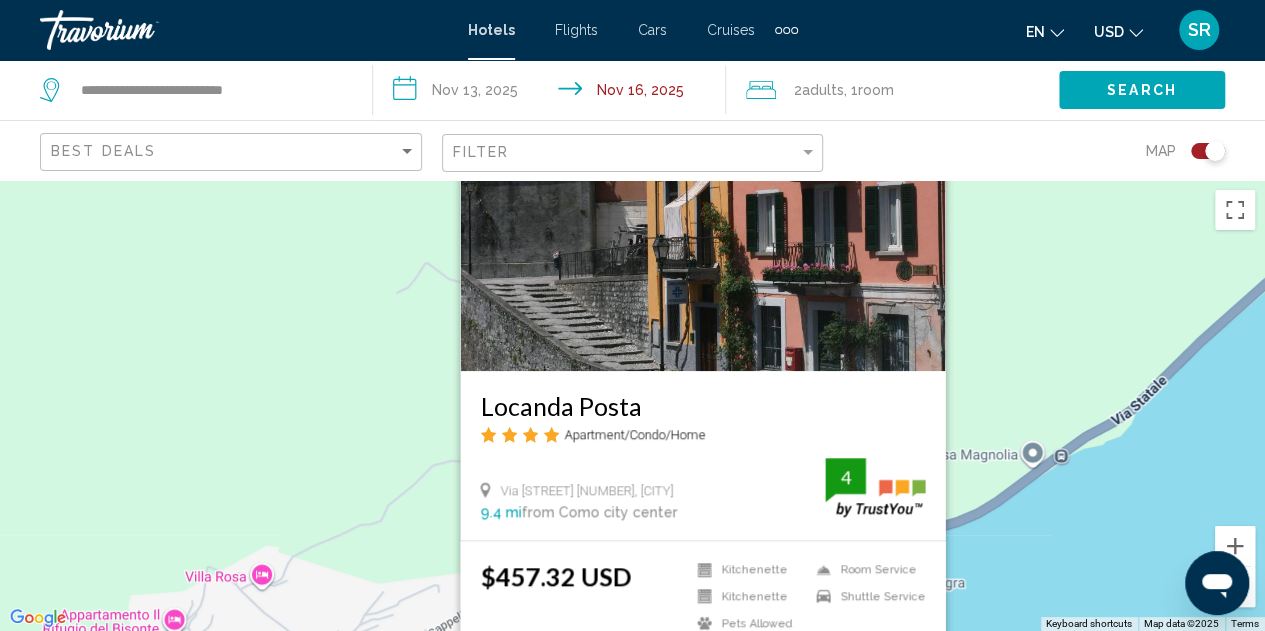 click on "To activate drag with keyboard, press Alt + Enter. Once in keyboard drag state, use the arrow keys to move the marker. To complete the drag, press the Enter key. To cancel, press Escape.  Locanda Posta
Apartment/Condo/Home
Via Cacciatori Delle Alpi 32, Argegno 9.4 mi  from Como city center from hotel 4 $457.32 USD
Kitchenette
Kitchenette
Pets Allowed
Room Service
Shuttle Service  4 Select Room" at bounding box center (632, 405) 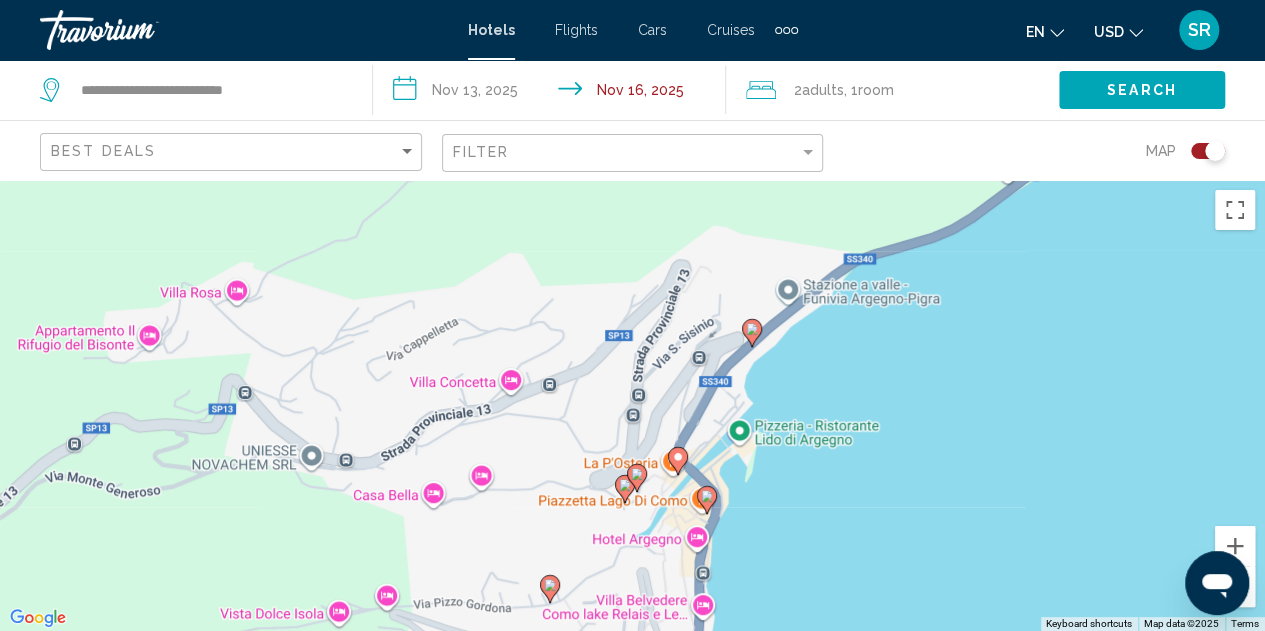 drag, startPoint x: 687, startPoint y: 537, endPoint x: 660, endPoint y: 215, distance: 323.13 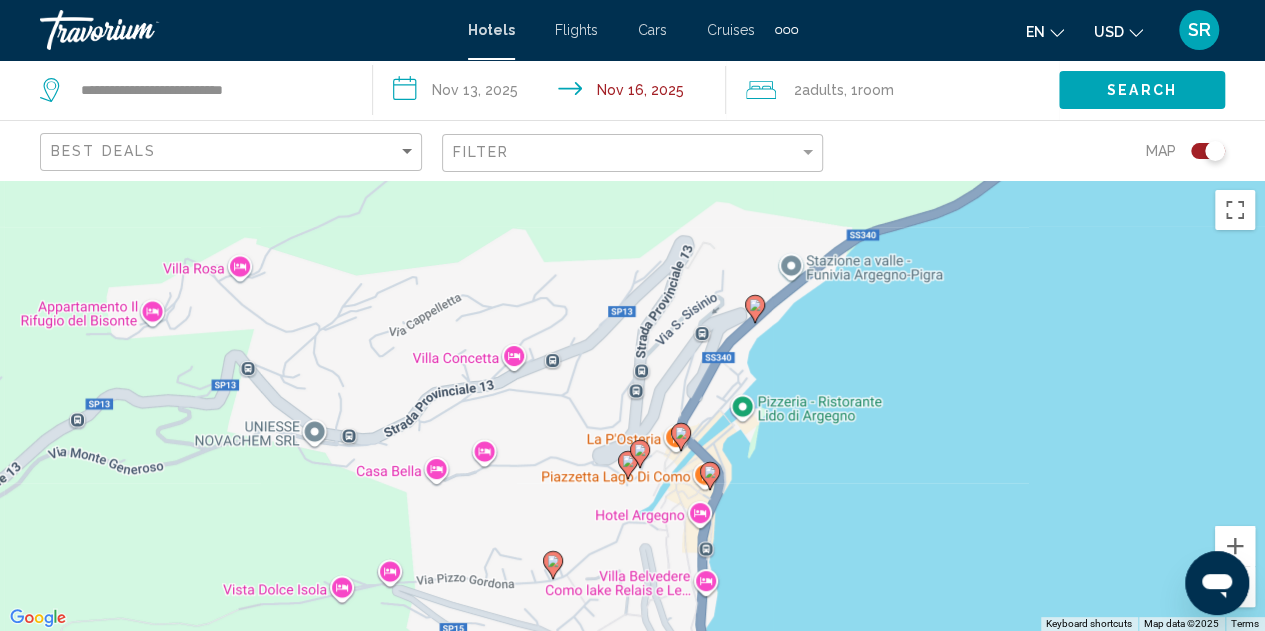 click at bounding box center (1235, 587) 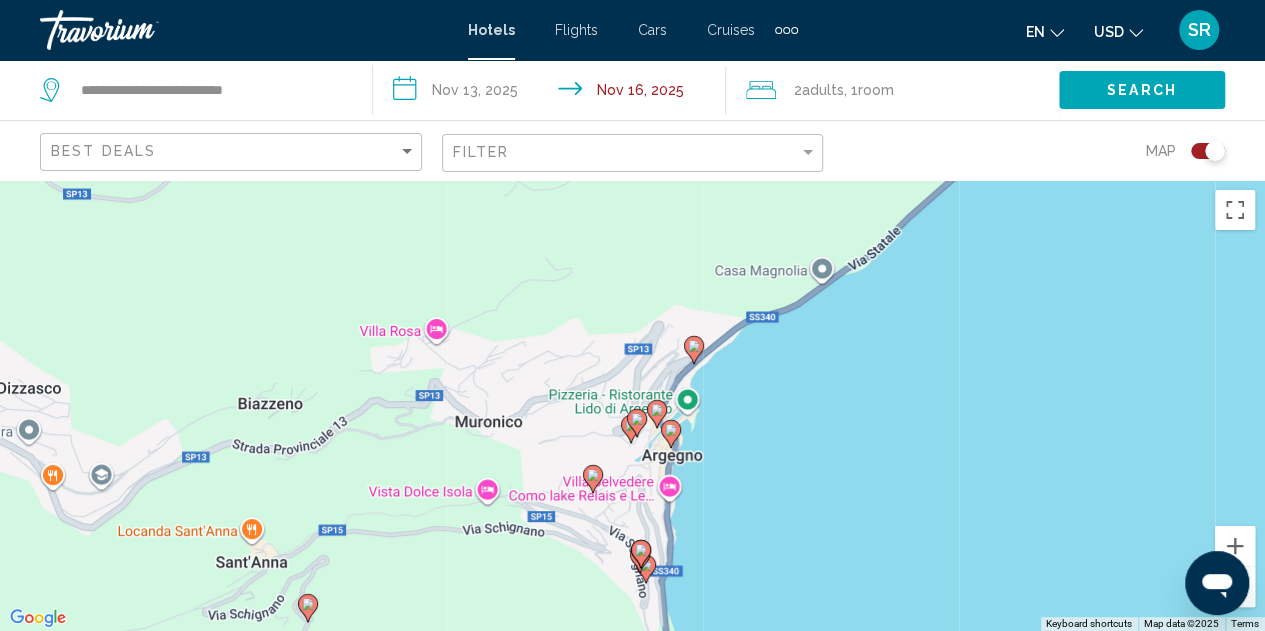 click at bounding box center (1235, 587) 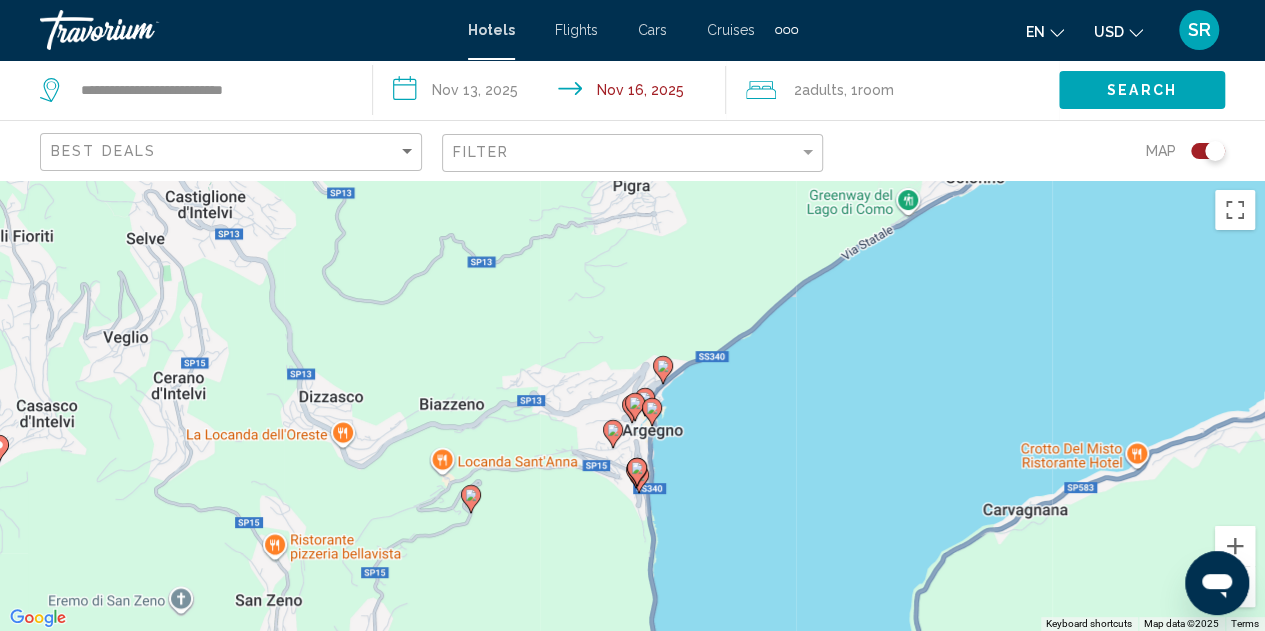 click at bounding box center [1235, 587] 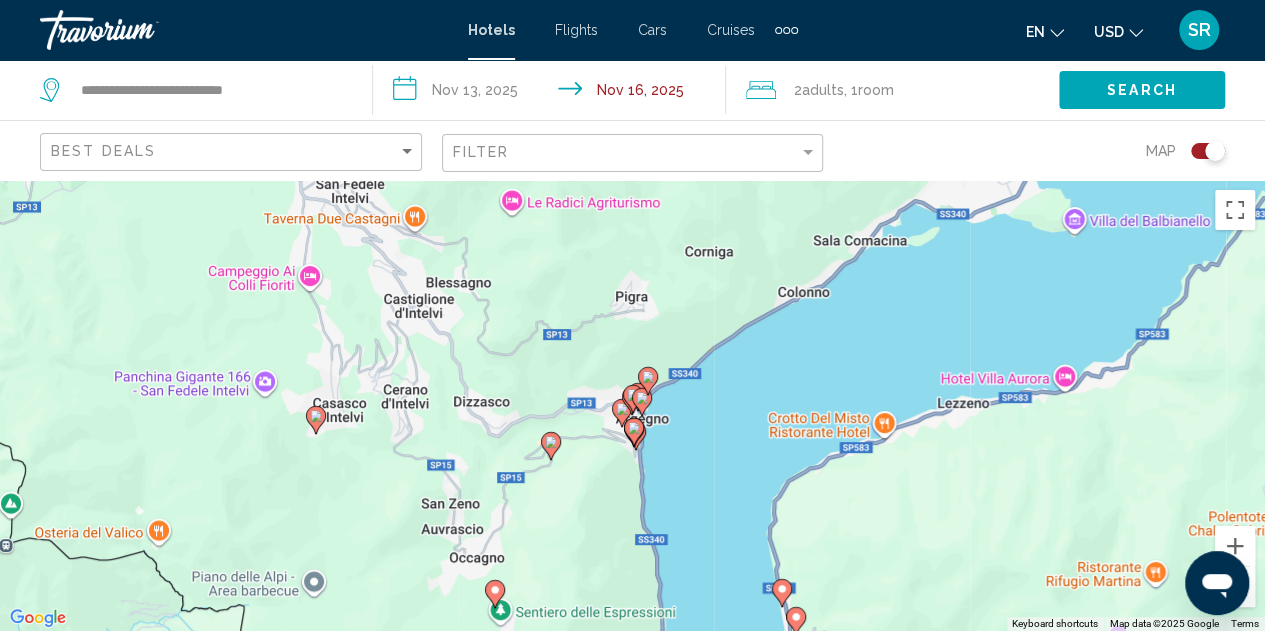 click at bounding box center (1235, 587) 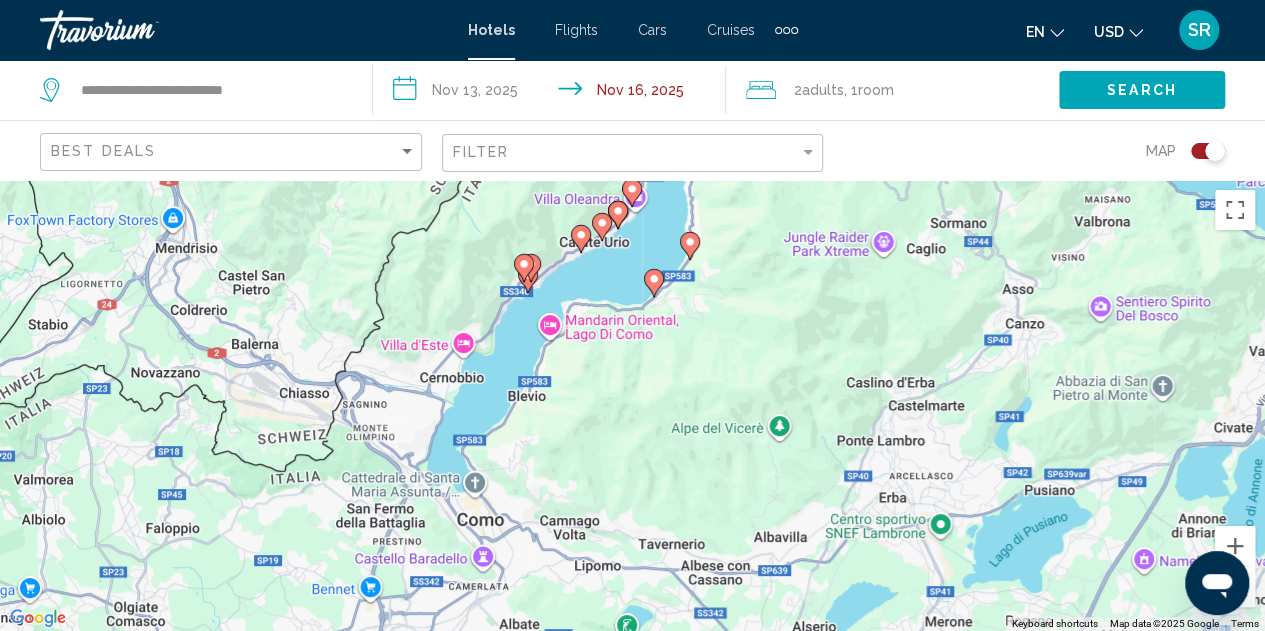 drag, startPoint x: 760, startPoint y: 531, endPoint x: 728, endPoint y: 63, distance: 469.09274 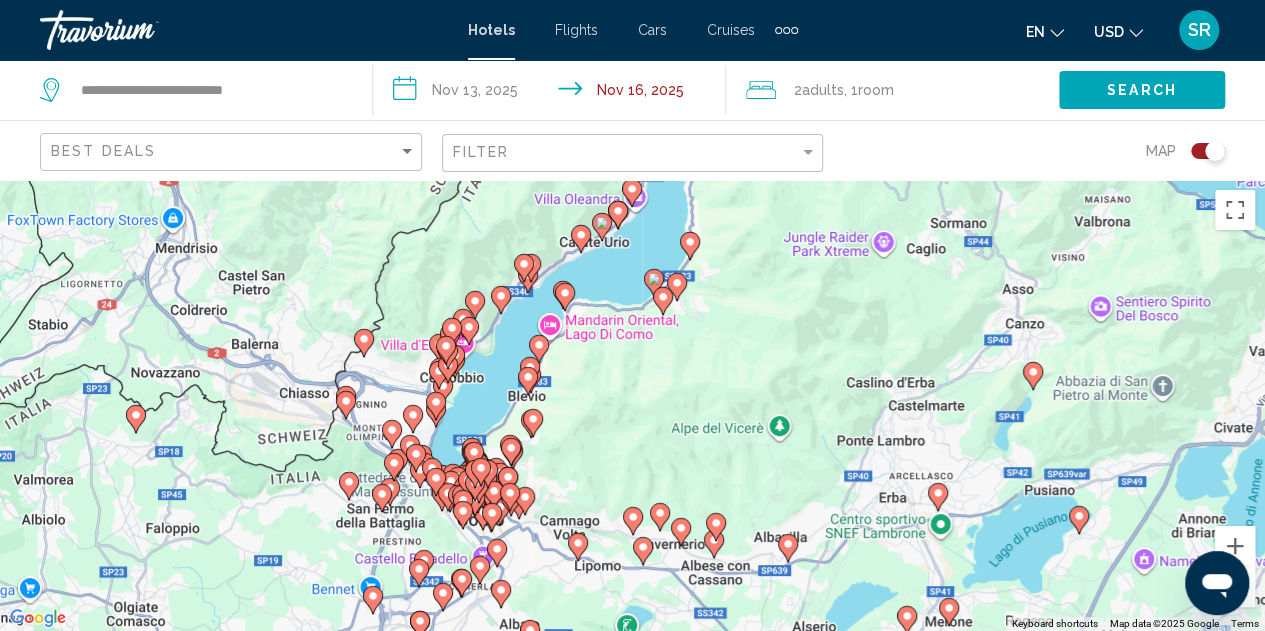 drag, startPoint x: 728, startPoint y: 63, endPoint x: 560, endPoint y: 445, distance: 417.31042 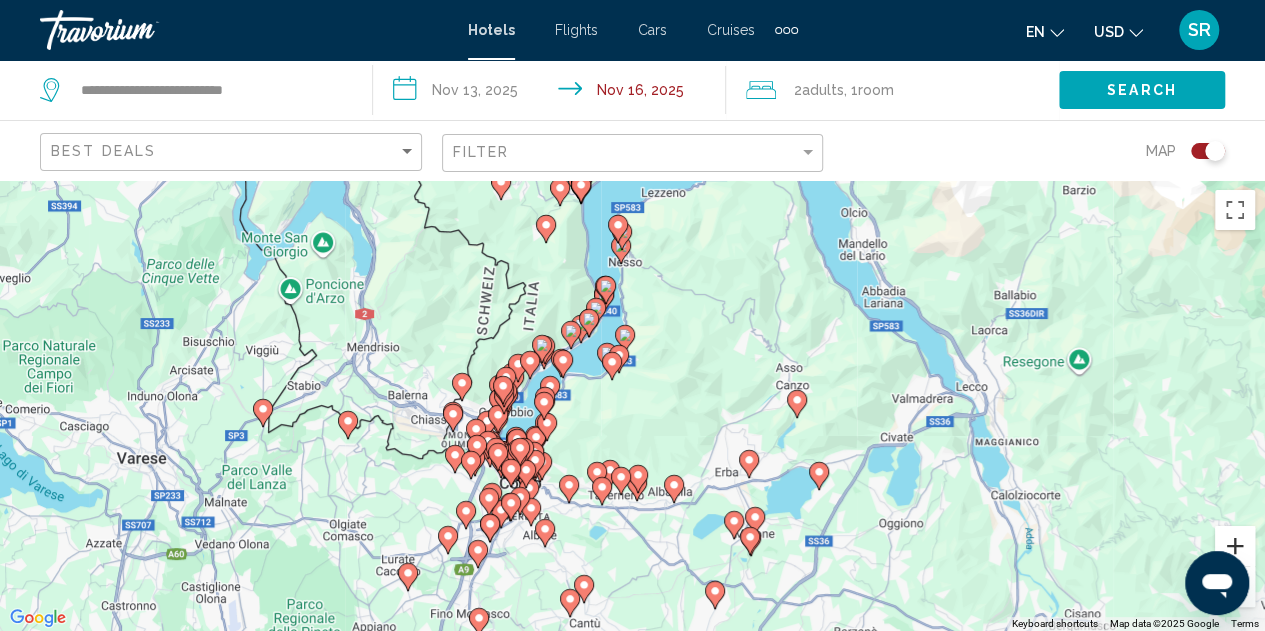 click at bounding box center [1235, 546] 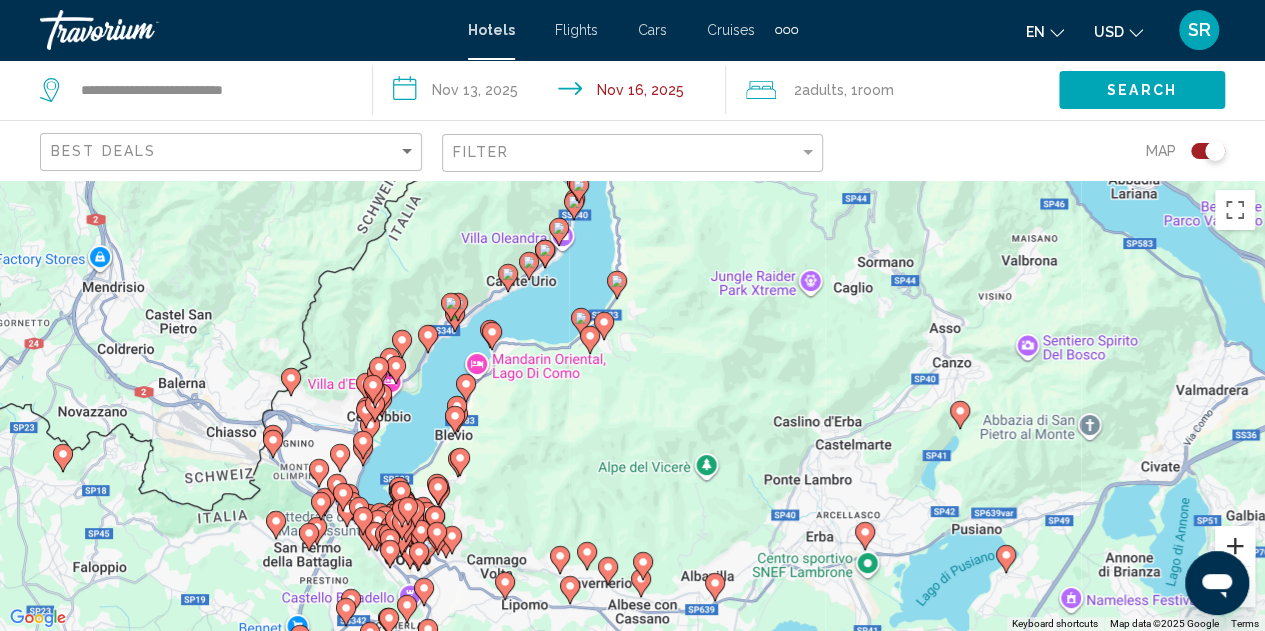 click at bounding box center [1235, 546] 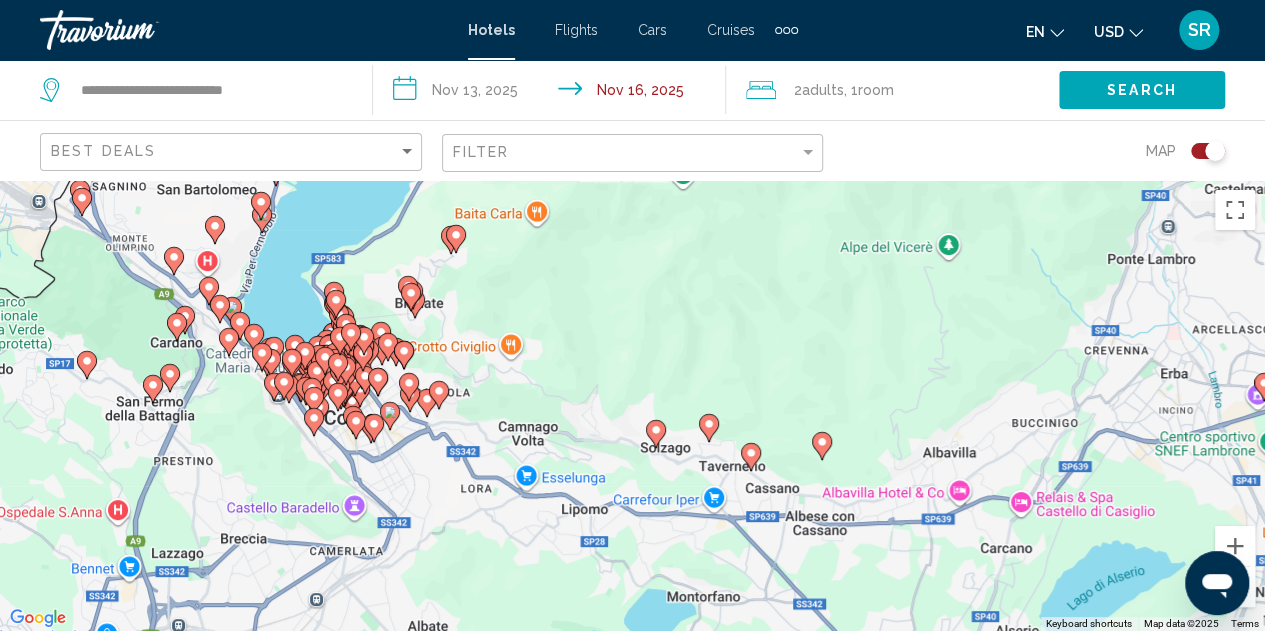drag, startPoint x: 642, startPoint y: 501, endPoint x: 811, endPoint y: 198, distance: 346.9438 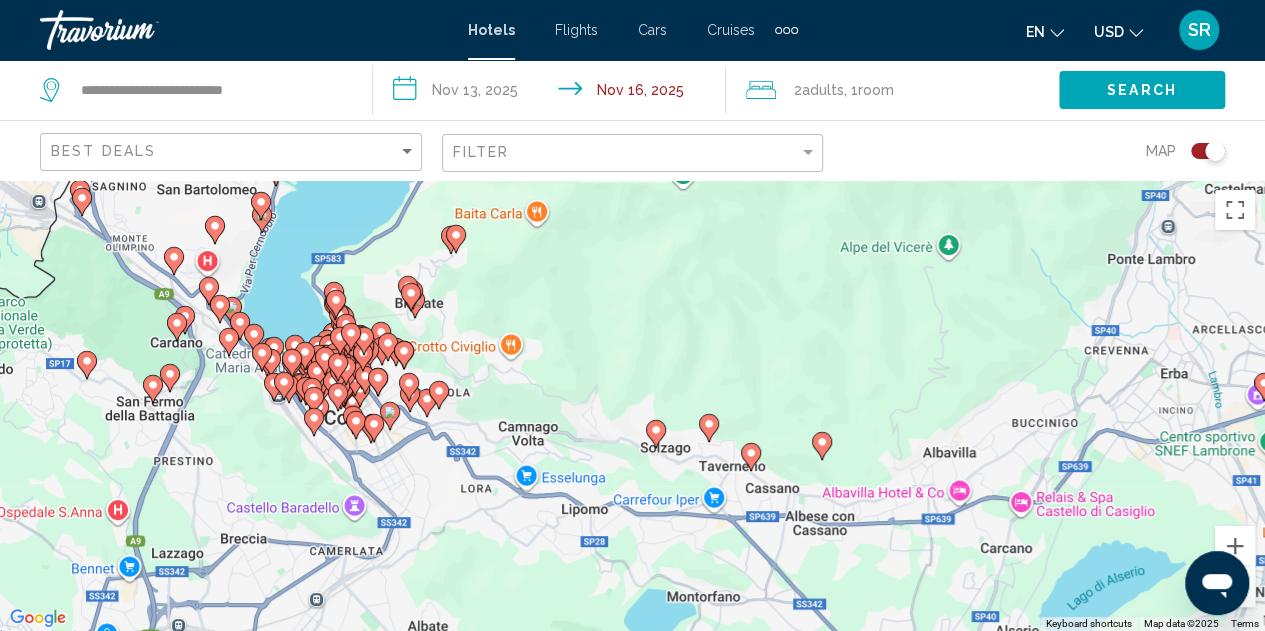 click on "To activate drag with keyboard, press Alt + Enter. Once in keyboard drag state, use the arrow keys to move the marker. To complete the drag, press the Enter key. To cancel, press Escape." at bounding box center (632, 405) 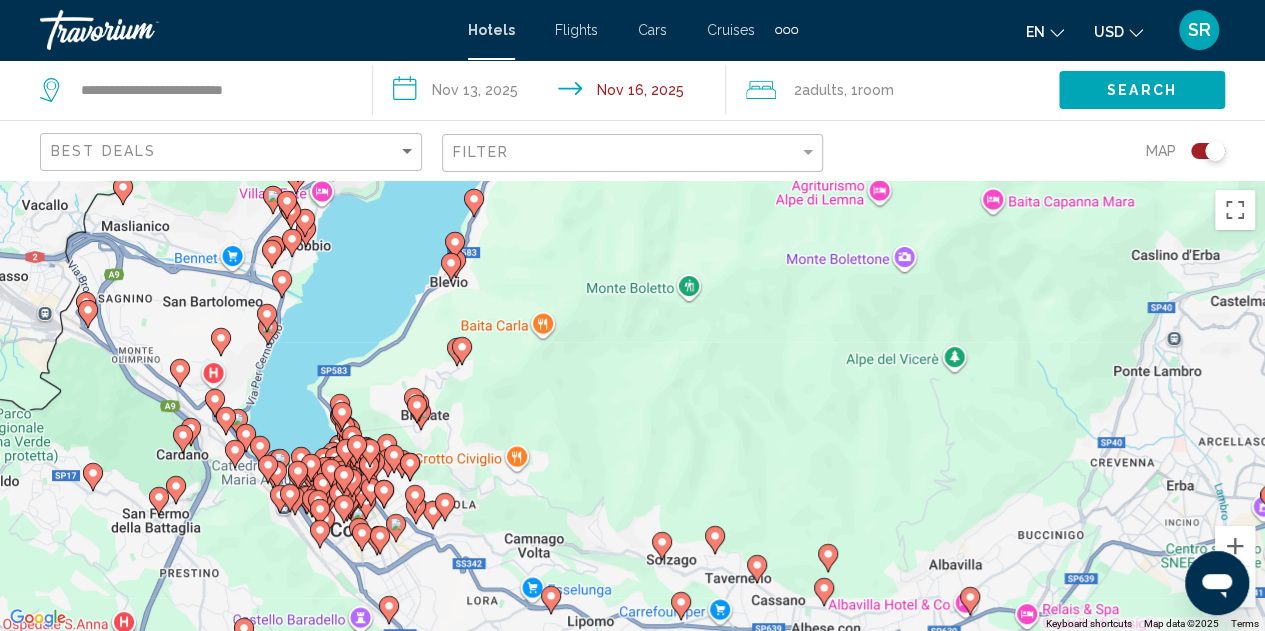 drag, startPoint x: 811, startPoint y: 198, endPoint x: 747, endPoint y: 395, distance: 207.13522 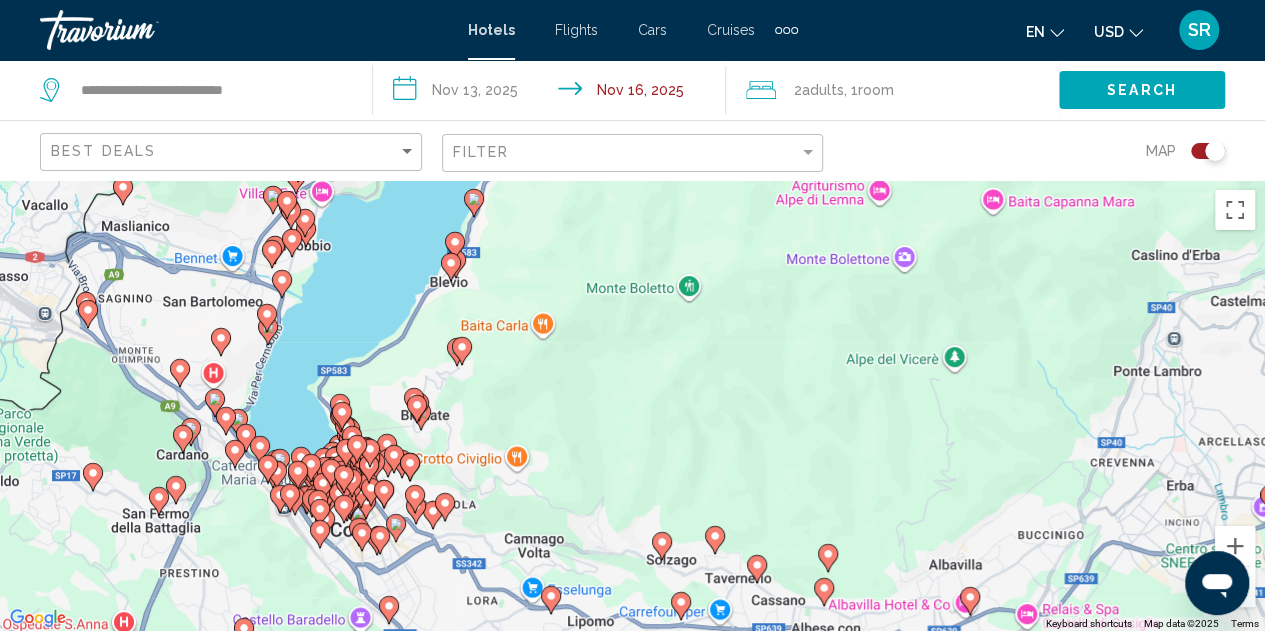 click on "To activate drag with keyboard, press Alt + Enter. Once in keyboard drag state, use the arrow keys to move the marker. To complete the drag, press the Enter key. To cancel, press Escape." at bounding box center (632, 405) 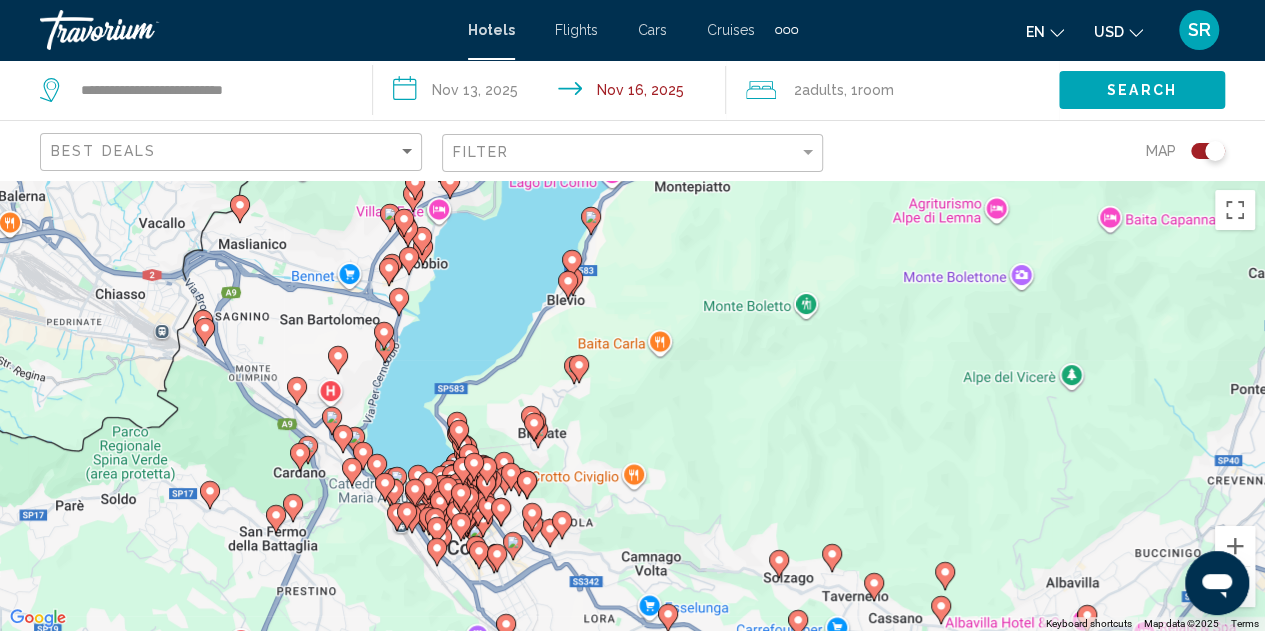 drag, startPoint x: 536, startPoint y: 495, endPoint x: 743, endPoint y: 402, distance: 226.9317 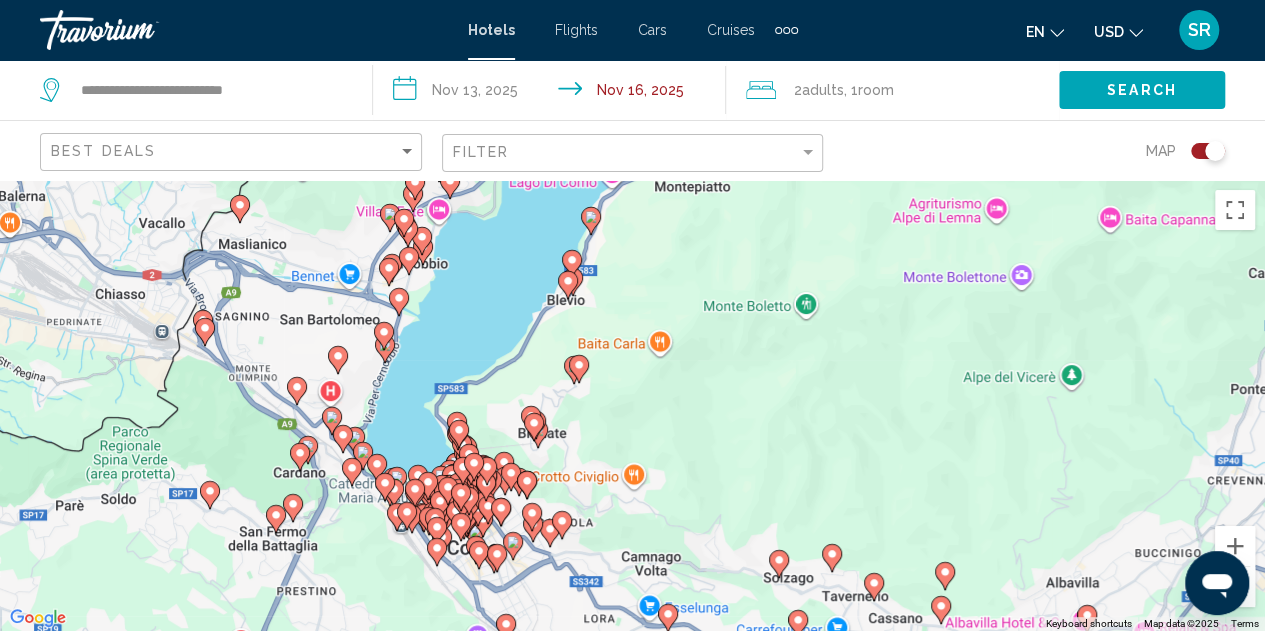 click on "To activate drag with keyboard, press Alt + Enter. Once in keyboard drag state, use the arrow keys to move the marker. To complete the drag, press the Enter key. To cancel, press Escape." at bounding box center [632, 405] 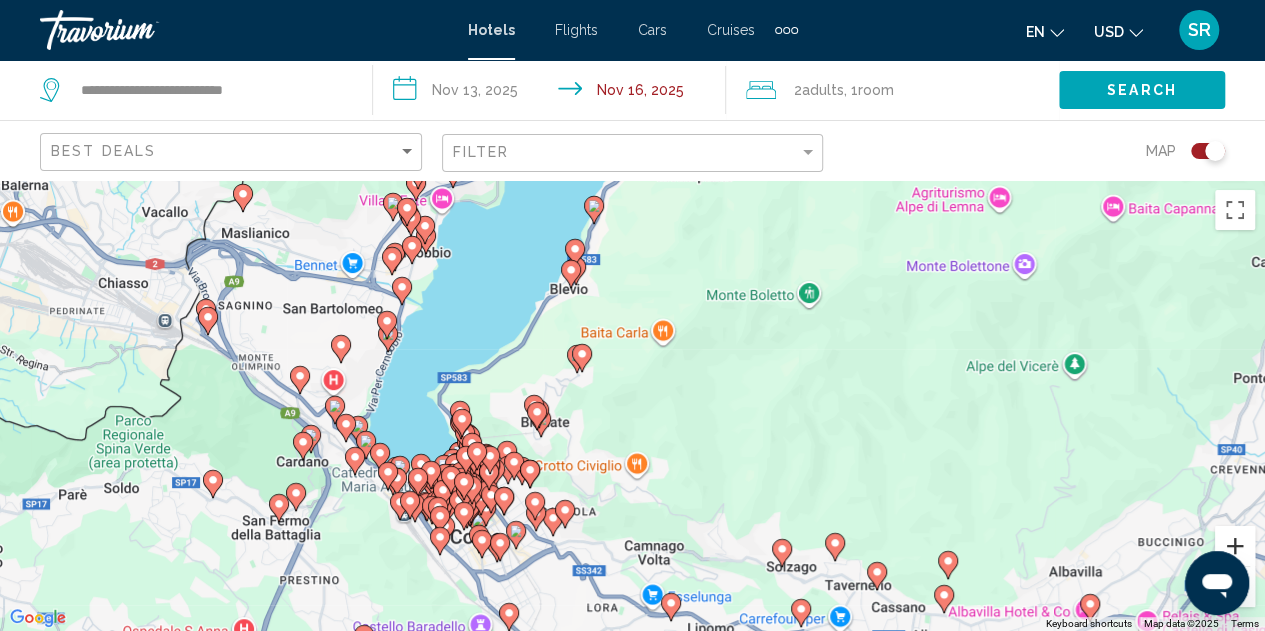 click at bounding box center [1235, 546] 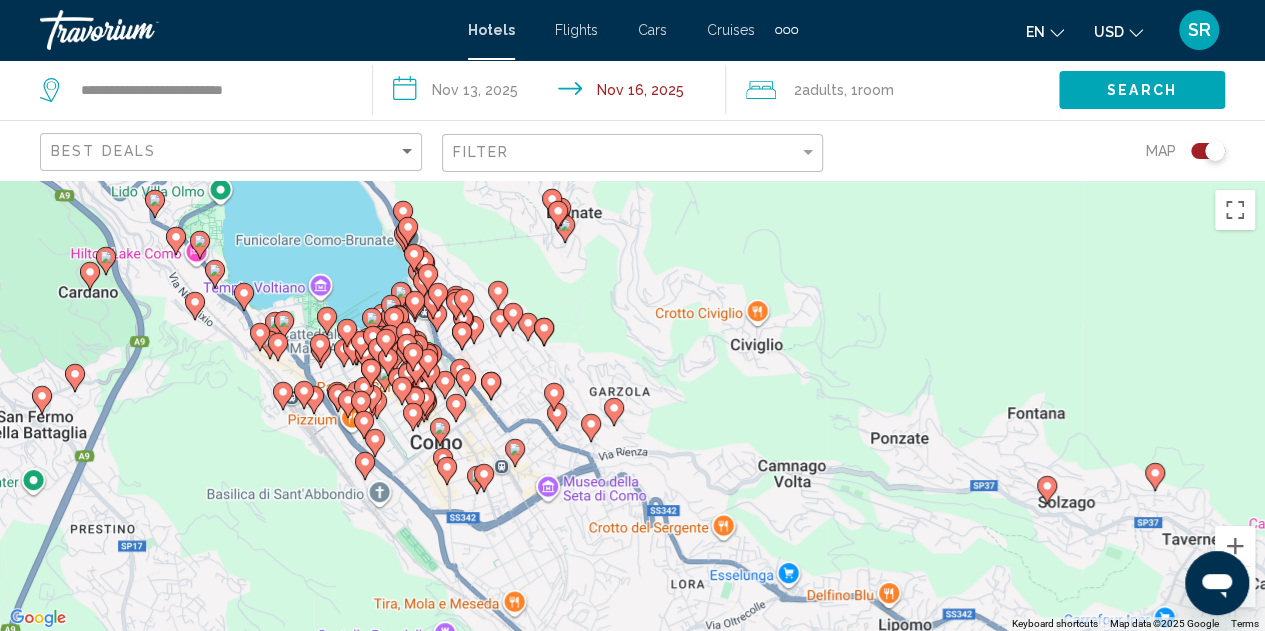 drag, startPoint x: 912, startPoint y: 526, endPoint x: 1029, endPoint y: 289, distance: 264.30664 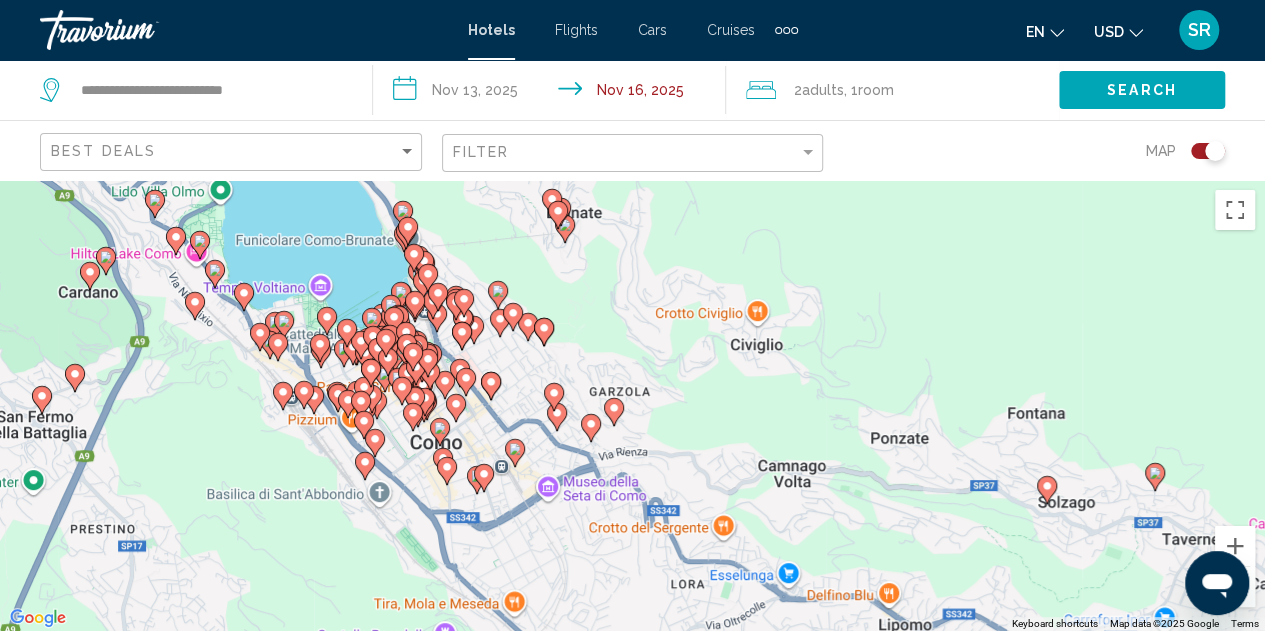 click on "To activate drag with keyboard, press Alt + Enter. Once in keyboard drag state, use the arrow keys to move the marker. To complete the drag, press the Enter key. To cancel, press Escape." at bounding box center [632, 405] 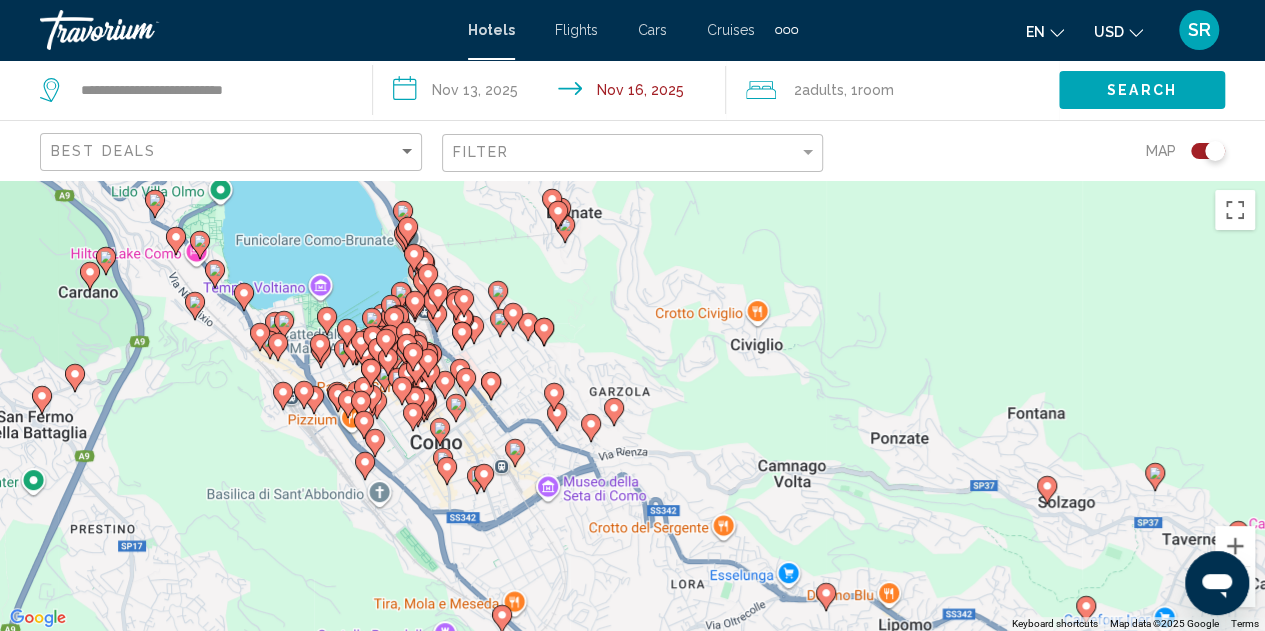 click 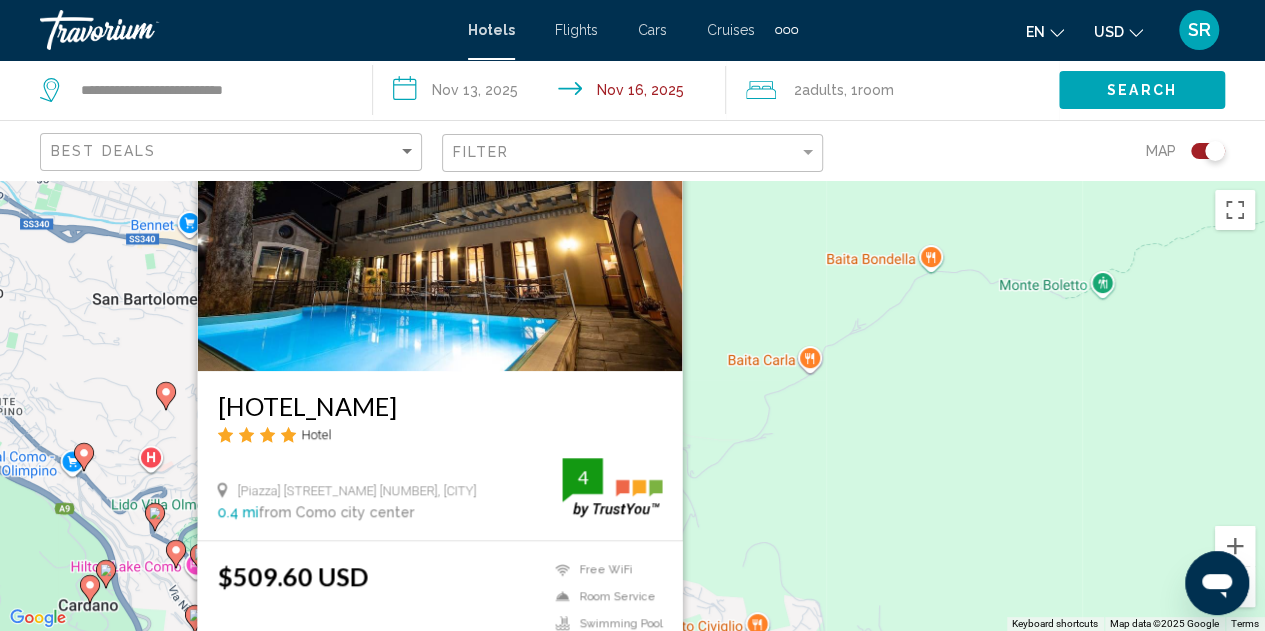 click on "To activate drag with keyboard, press Alt + Enter. Once in keyboard drag state, use the arrow keys to move the marker. To complete the drag, press the Enter key. To cancel, press Escape.  [HOTEL_NAME]
Hotel
[Piazza] [STREET_NAME] [NUMBER], [CITY] [DISTANCE] from [CITY] city center from hotel [RATING] $[PRICE] USD
Free WiFi
Room Service
Swimming Pool  4 Select Room" at bounding box center (632, 405) 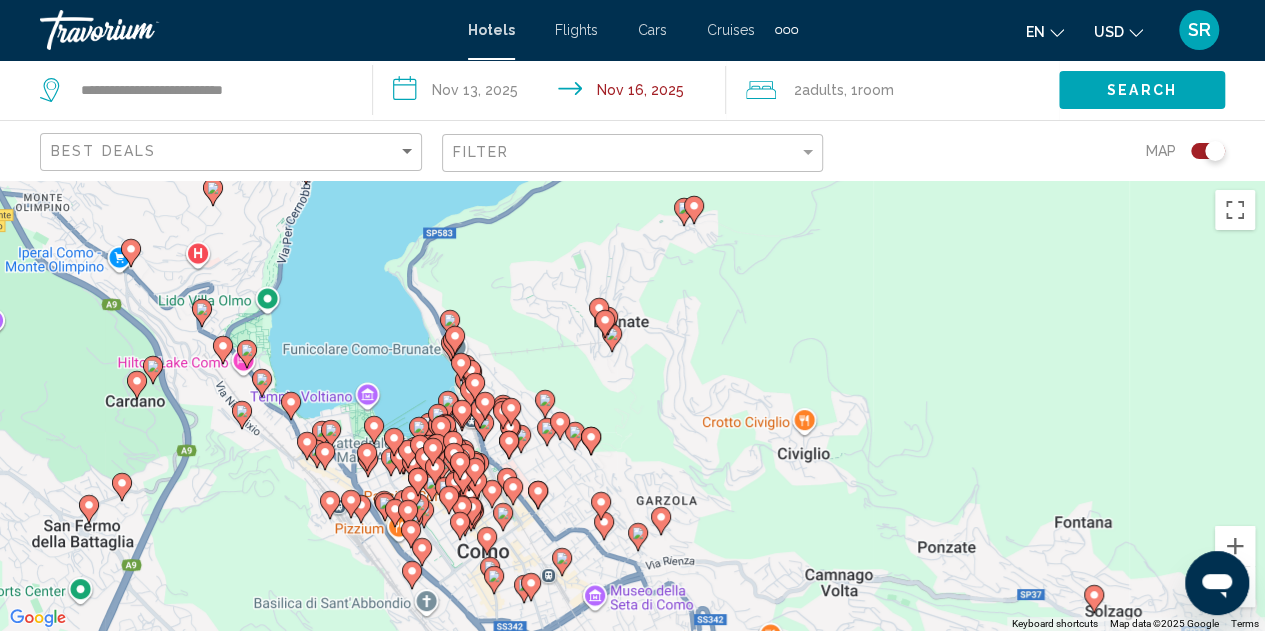 drag, startPoint x: 614, startPoint y: 561, endPoint x: 661, endPoint y: 347, distance: 219.10043 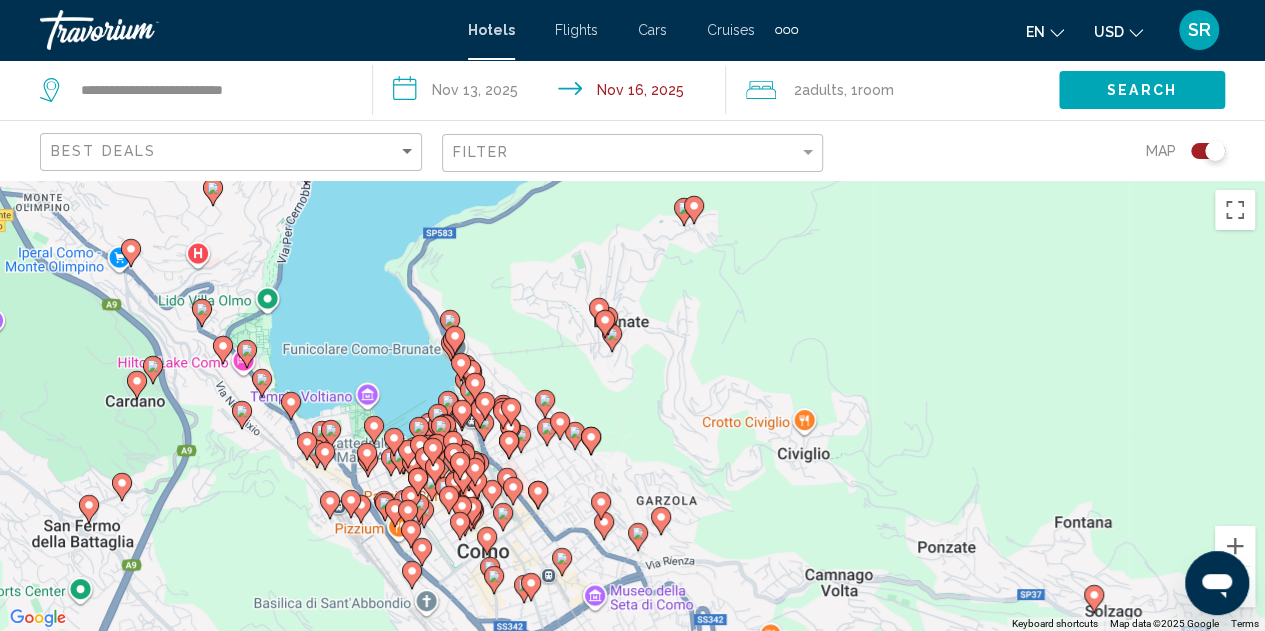 click on "To activate drag with keyboard, press Alt + Enter. Once in keyboard drag state, use the arrow keys to move the marker. To complete the drag, press the Enter key. To cancel, press Escape." at bounding box center (632, 405) 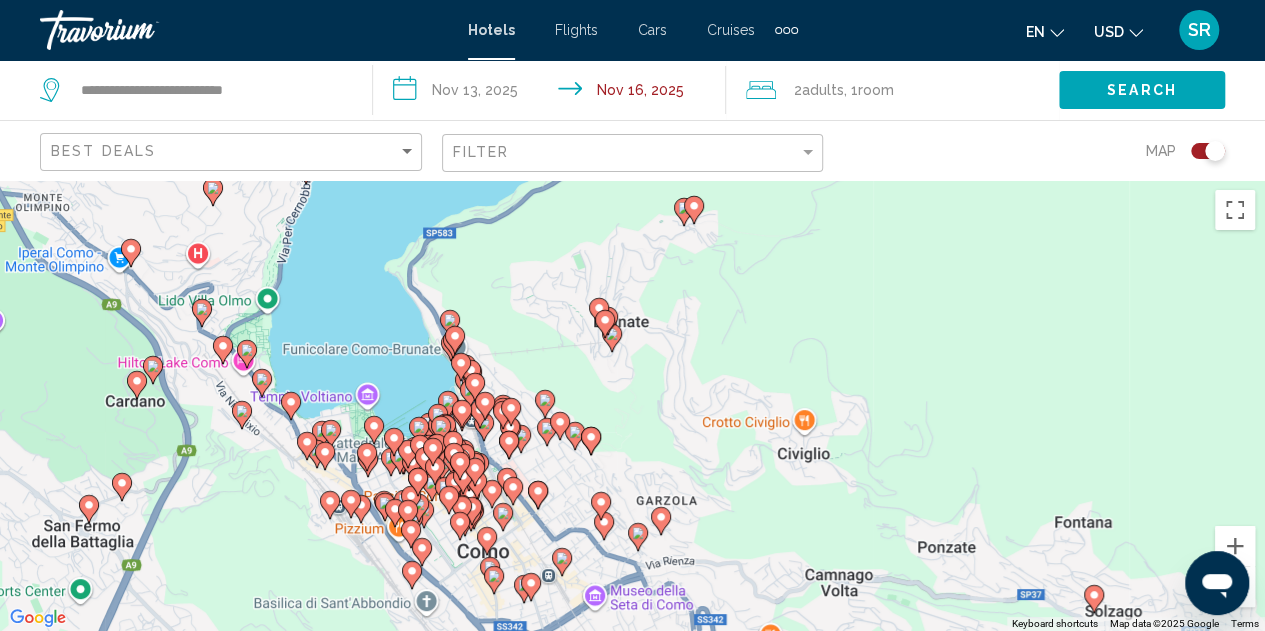 click 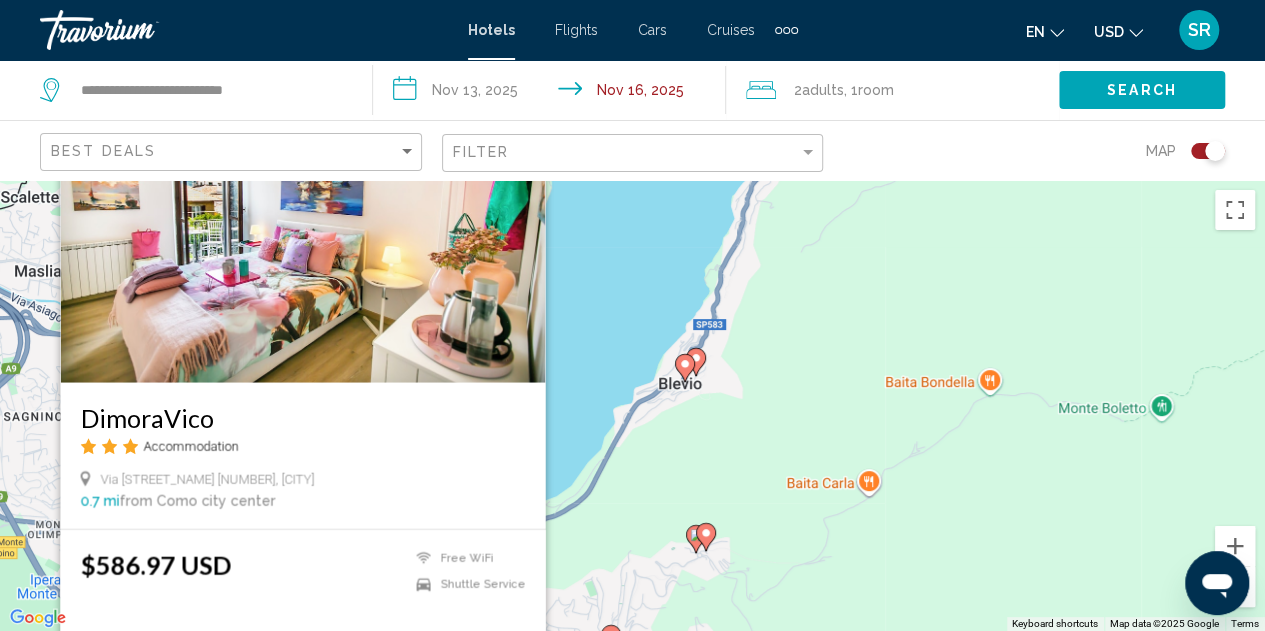click on "To activate drag with keyboard, press Alt + Enter. Once in keyboard drag state, use the arrow keys to move the marker. To complete the drag, press the Enter key. To cancel, press Escape.  DimoraVico
Accommodation
[STREET] [NAME] [NUMBER], [CITY] [NUMBER] mi  from [CITY] city center from hotel [PRICE]
Free WiFi
Shuttle Service  Select Room" at bounding box center (632, 405) 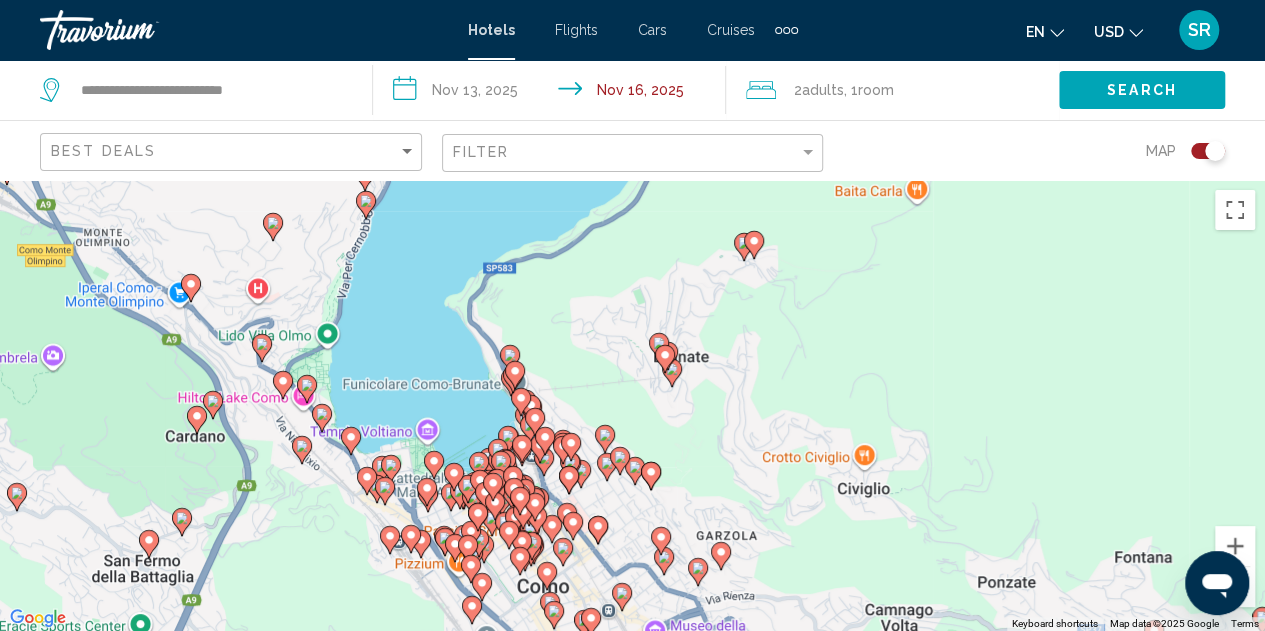 drag, startPoint x: 542, startPoint y: 556, endPoint x: 590, endPoint y: 252, distance: 307.76614 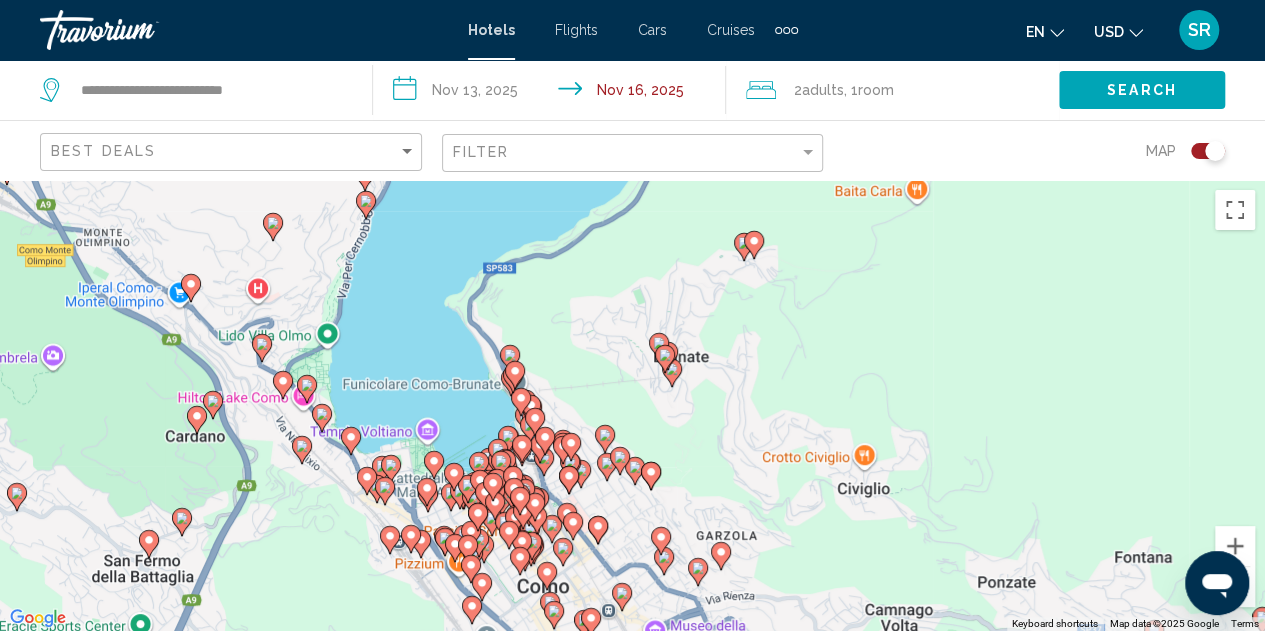 click on "To activate drag with keyboard, press Alt + Enter. Once in keyboard drag state, use the arrow keys to move the marker. To complete the drag, press the Enter key. To cancel, press Escape." at bounding box center (632, 405) 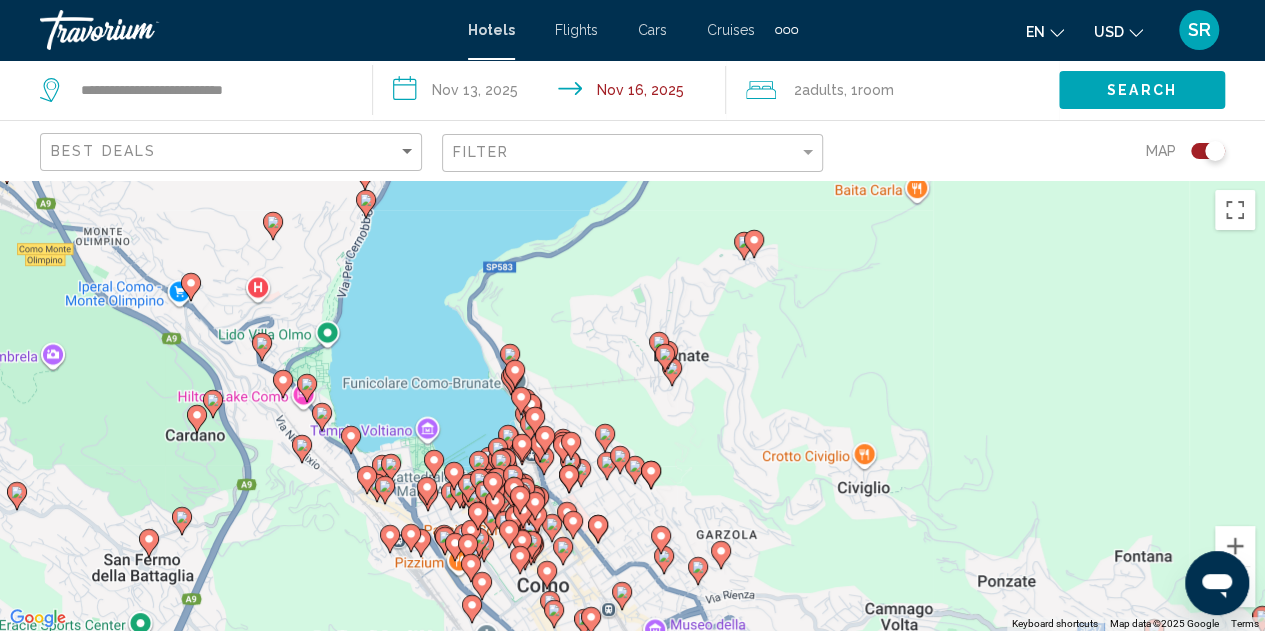 click 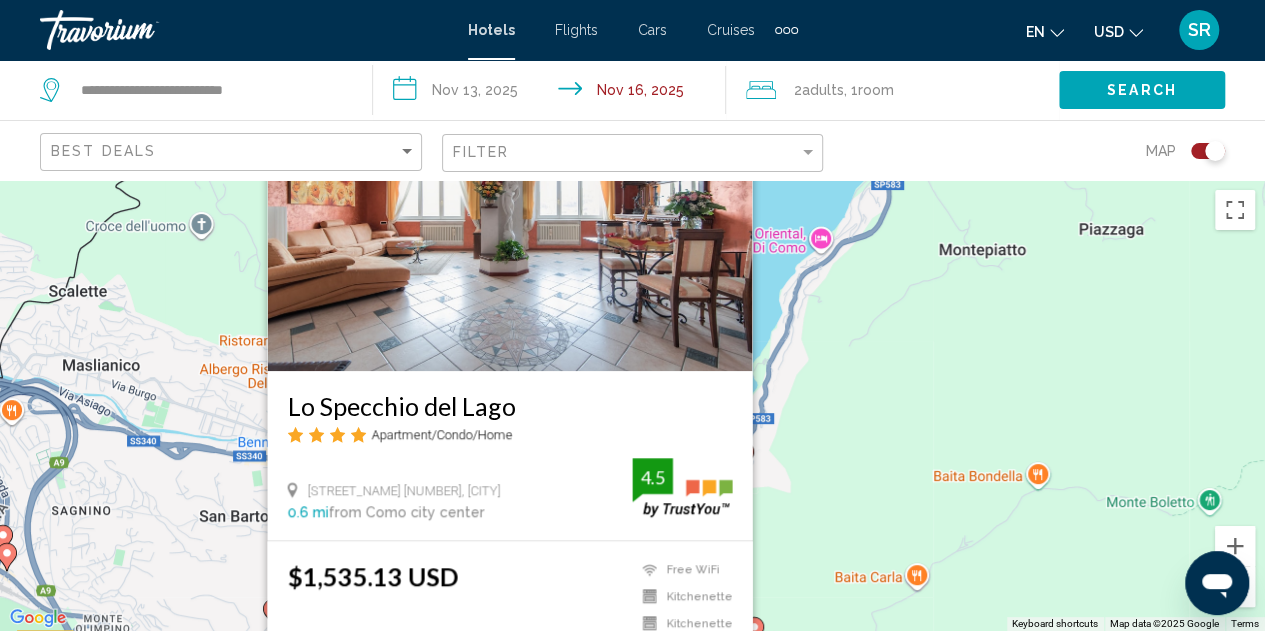 click on "To activate drag with keyboard, press Alt + Enter. Once in keyboard drag state, use the arrow keys to move the marker. To complete the drag, press the Enter key. To cancel, press Escape.  Lo Specchio del Lago
Apartment/Condo/Home
Via [STREET] [NUMBER], [CITY] 0.6 mi  from Como city center from hotel 4.5 $1,535.13 USD
Free WiFi
Kitchenette
Kitchenette  4.5 Select Room" at bounding box center (632, 405) 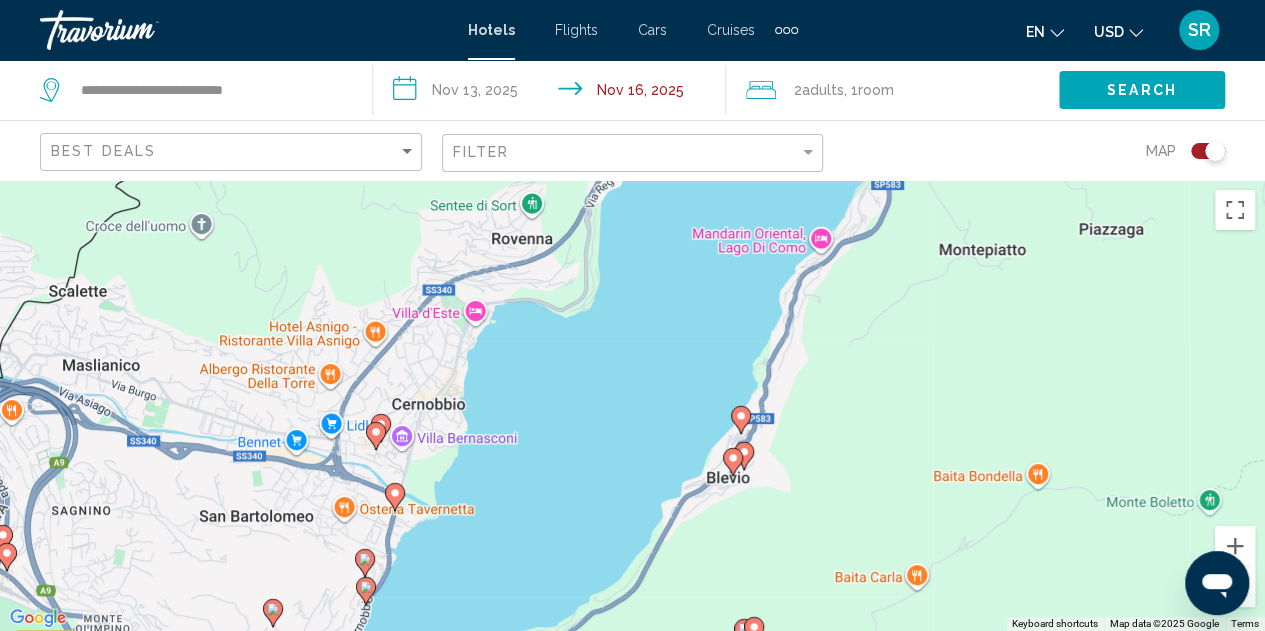 click 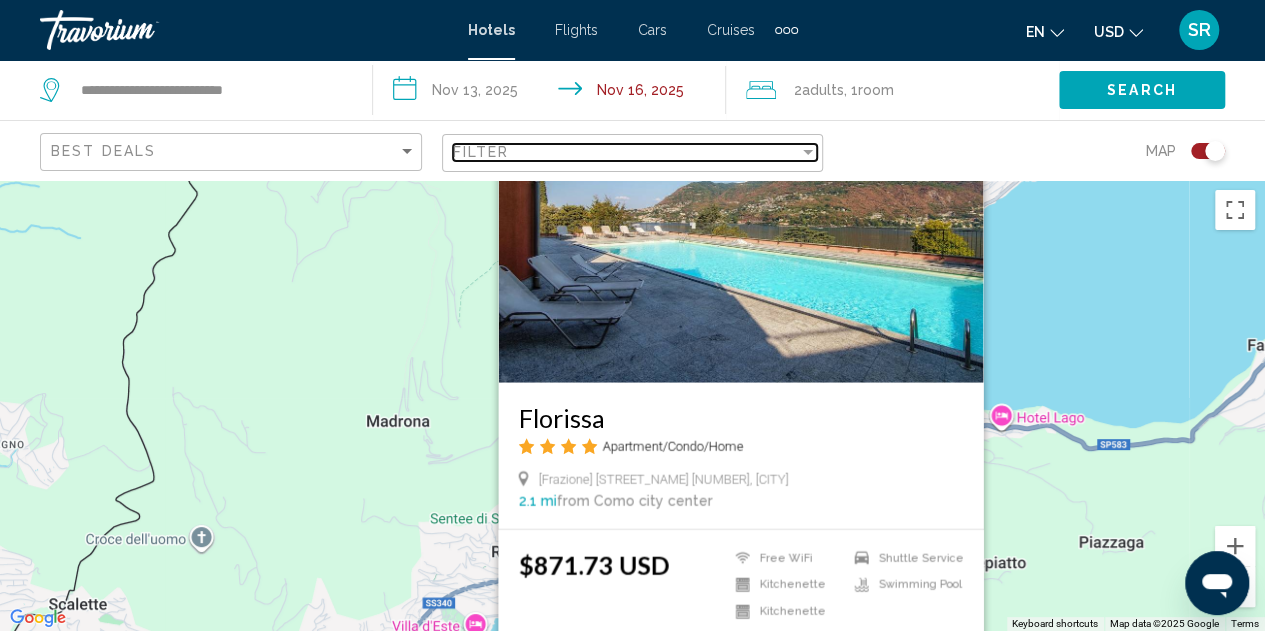 click on "Filter" at bounding box center (626, 152) 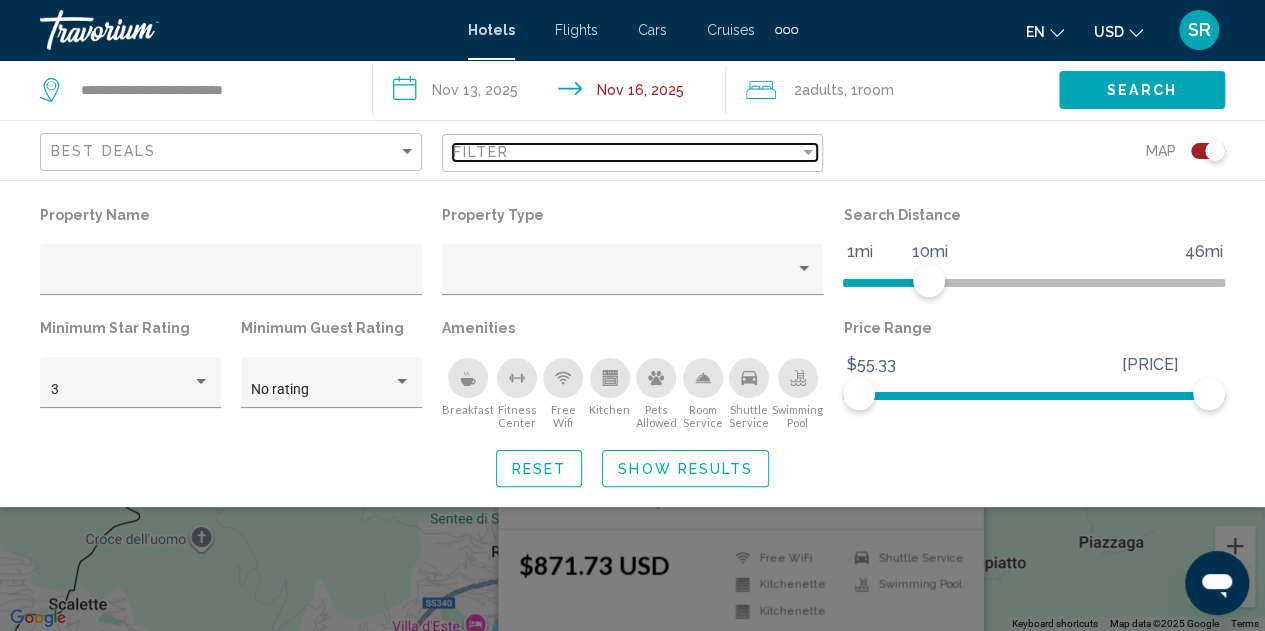 click on "Filter" at bounding box center [626, 152] 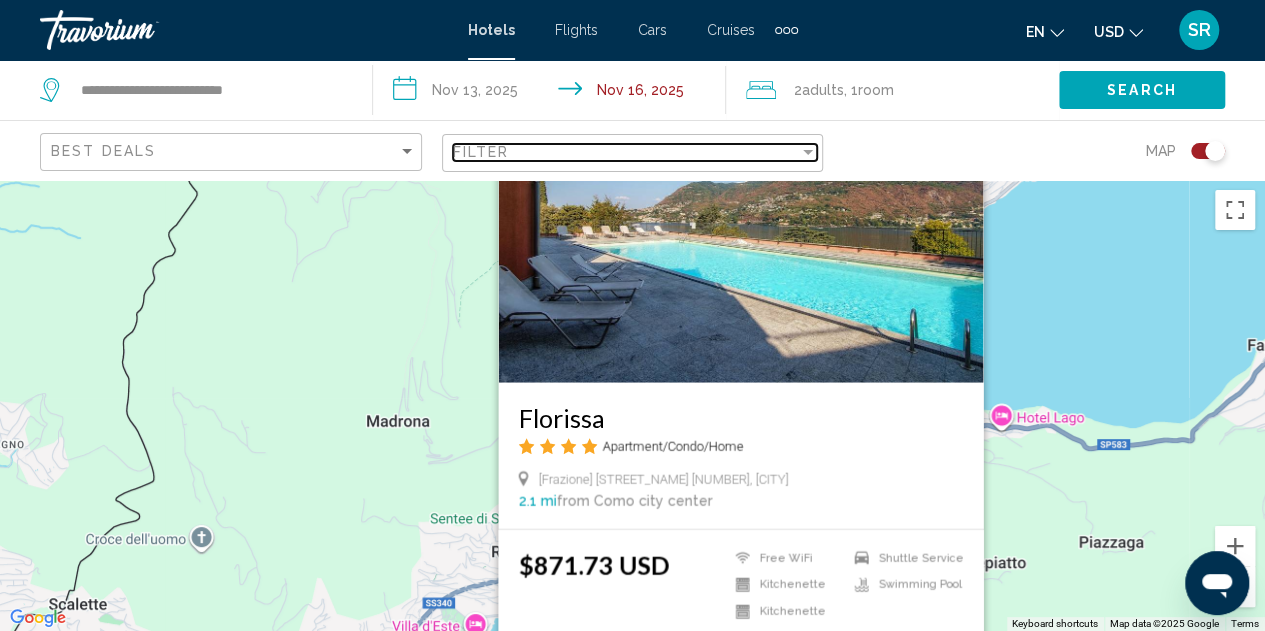 click on "Filter" at bounding box center [626, 152] 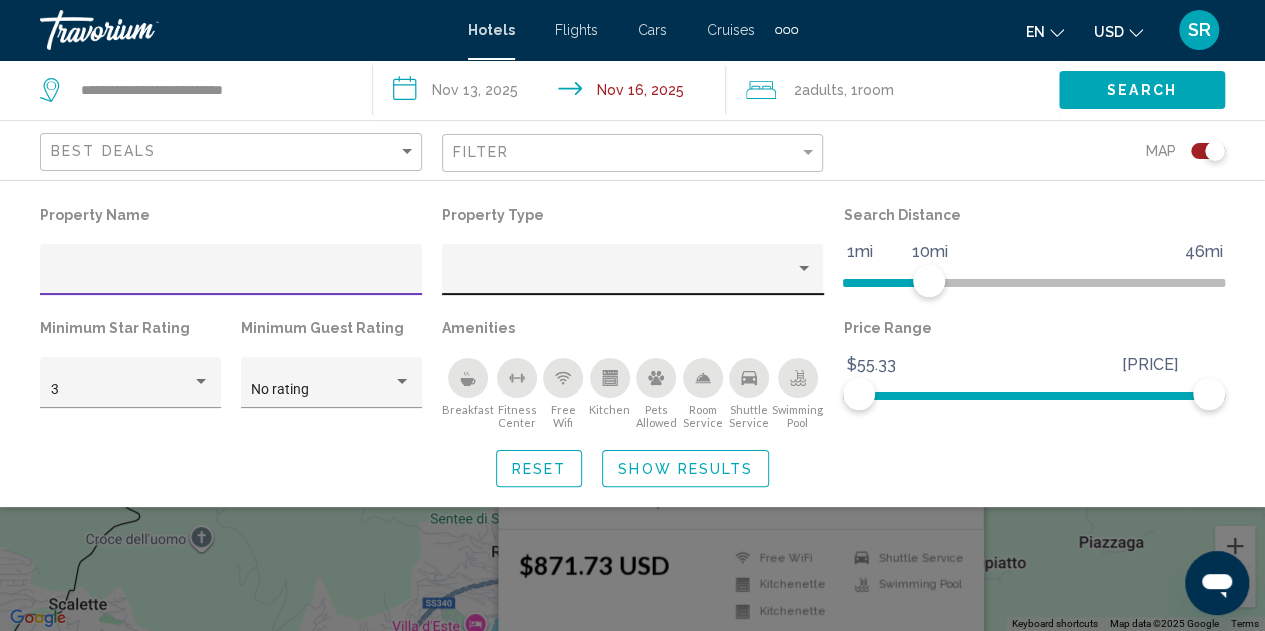 click at bounding box center [623, 277] 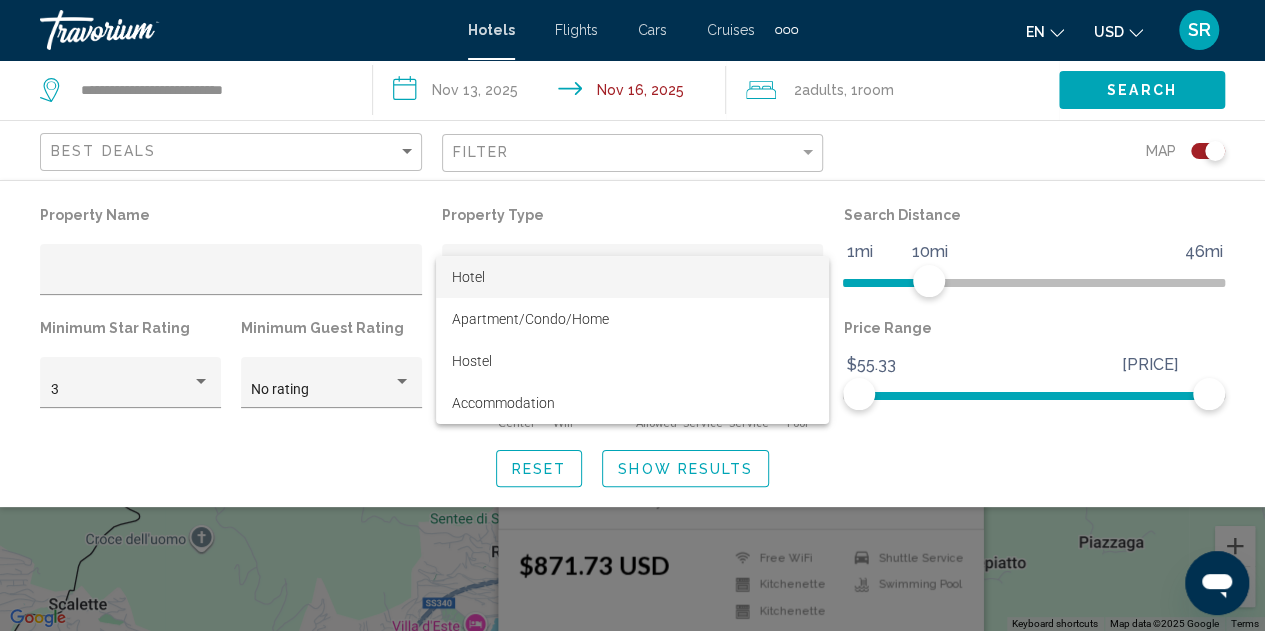 click on "Hotel" at bounding box center (468, 277) 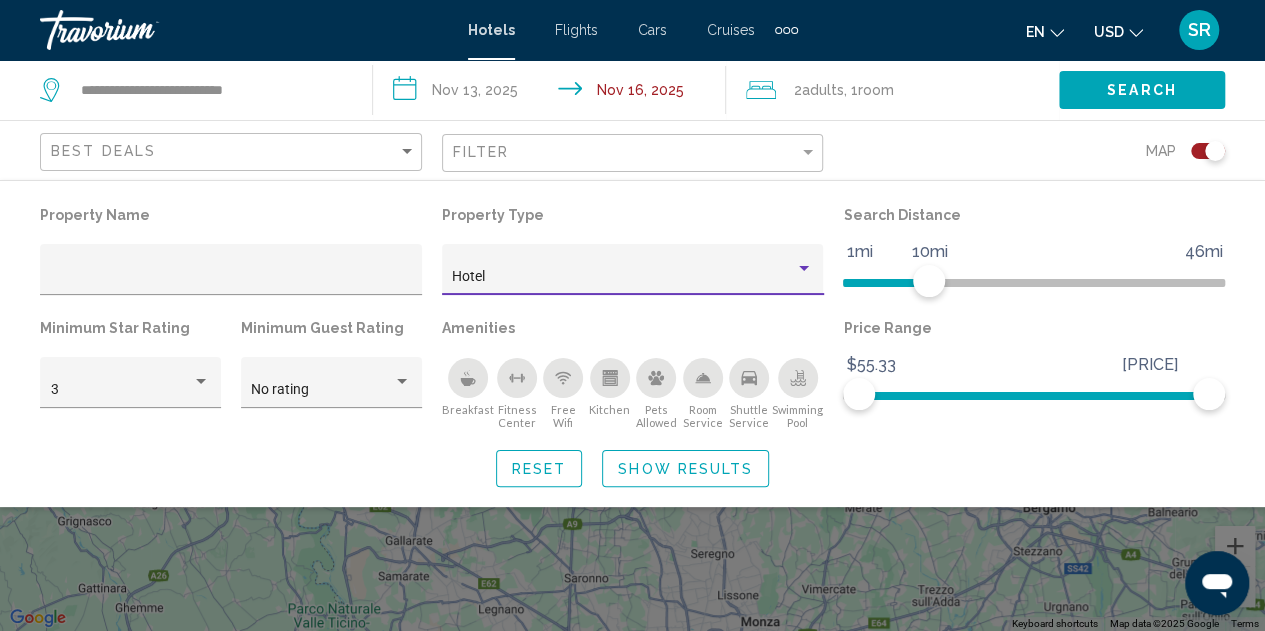 click on "Show Results" 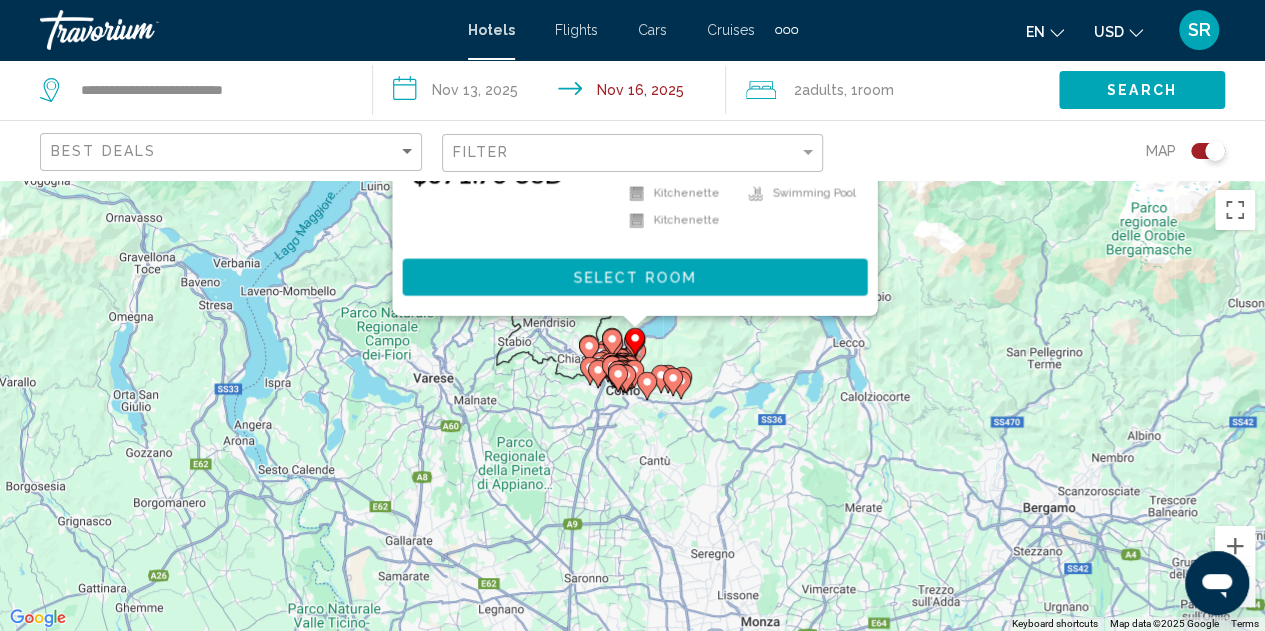 click on "To activate drag with keyboard, press Alt + Enter. Once in keyboard drag state, use the arrow keys to move the marker. To complete the drag, press the Enter key. To cancel, press Escape.  [NAME]
Apartment/Condo/Home
[STREET_NAME] [NUMBER], [CITY] [DISTANCE]  from [CITY] city center from hotel [PRICE]
Free WiFi
Kitchenette
Kitchenette
Shuttle Service
Swimming Pool  Select Room" at bounding box center (632, 405) 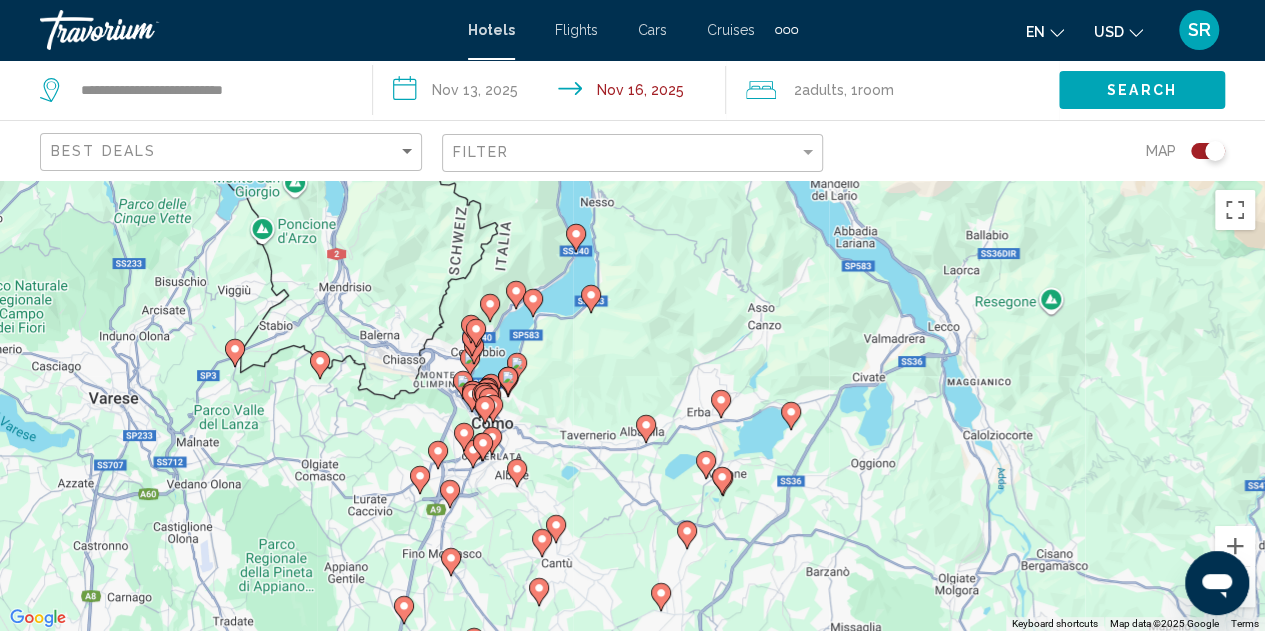 click on "To activate drag with keyboard, press Alt + Enter. Once in keyboard drag state, use the arrow keys to move the marker. To complete the drag, press the Enter key. To cancel, press Escape." at bounding box center (632, 405) 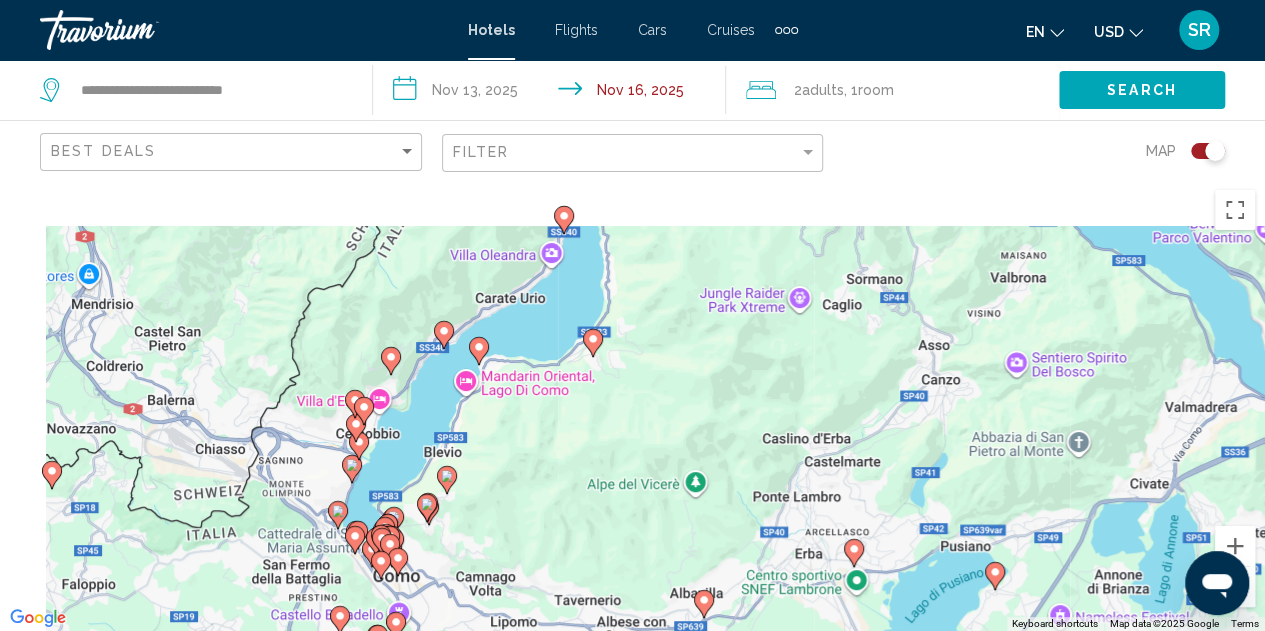 drag, startPoint x: 564, startPoint y: 349, endPoint x: 663, endPoint y: 450, distance: 141.42842 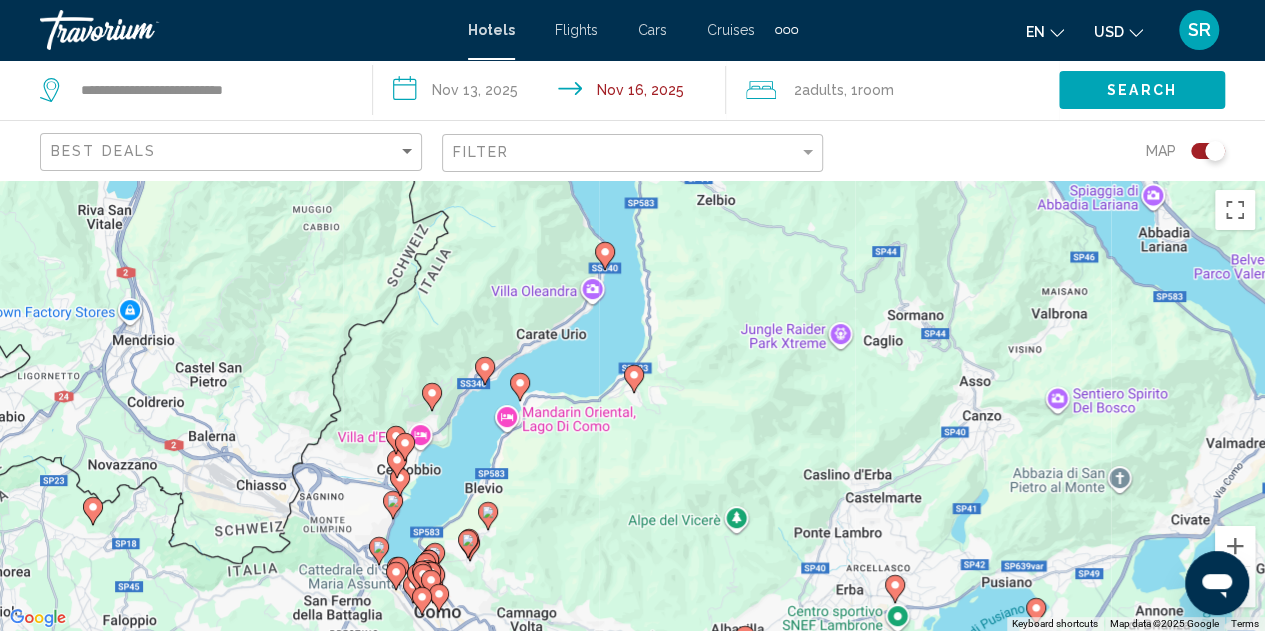 click on "To activate drag with keyboard, press Alt + Enter. Once in keyboard drag state, use the arrow keys to move the marker. To complete the drag, press the Enter key. To cancel, press Escape." at bounding box center [632, 405] 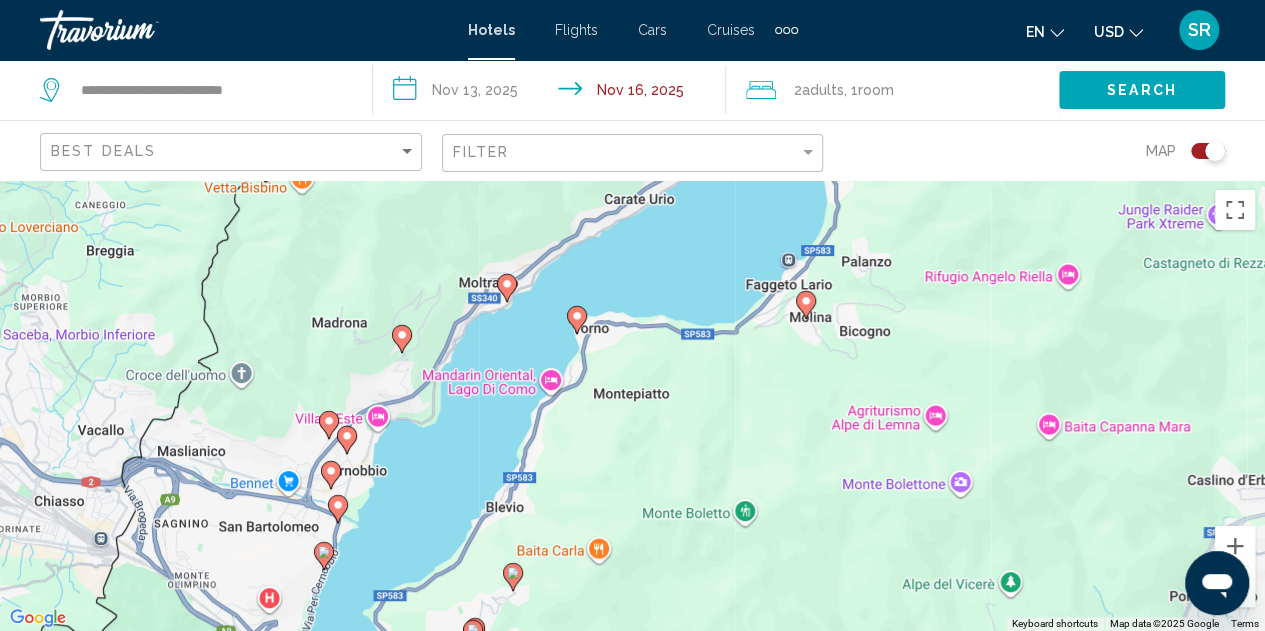 drag, startPoint x: 500, startPoint y: 462, endPoint x: 575, endPoint y: 475, distance: 76.11833 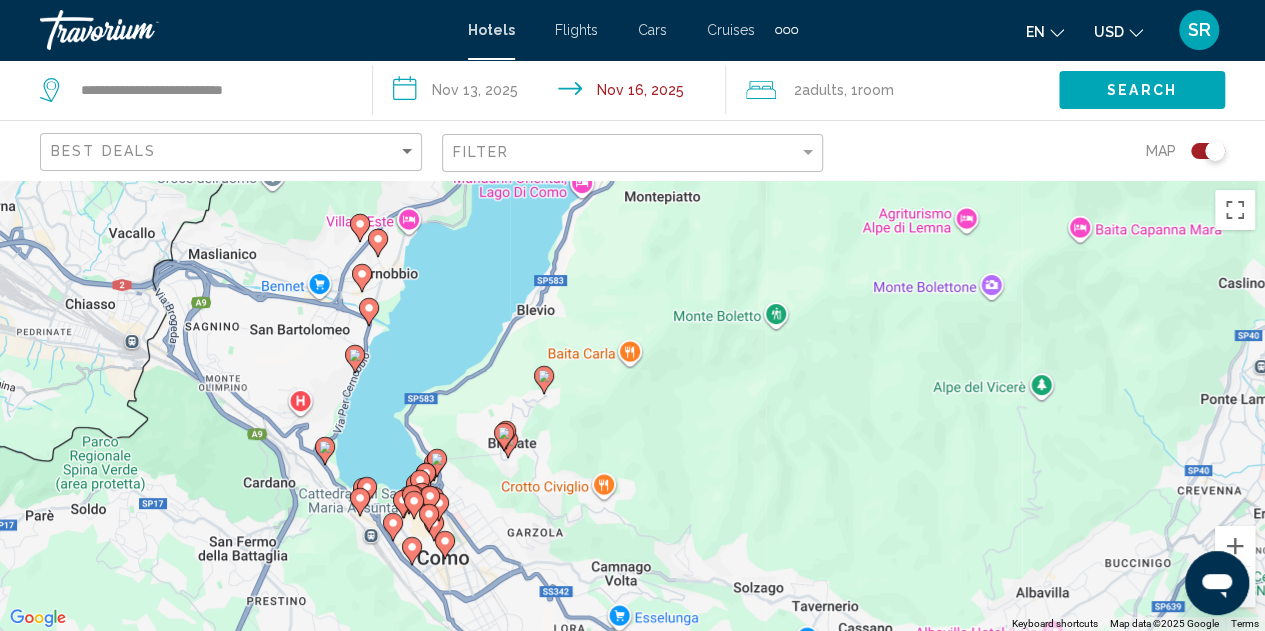 drag, startPoint x: 472, startPoint y: 520, endPoint x: 506, endPoint y: 313, distance: 209.77368 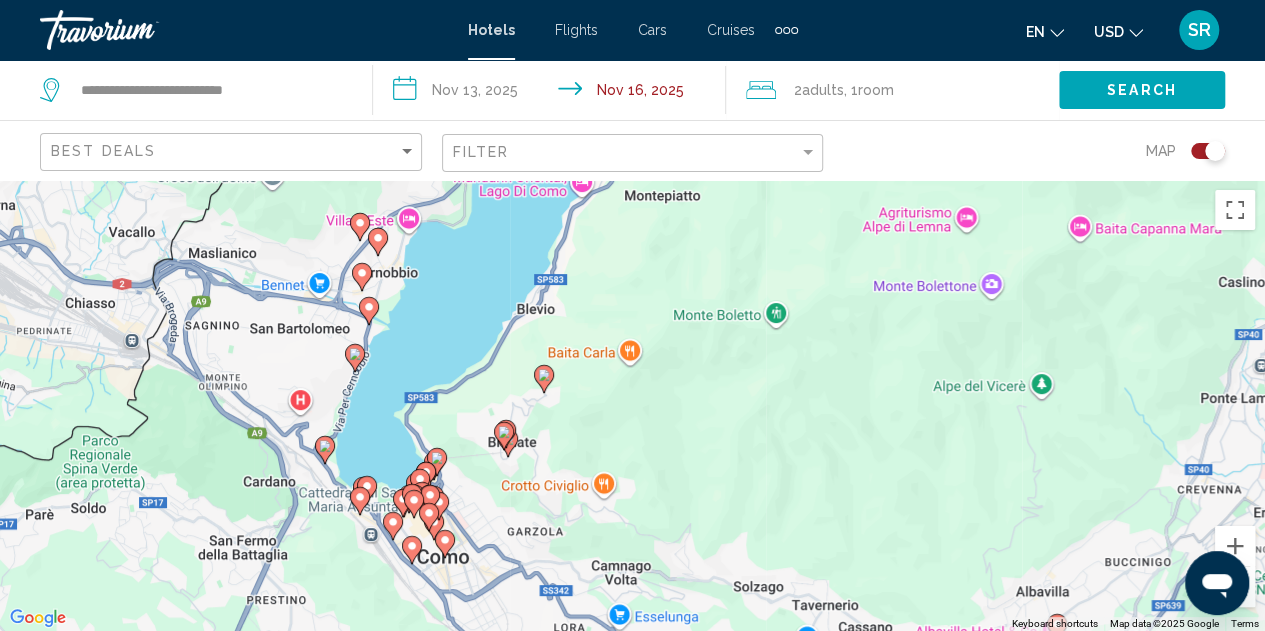 click on "To activate drag with keyboard, press Alt + Enter. Once in keyboard drag state, use the arrow keys to move the marker. To complete the drag, press the Enter key. To cancel, press Escape." at bounding box center [632, 405] 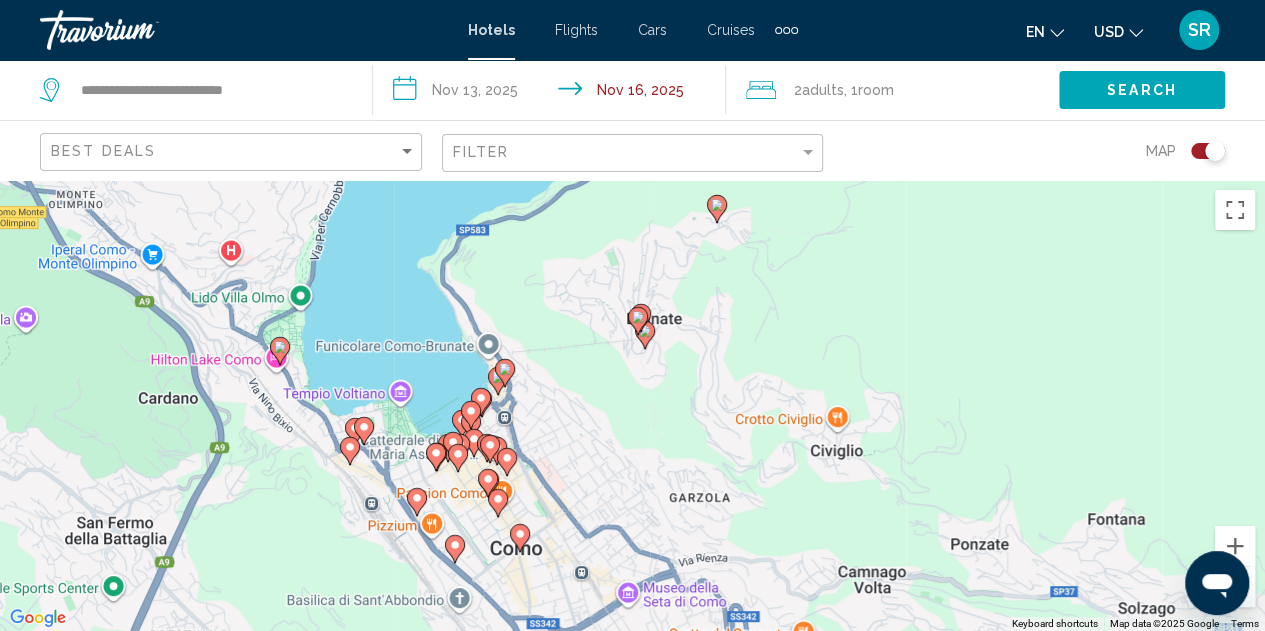drag, startPoint x: 466, startPoint y: 472, endPoint x: 474, endPoint y: 316, distance: 156.20499 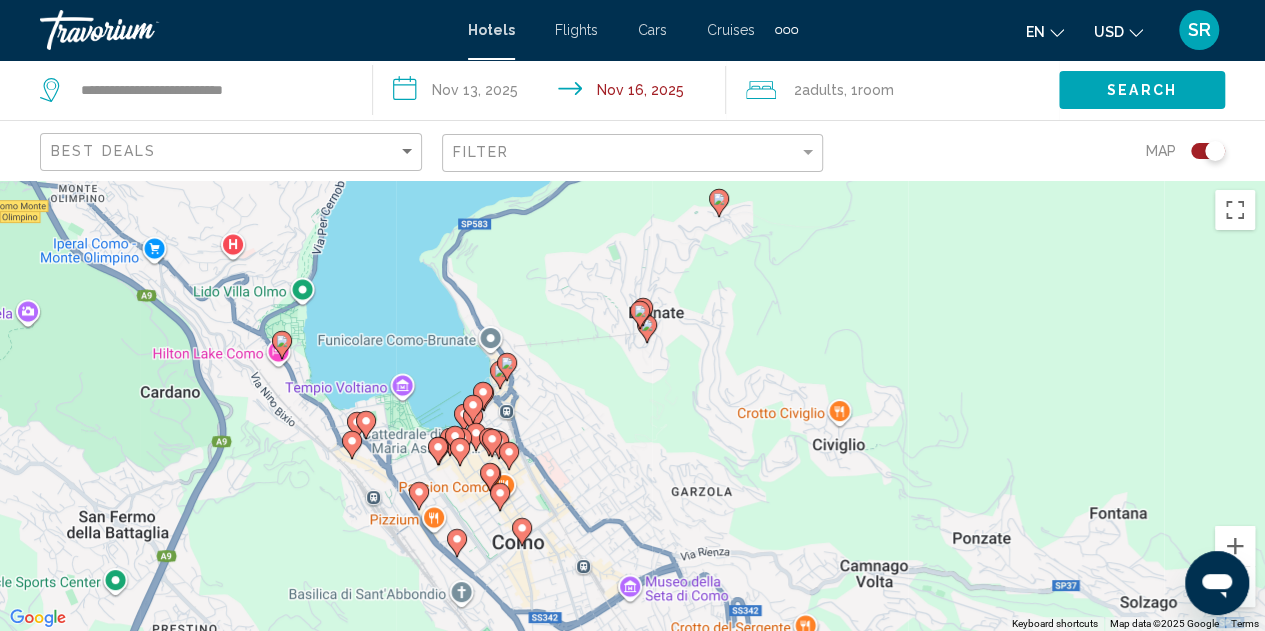click on "To activate drag with keyboard, press Alt + Enter. Once in keyboard drag state, use the arrow keys to move the marker. To complete the drag, press the Enter key. To cancel, press Escape." at bounding box center [632, 405] 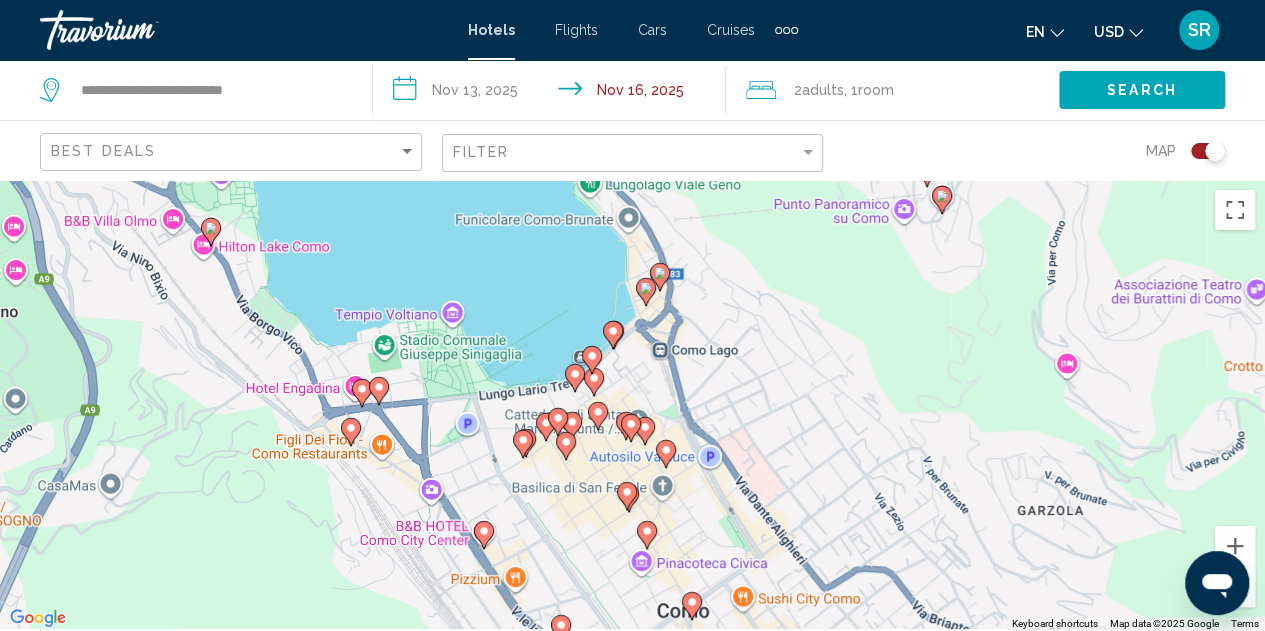 drag, startPoint x: 374, startPoint y: 391, endPoint x: 394, endPoint y: 250, distance: 142.41138 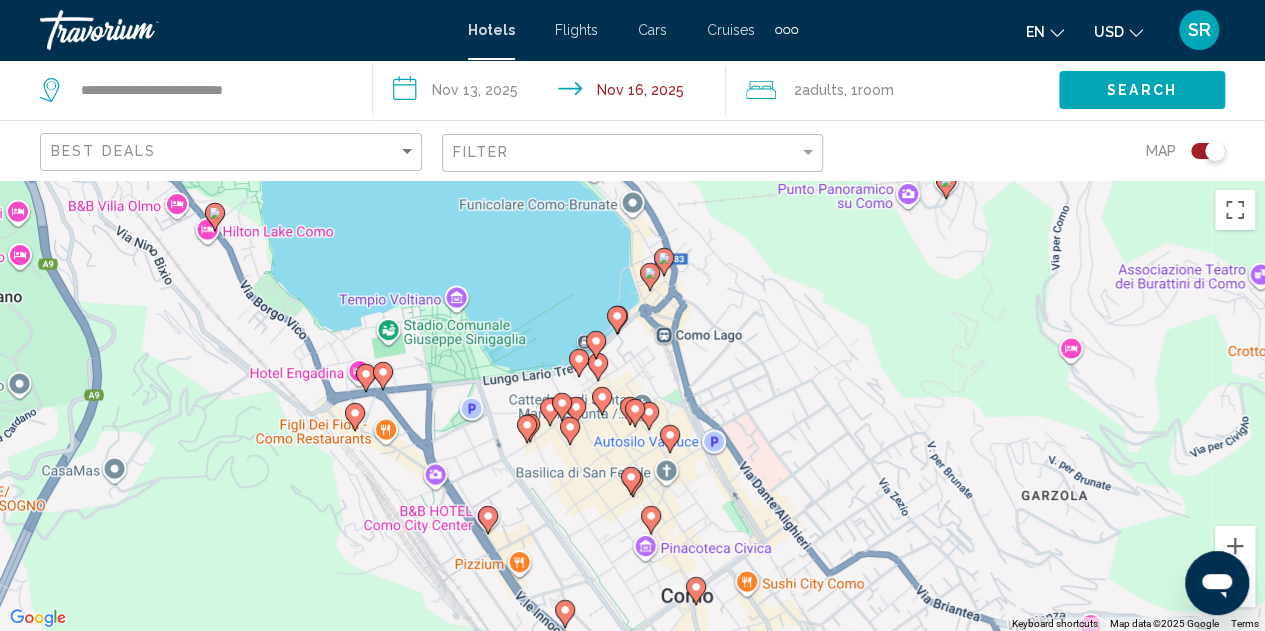 click 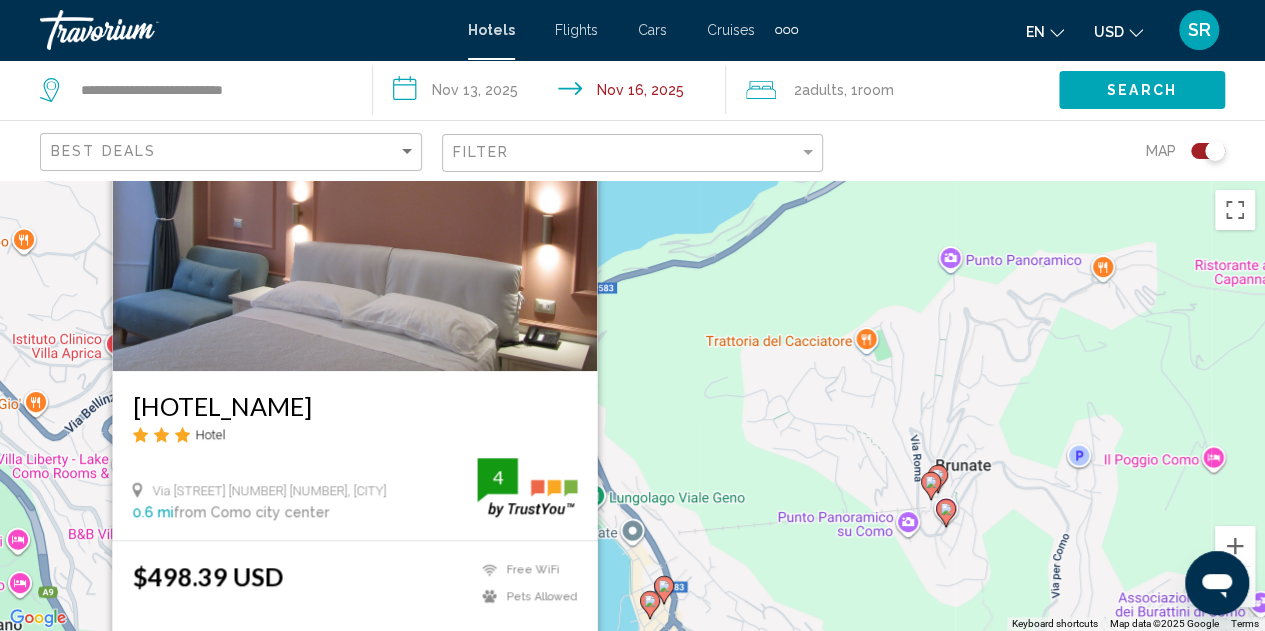 drag, startPoint x: 470, startPoint y: 399, endPoint x: 462, endPoint y: 263, distance: 136.23509 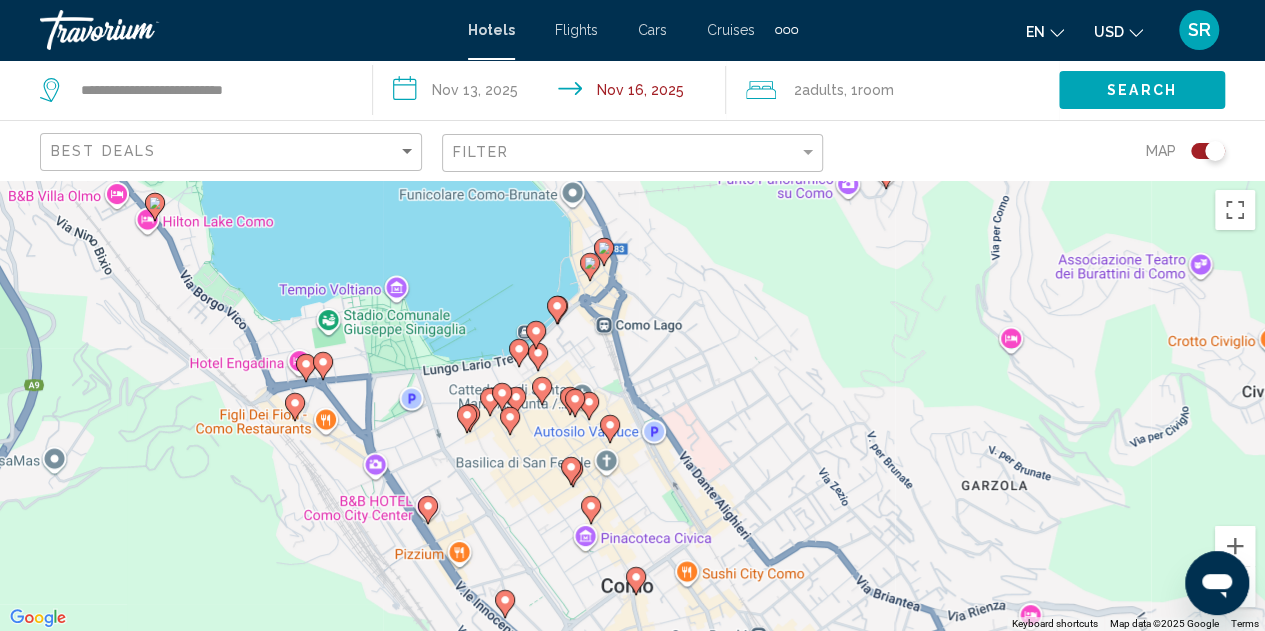 drag, startPoint x: 615, startPoint y: 527, endPoint x: 552, endPoint y: 177, distance: 355.62482 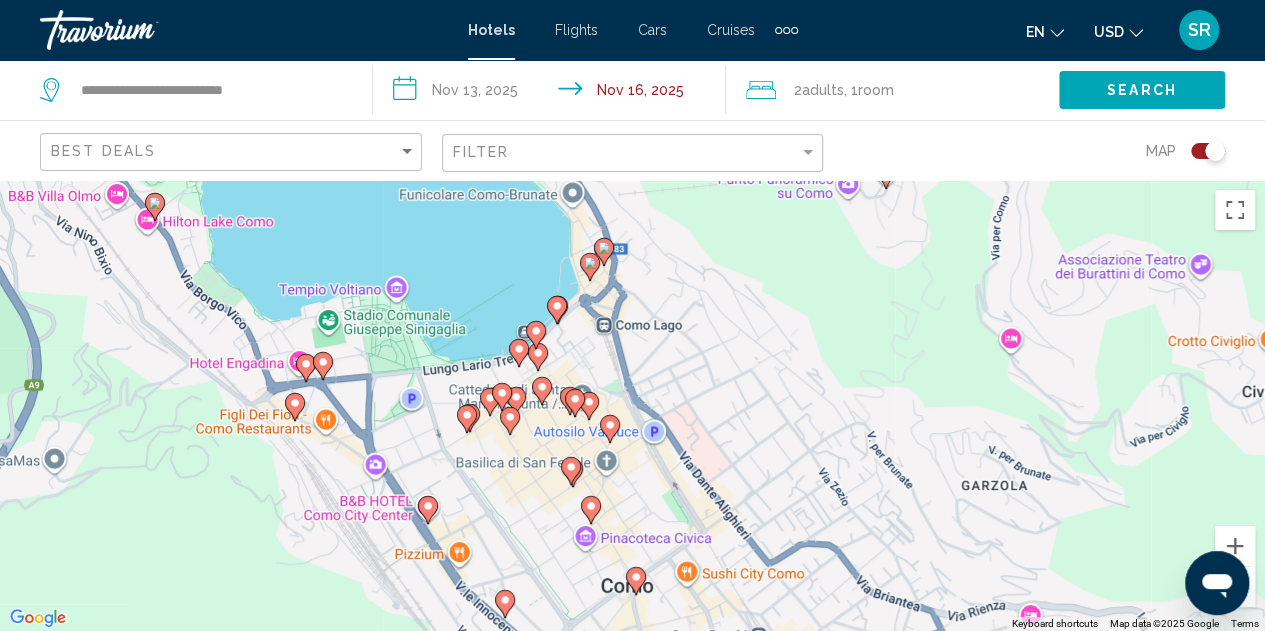 drag, startPoint x: 552, startPoint y: 177, endPoint x: 455, endPoint y: 284, distance: 144.42299 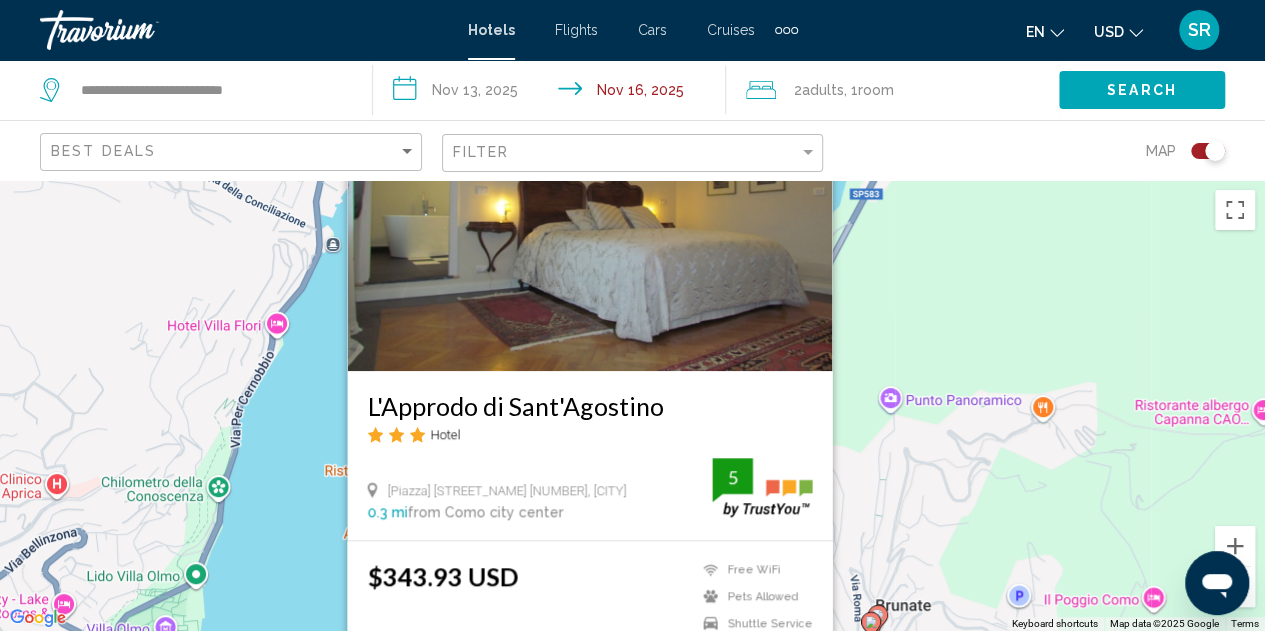 click on "To activate drag with keyboard, press Alt + Enter. Once in keyboard drag state, use the arrow keys to move the marker. To complete the drag, press the Enter key. To cancel, press Escape.  [NAME]
Hotel
[NUMBER] [STREET], [CITY] [POSTAL_CODE] [DISTANCE]  from [CITY] city center from hotel [PRICE]
Free WiFi
Pets Allowed
Shuttle Service  5 Select Room" at bounding box center (632, 405) 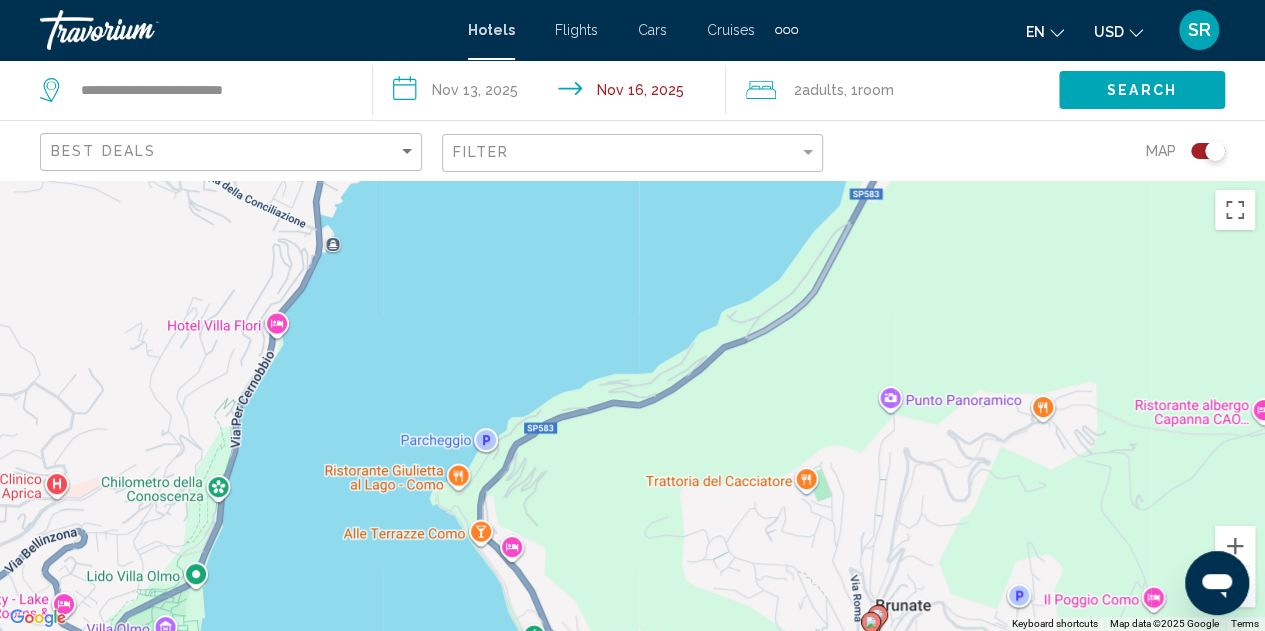 drag, startPoint x: 647, startPoint y: 13, endPoint x: 570, endPoint y: 38, distance: 80.95678 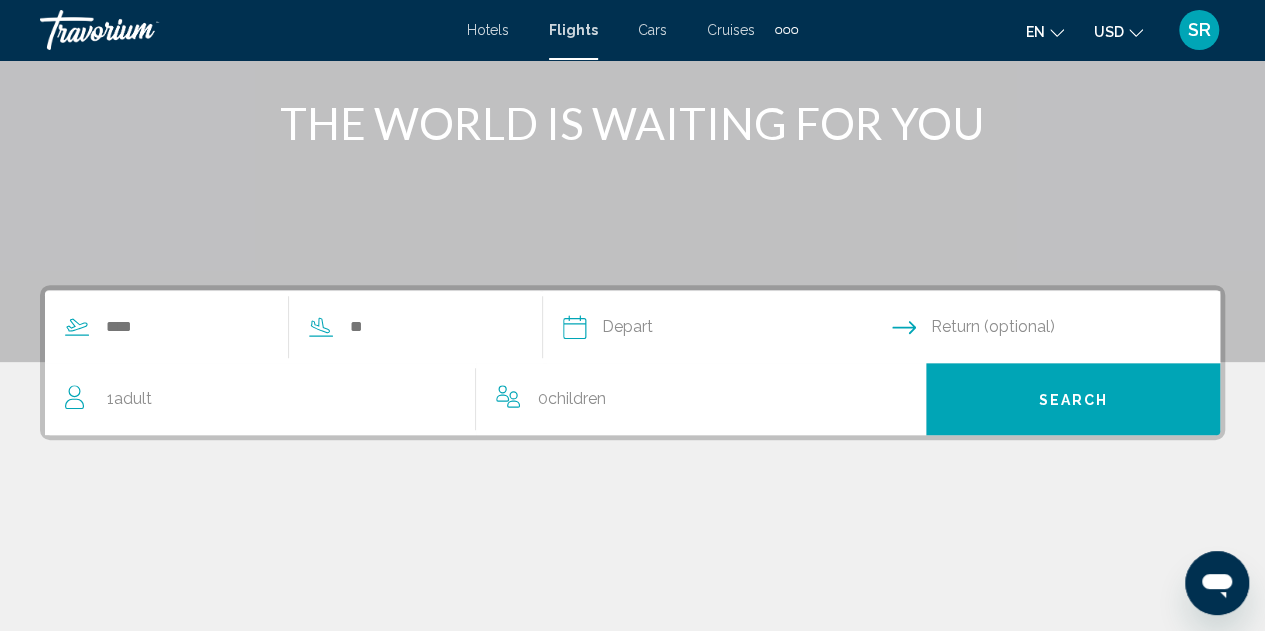 scroll, scrollTop: 243, scrollLeft: 0, axis: vertical 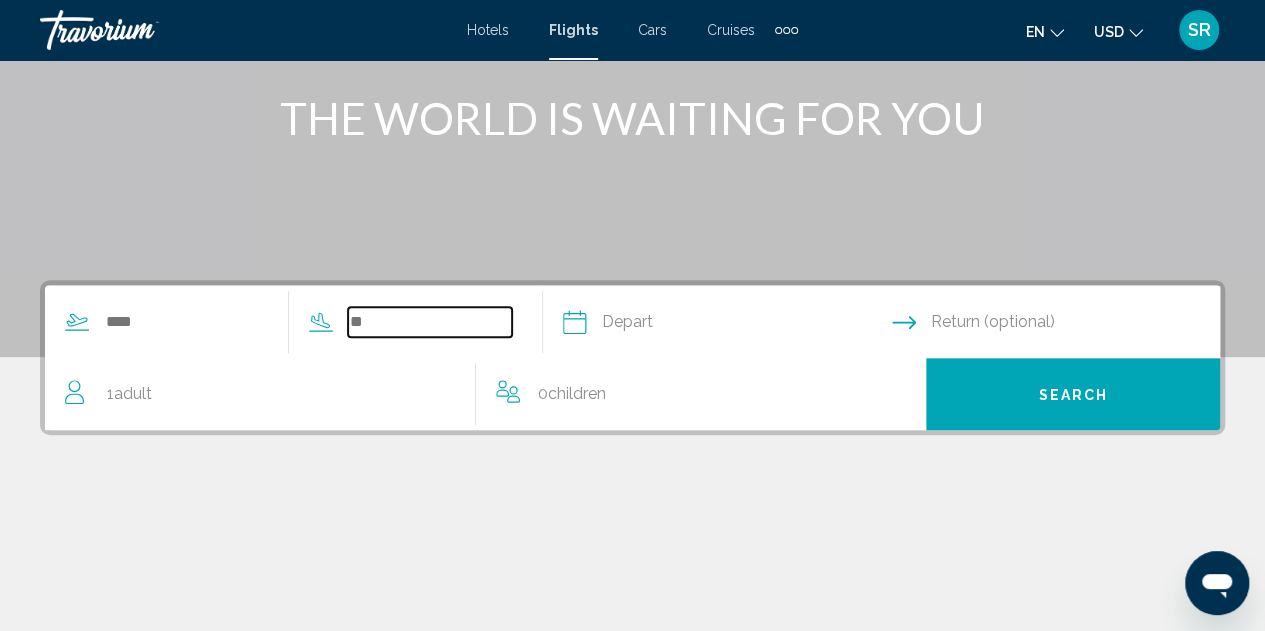 click at bounding box center [430, 322] 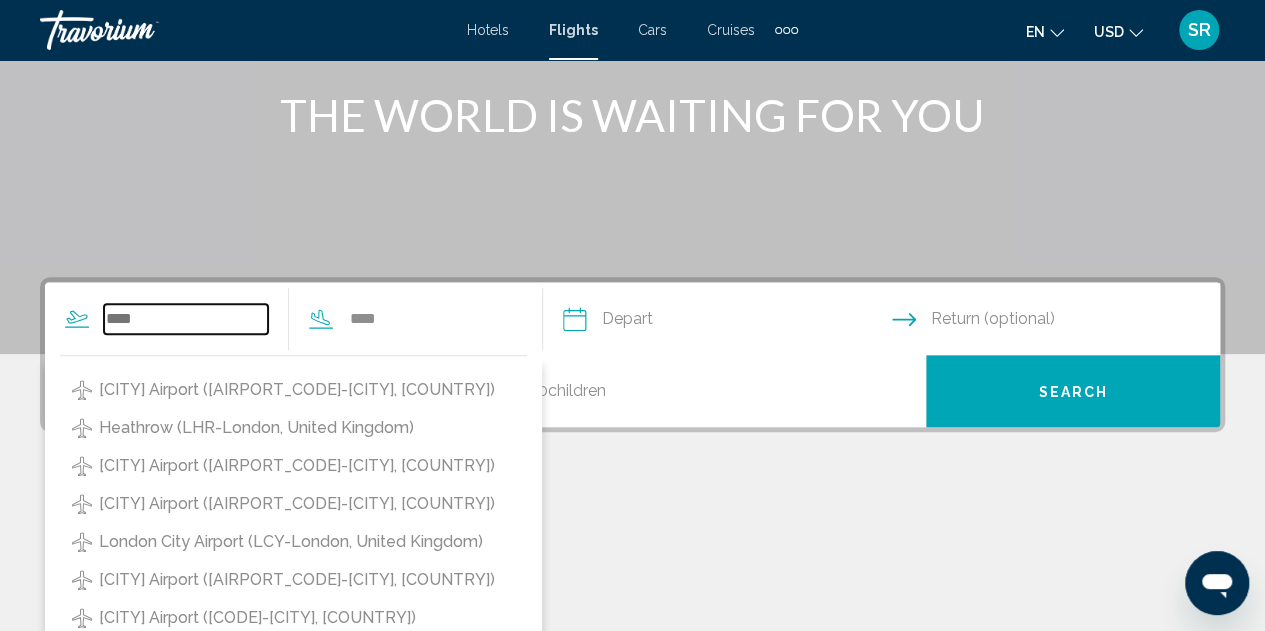 click at bounding box center [186, 319] 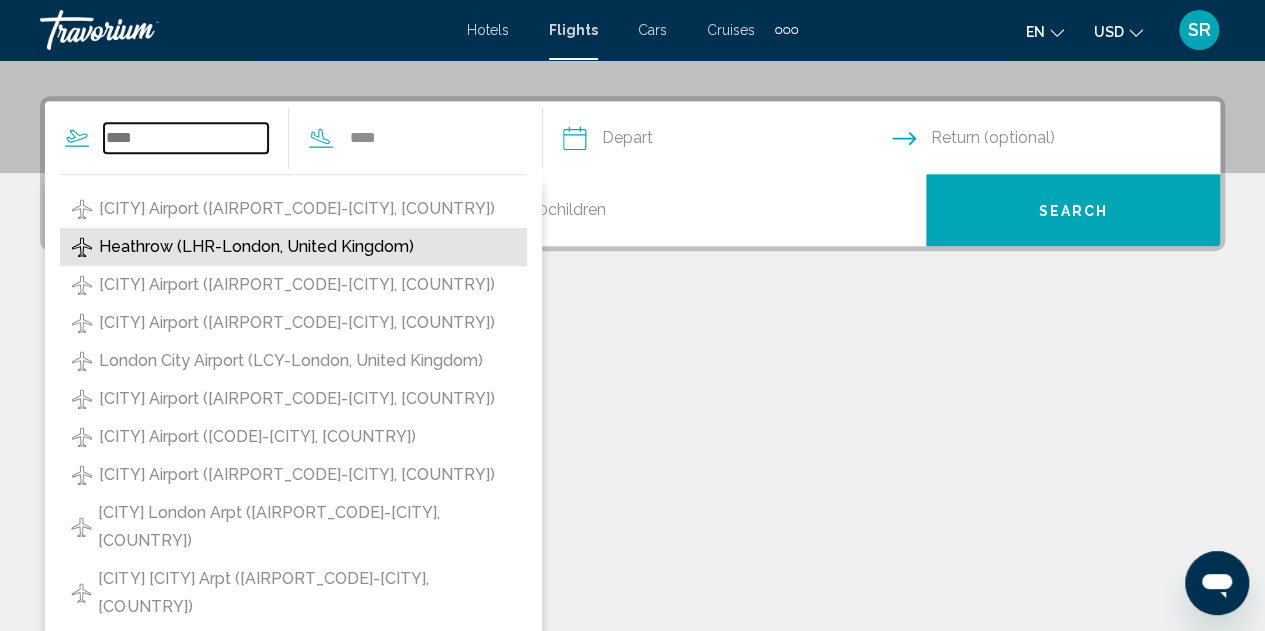 scroll, scrollTop: 440, scrollLeft: 0, axis: vertical 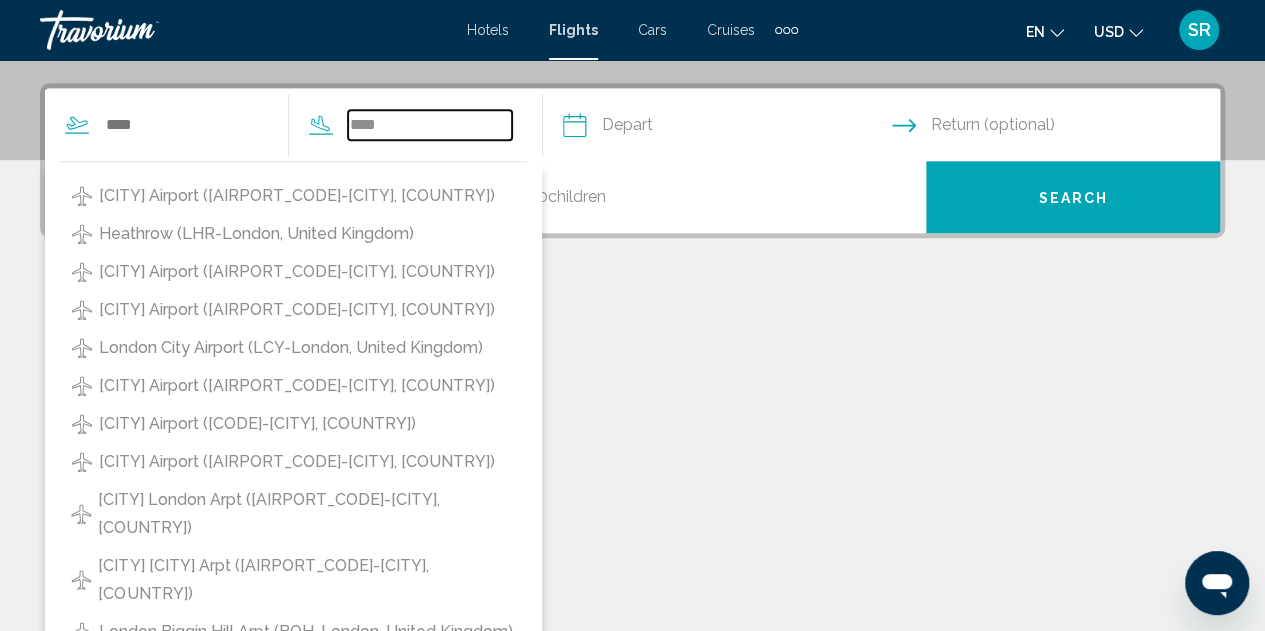 click on "****" at bounding box center (430, 125) 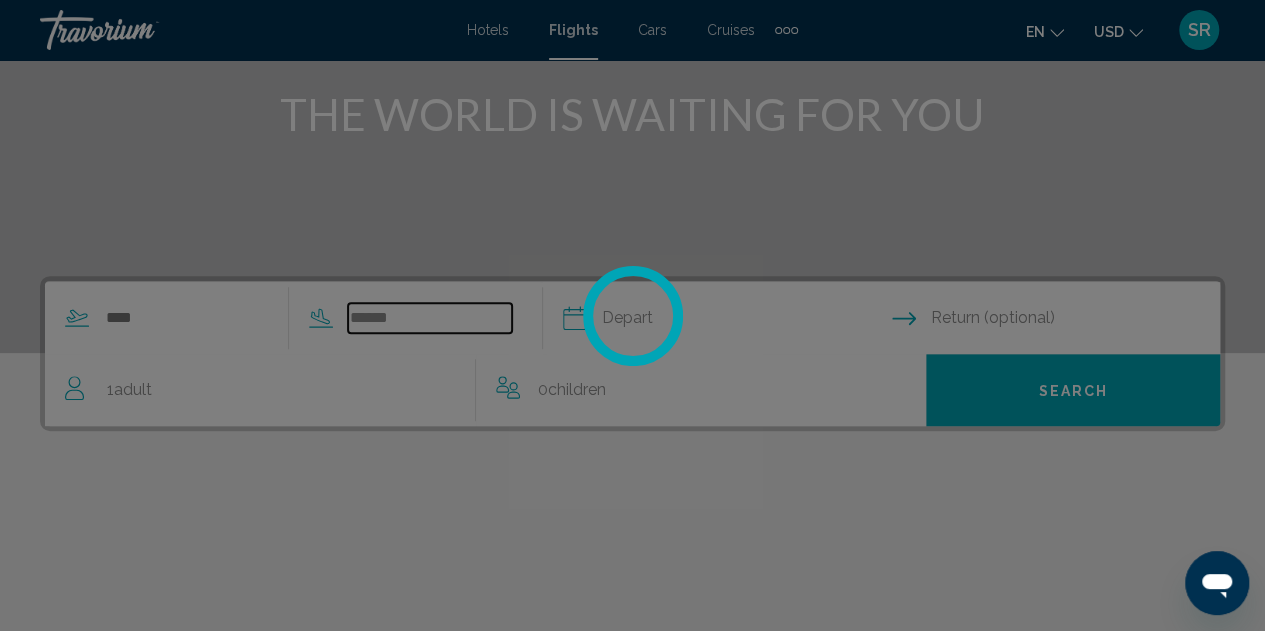 scroll, scrollTop: 246, scrollLeft: 0, axis: vertical 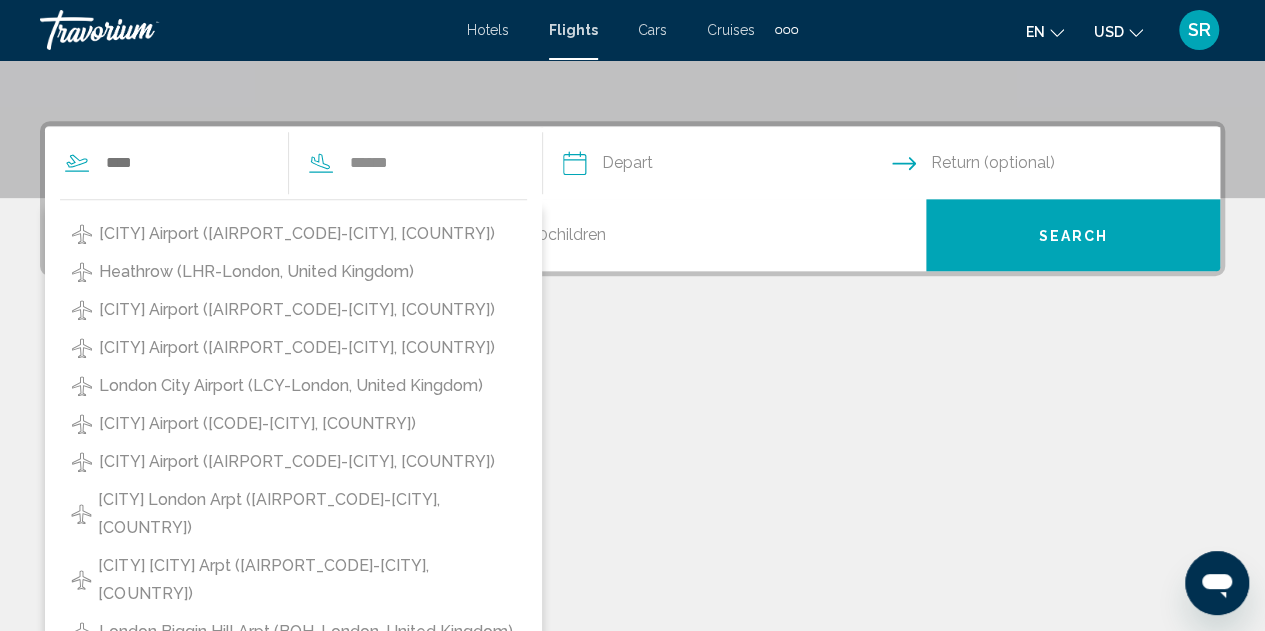 click on "[CITY] Airport ([AIRPORT_CODE]-[CITY], [COUNTRY])" at bounding box center (293, 310) 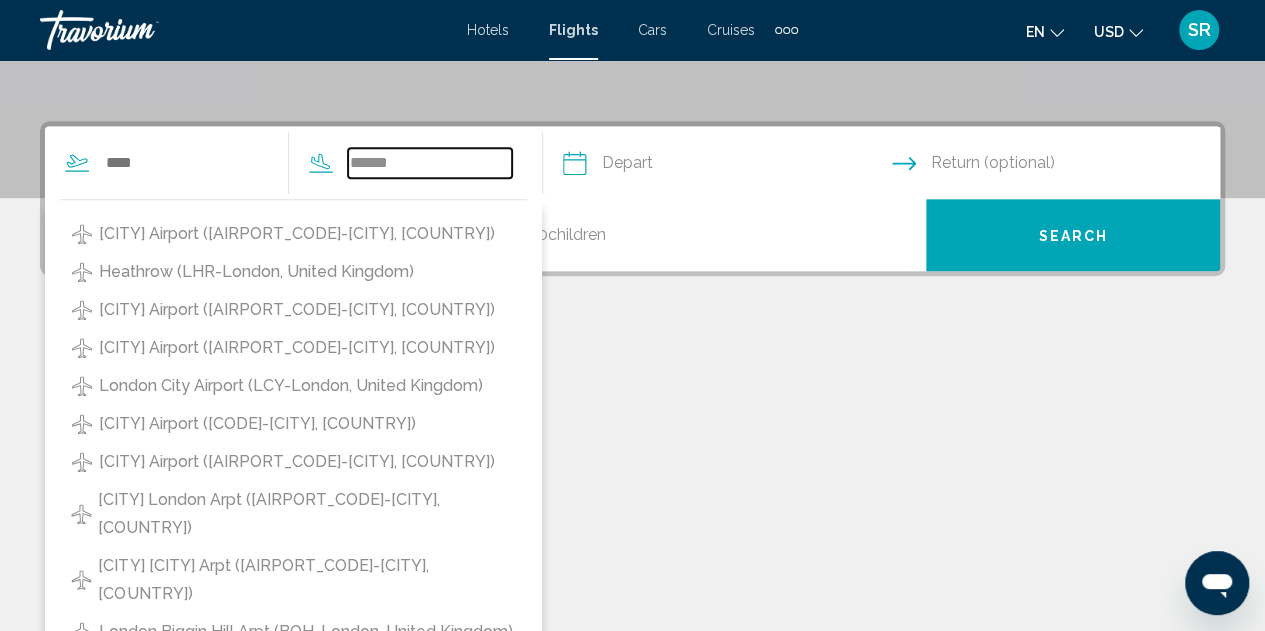 type on "**********" 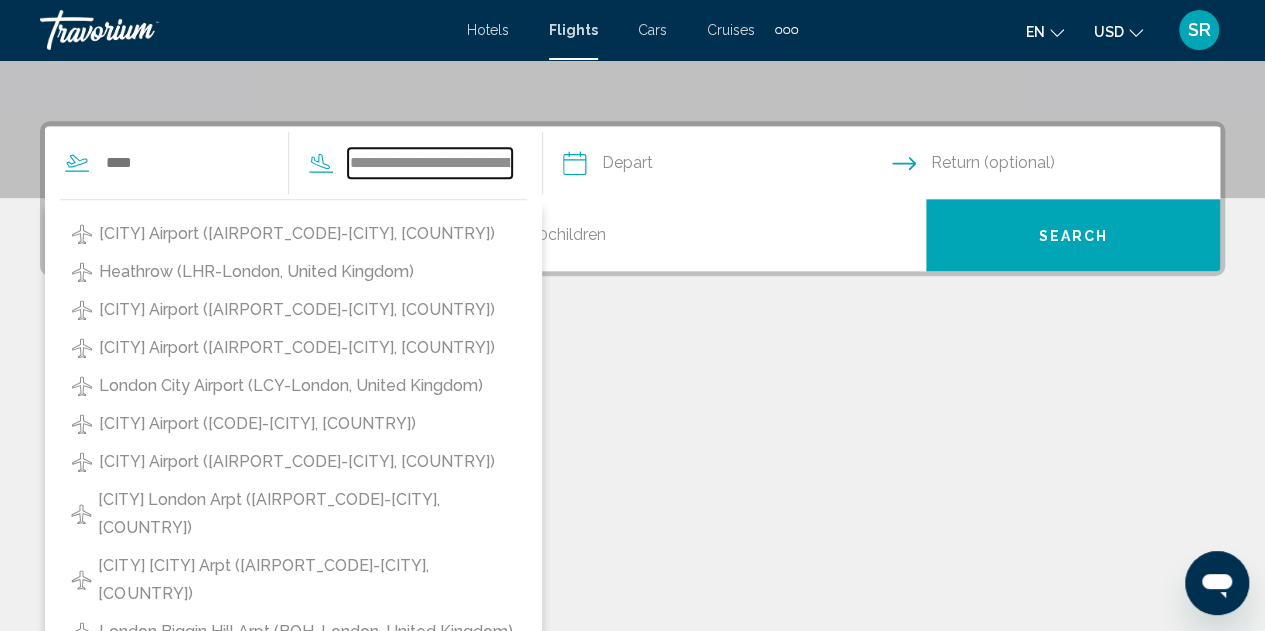 scroll, scrollTop: 246, scrollLeft: 0, axis: vertical 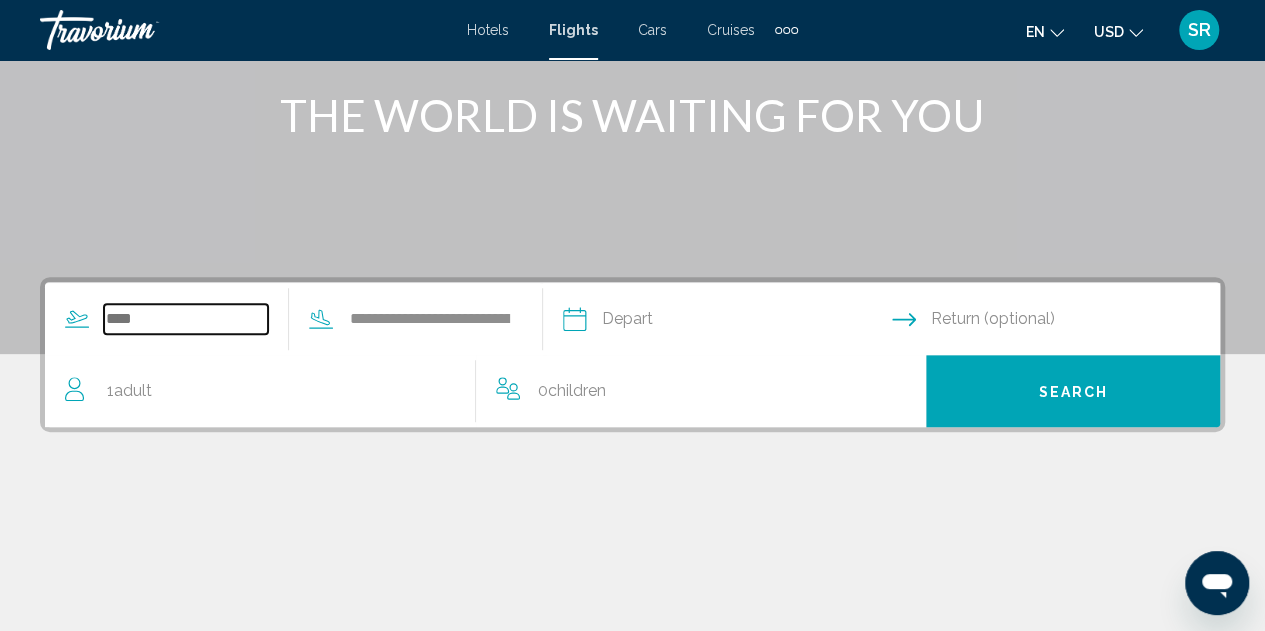 click at bounding box center [186, 319] 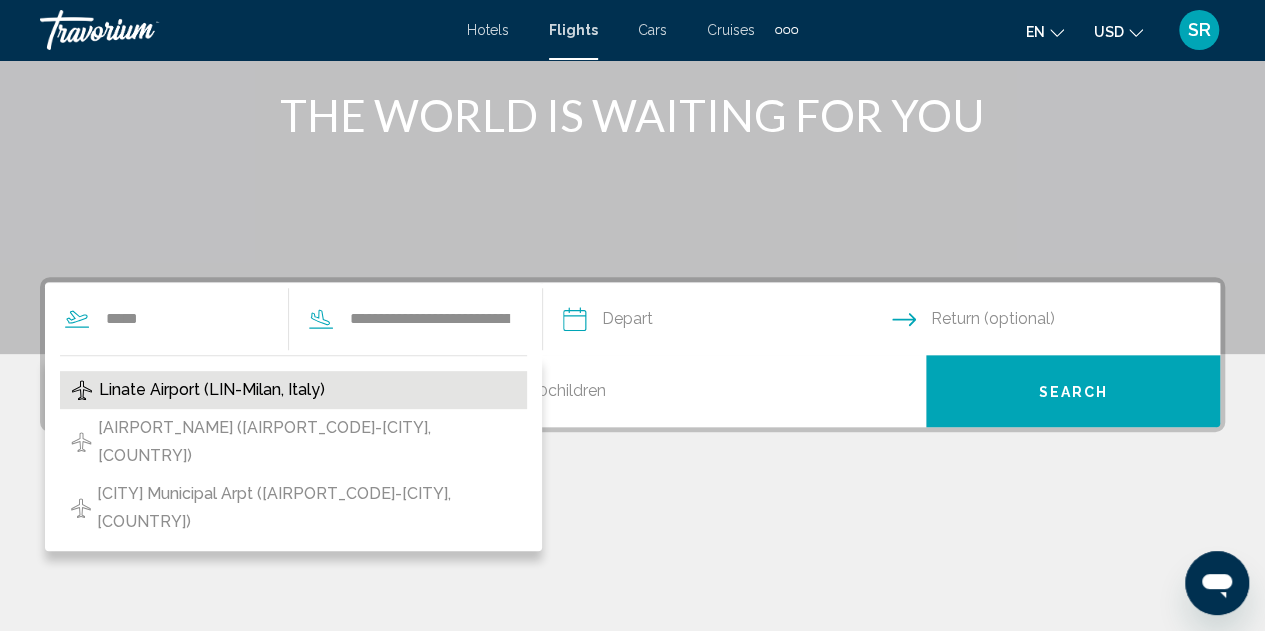click on "Linate Airport (LIN-Milan, Italy)" at bounding box center (212, 390) 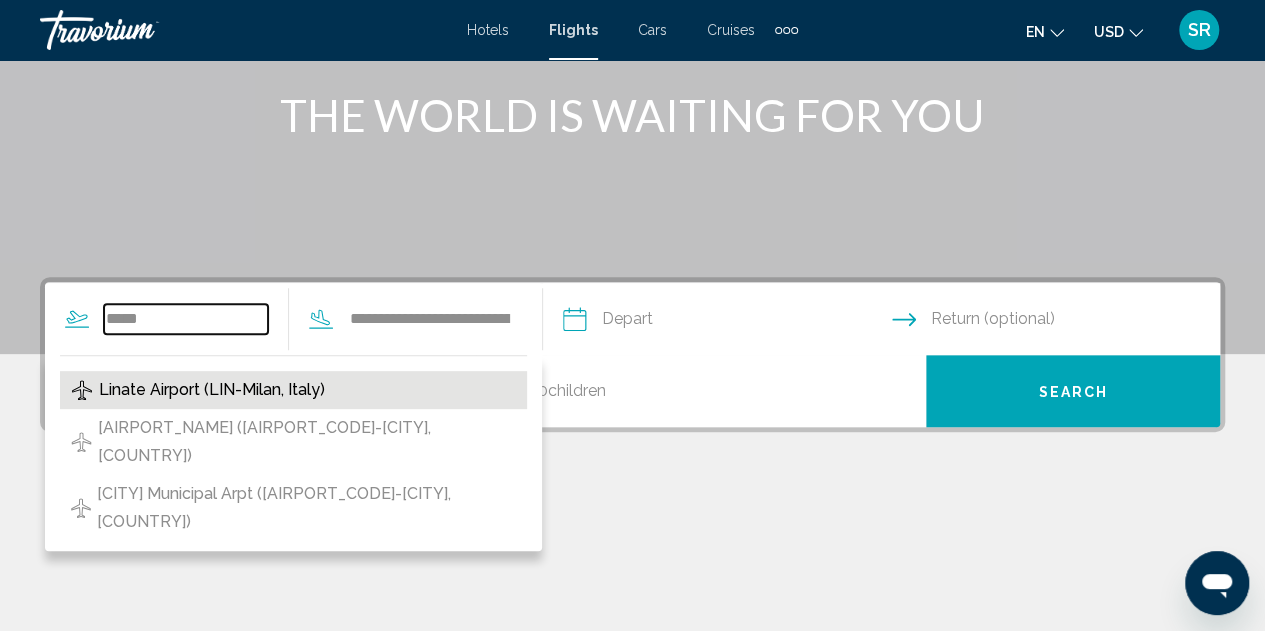 type on "**********" 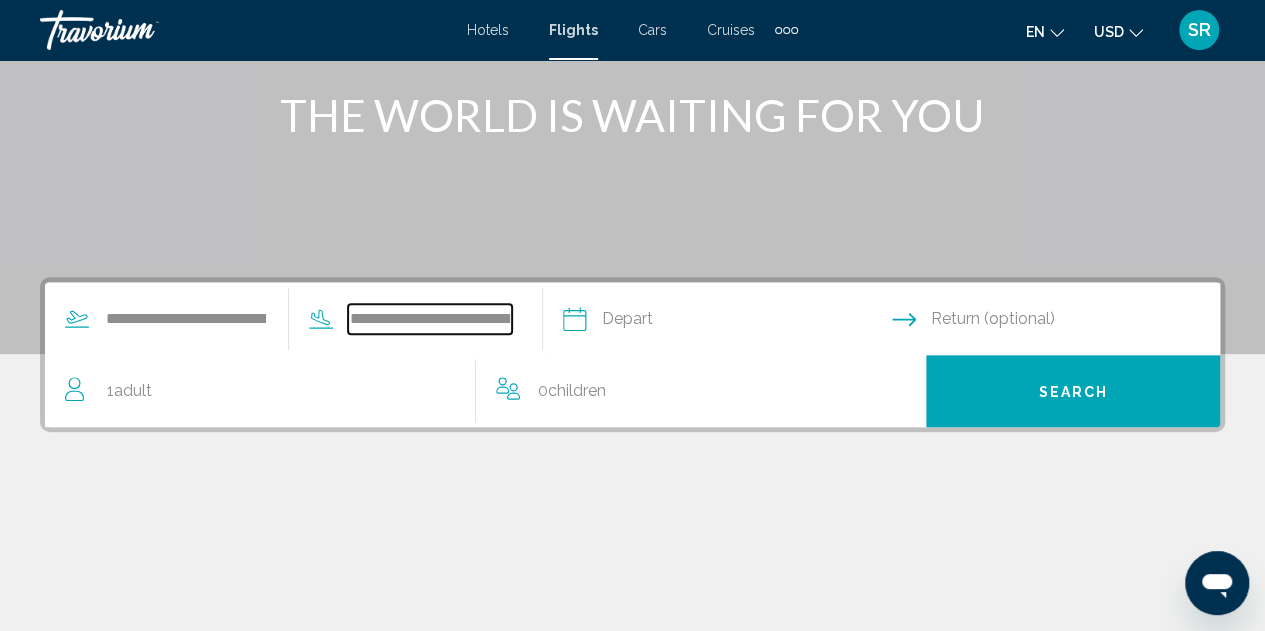 click on "**********" at bounding box center [430, 319] 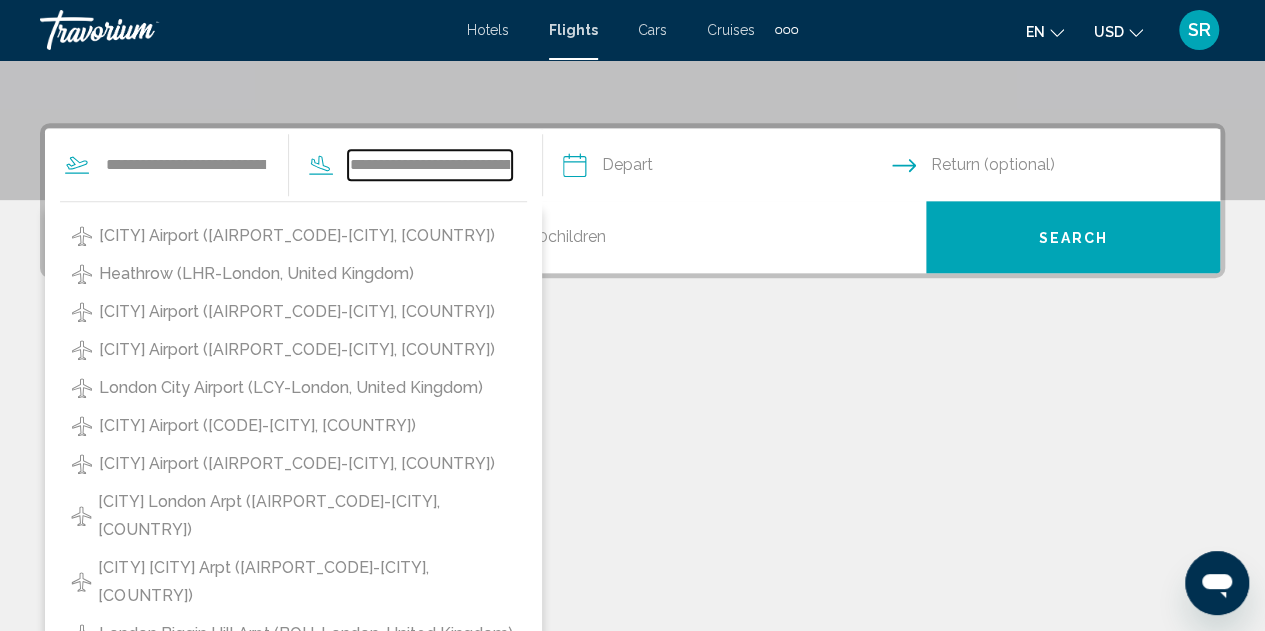 scroll, scrollTop: 402, scrollLeft: 0, axis: vertical 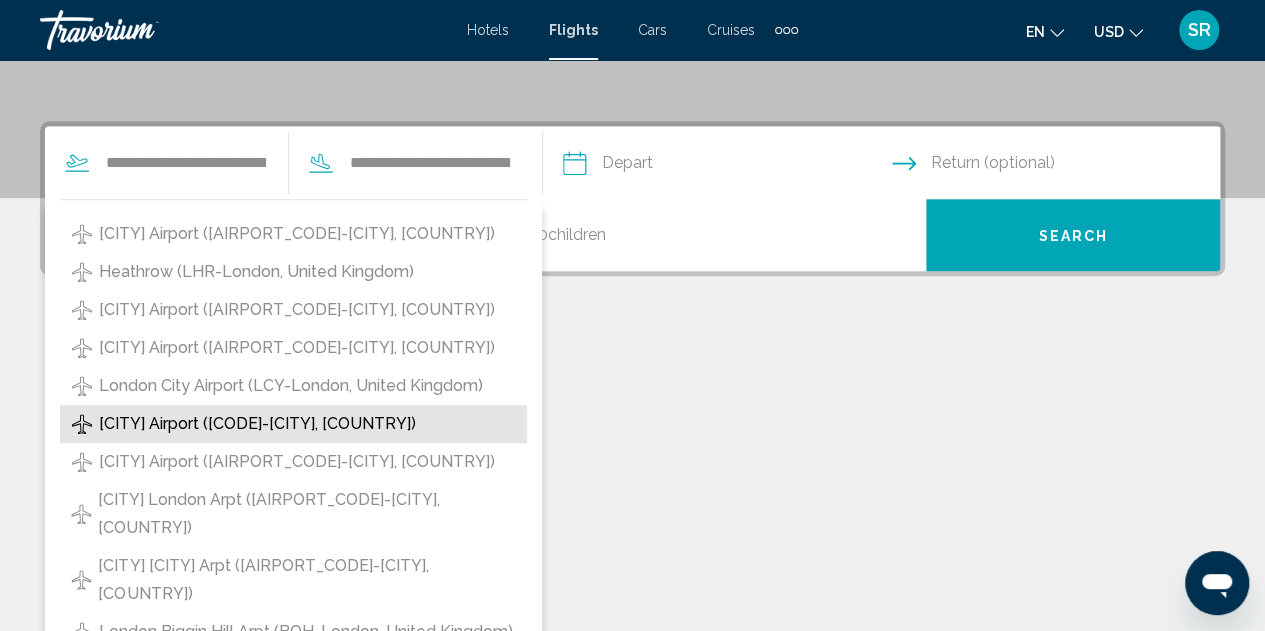 click on "[CITY] Airport ([CODE]-[CITY], [COUNTRY])" at bounding box center [257, 424] 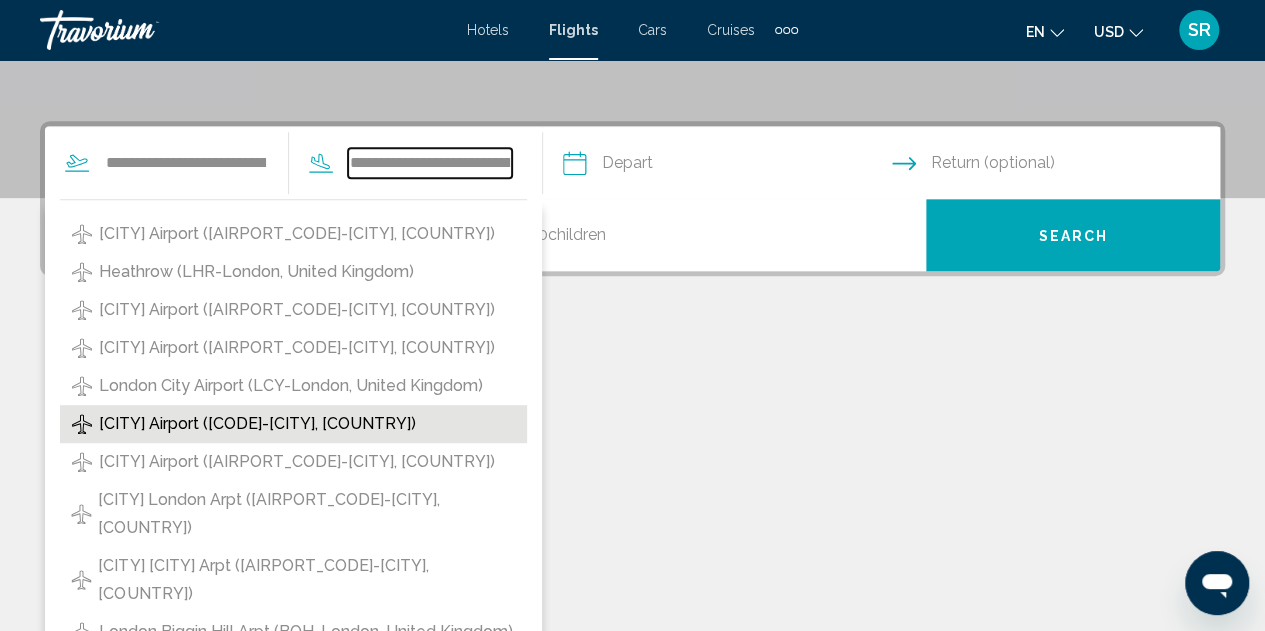 type on "**********" 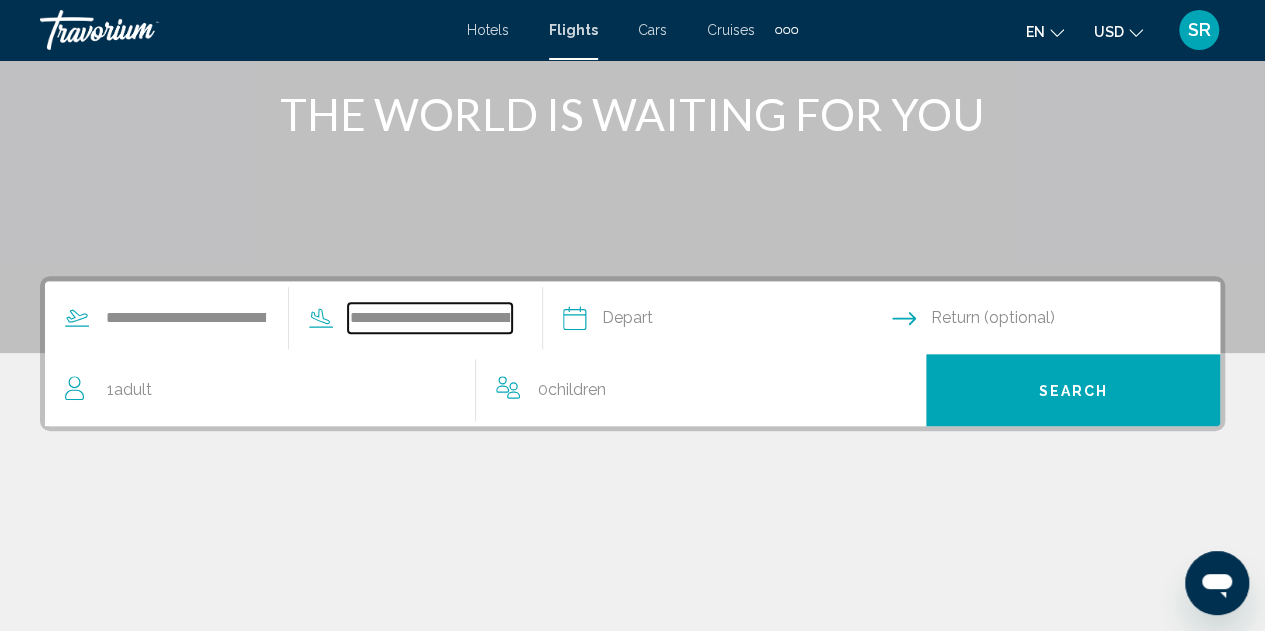 scroll, scrollTop: 246, scrollLeft: 0, axis: vertical 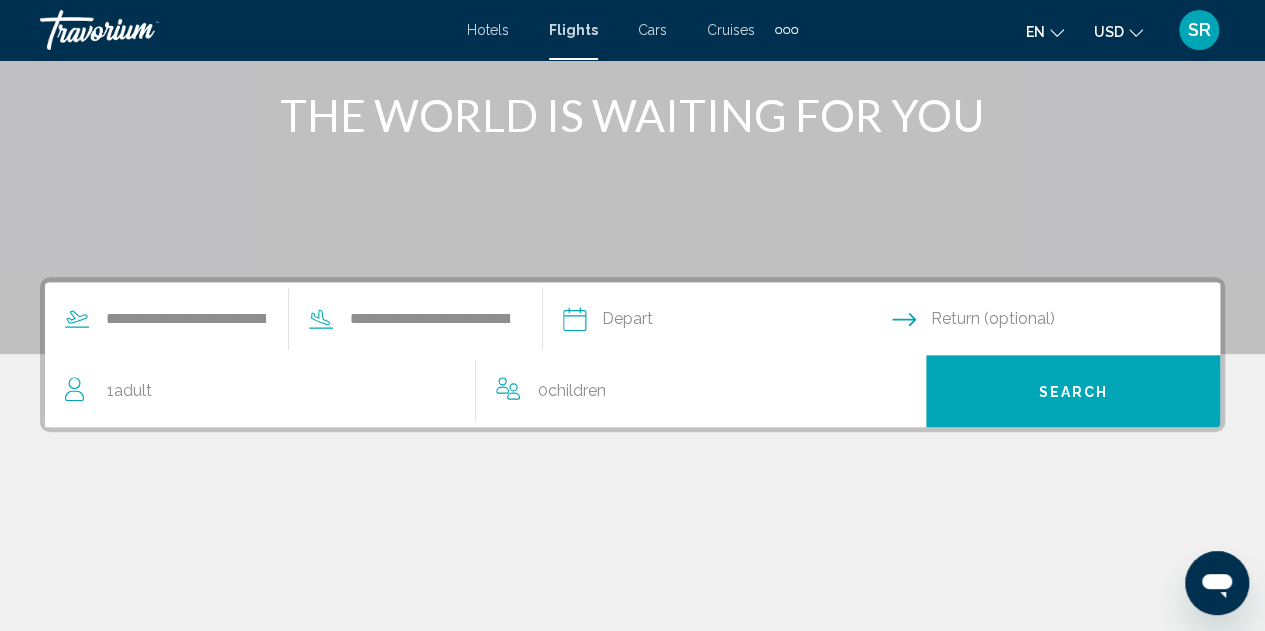 click at bounding box center (726, 322) 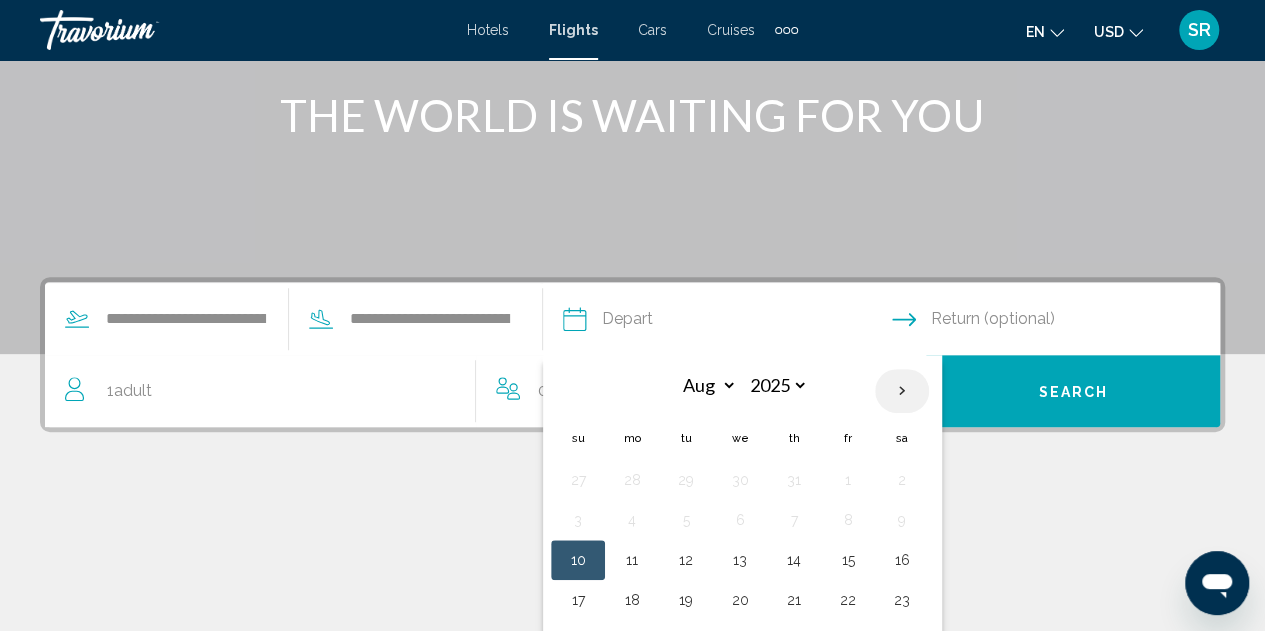 click at bounding box center (902, 391) 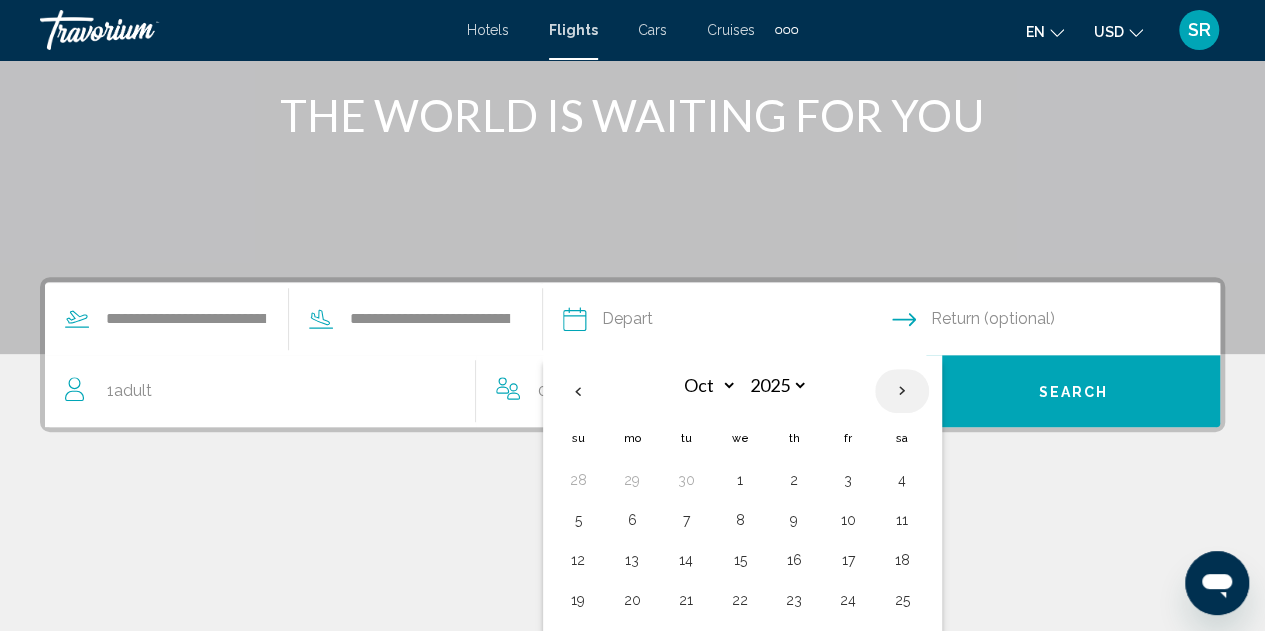 click at bounding box center (902, 391) 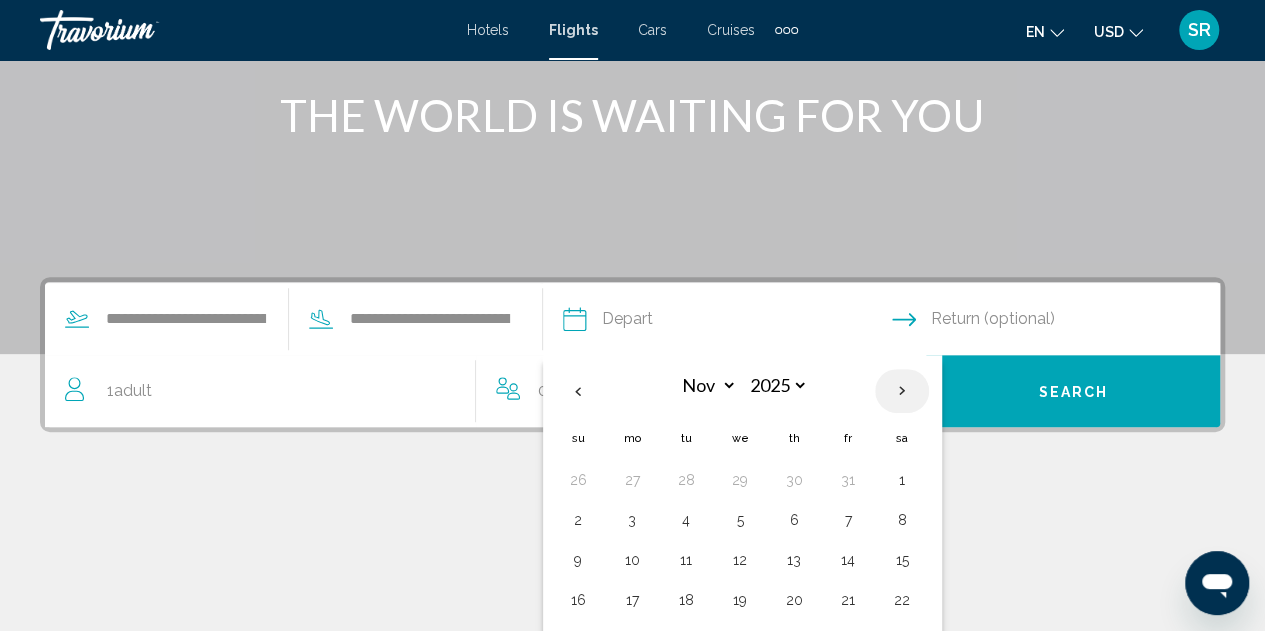 click at bounding box center (902, 391) 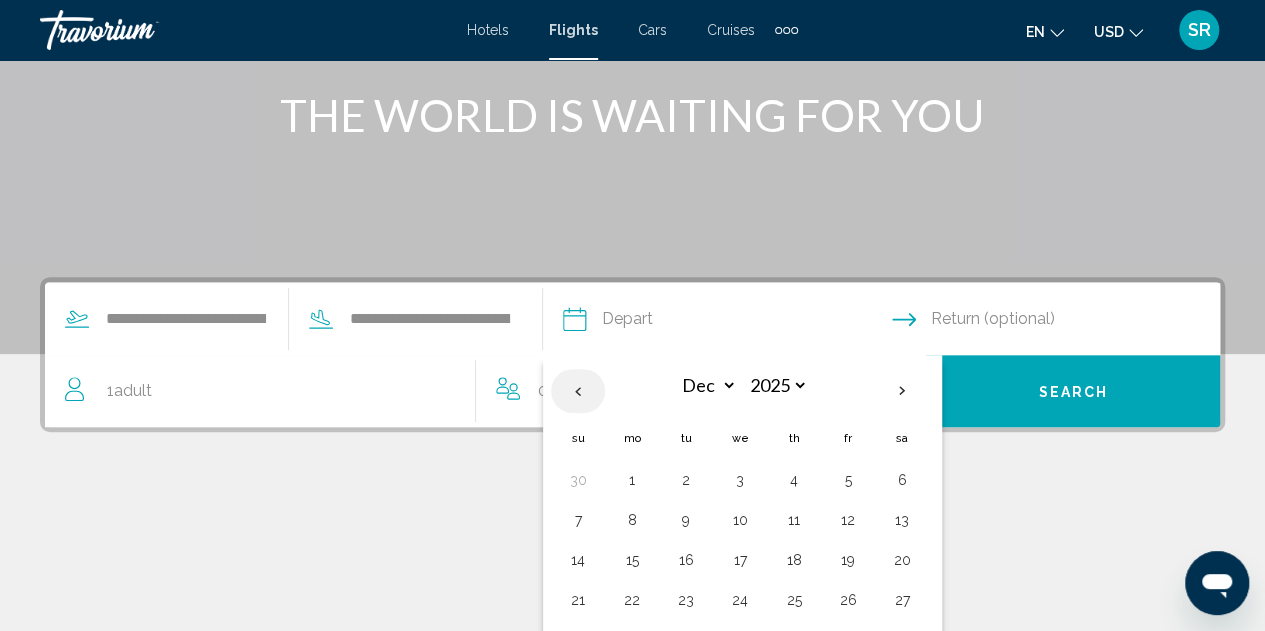 click at bounding box center [578, 391] 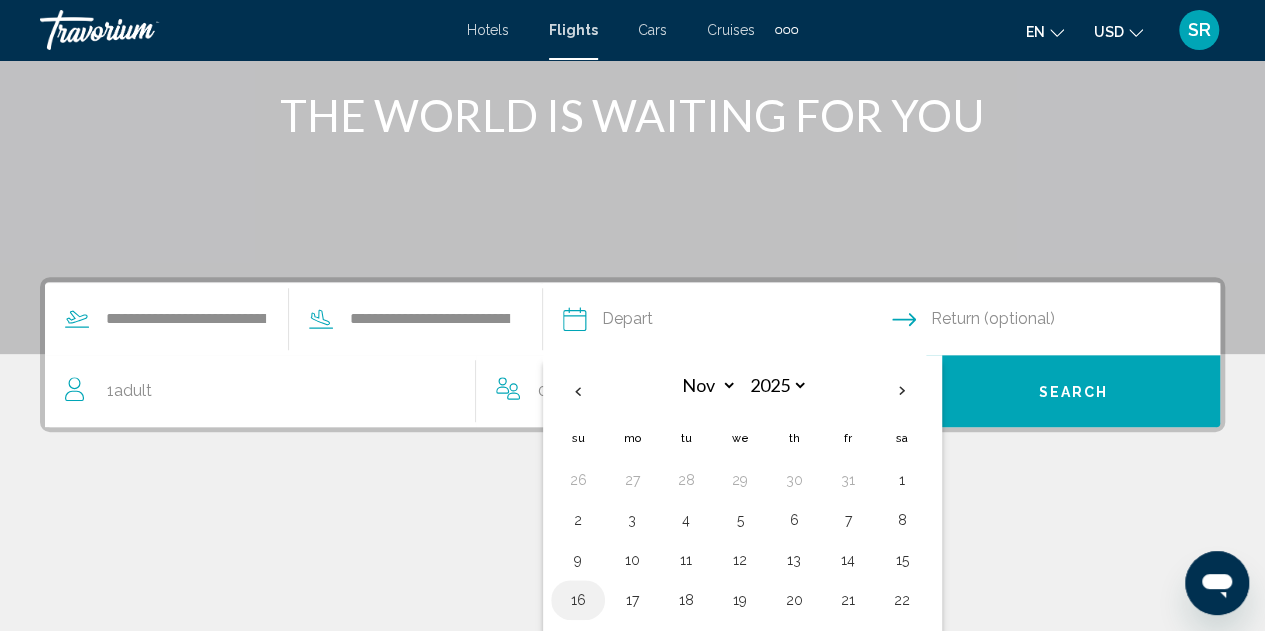 click on "16" at bounding box center (578, 600) 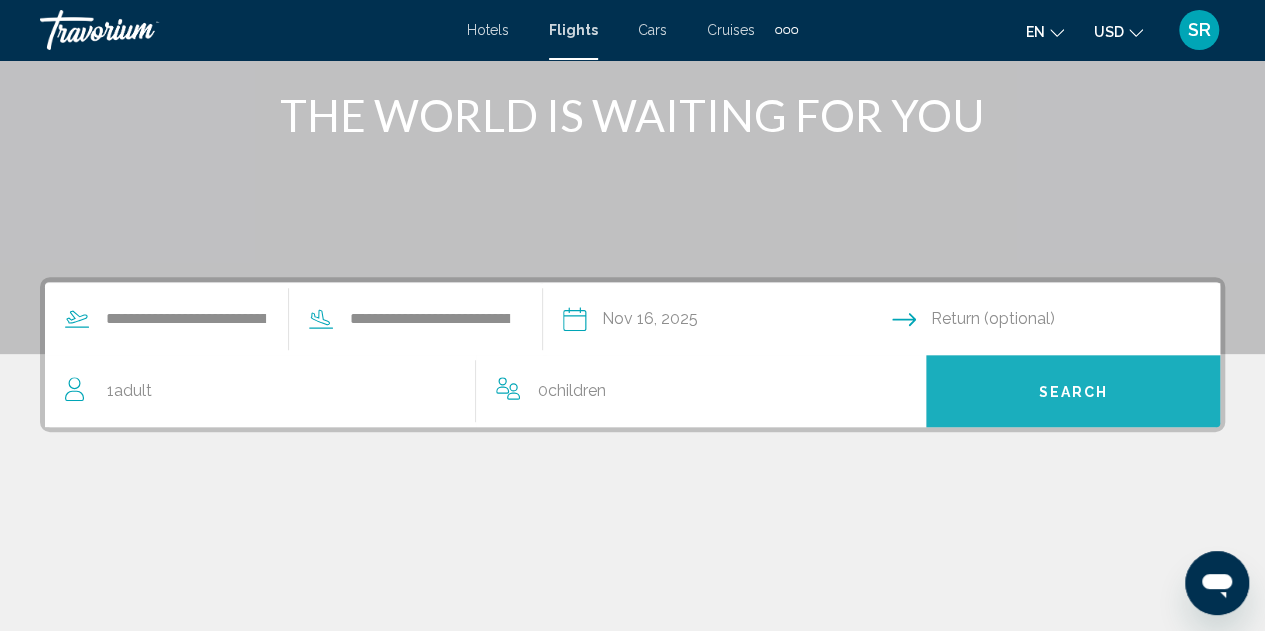 click on "Search" at bounding box center (1073, 390) 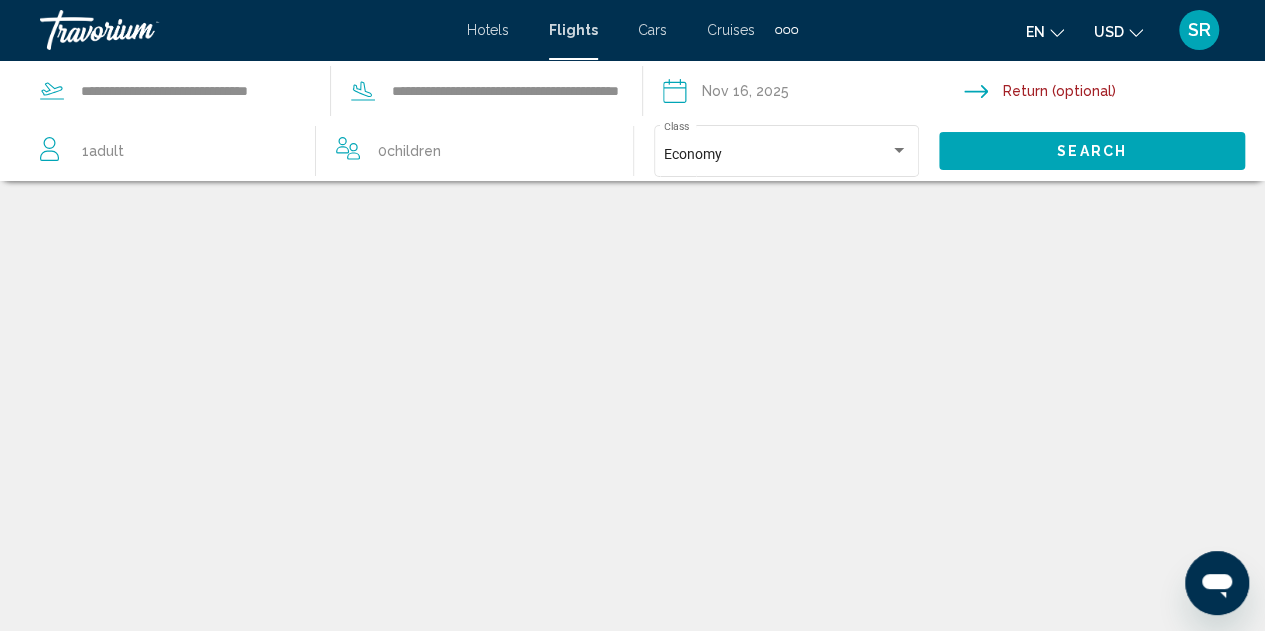 scroll, scrollTop: 0, scrollLeft: 0, axis: both 